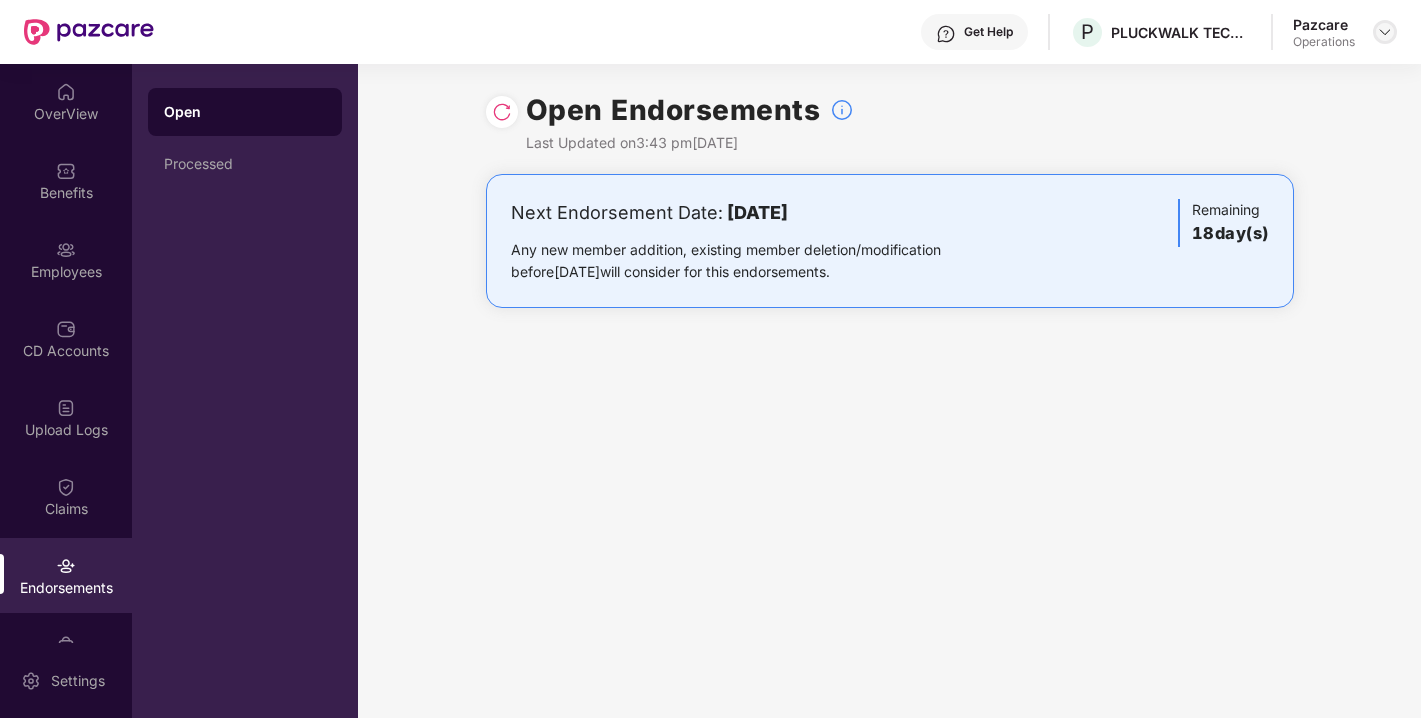 scroll, scrollTop: 0, scrollLeft: 0, axis: both 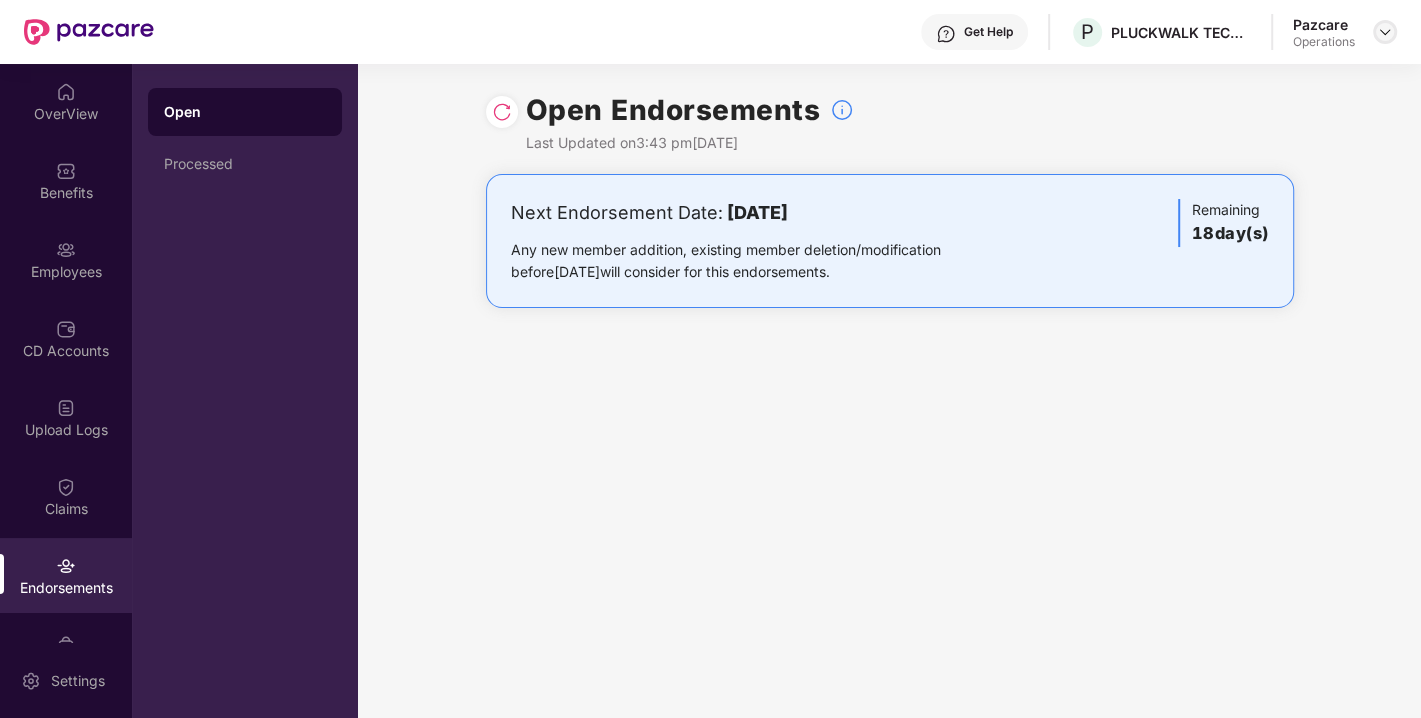 click at bounding box center [1385, 32] 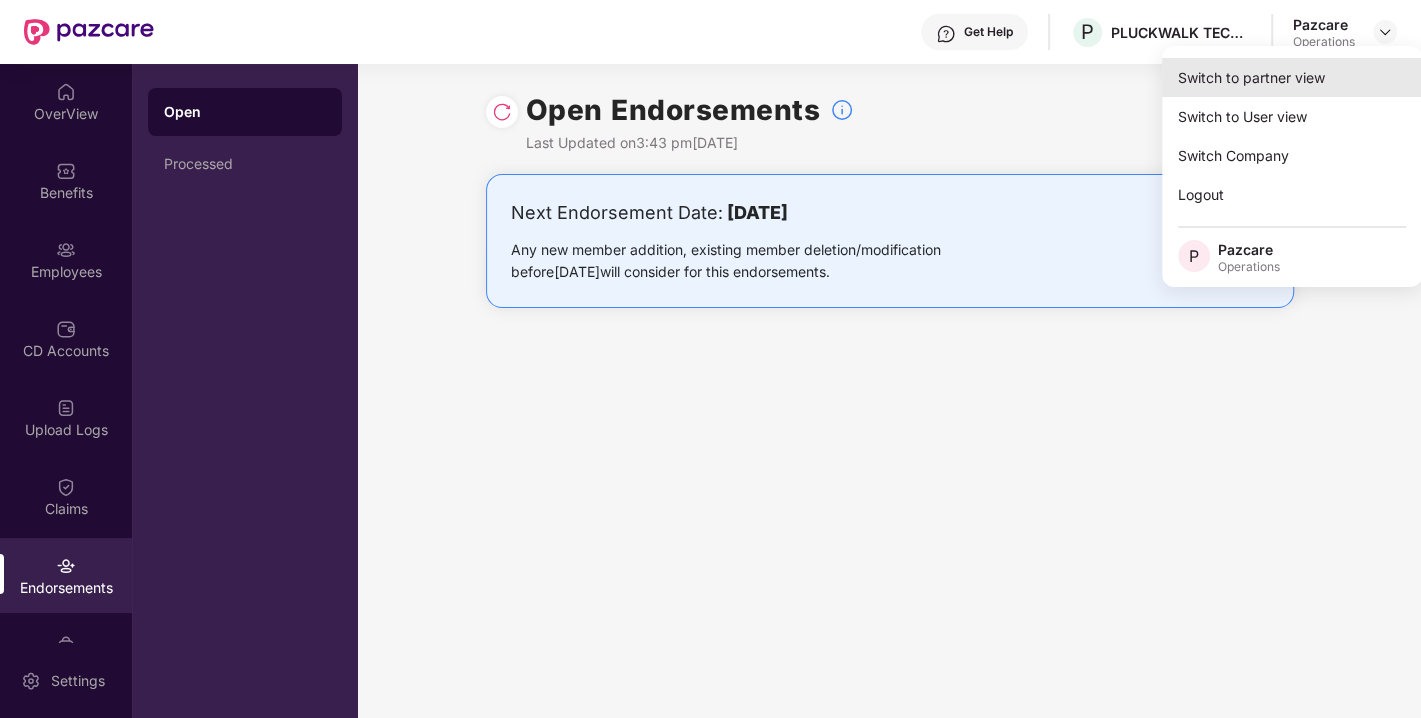 click on "Switch to partner view" at bounding box center (1292, 77) 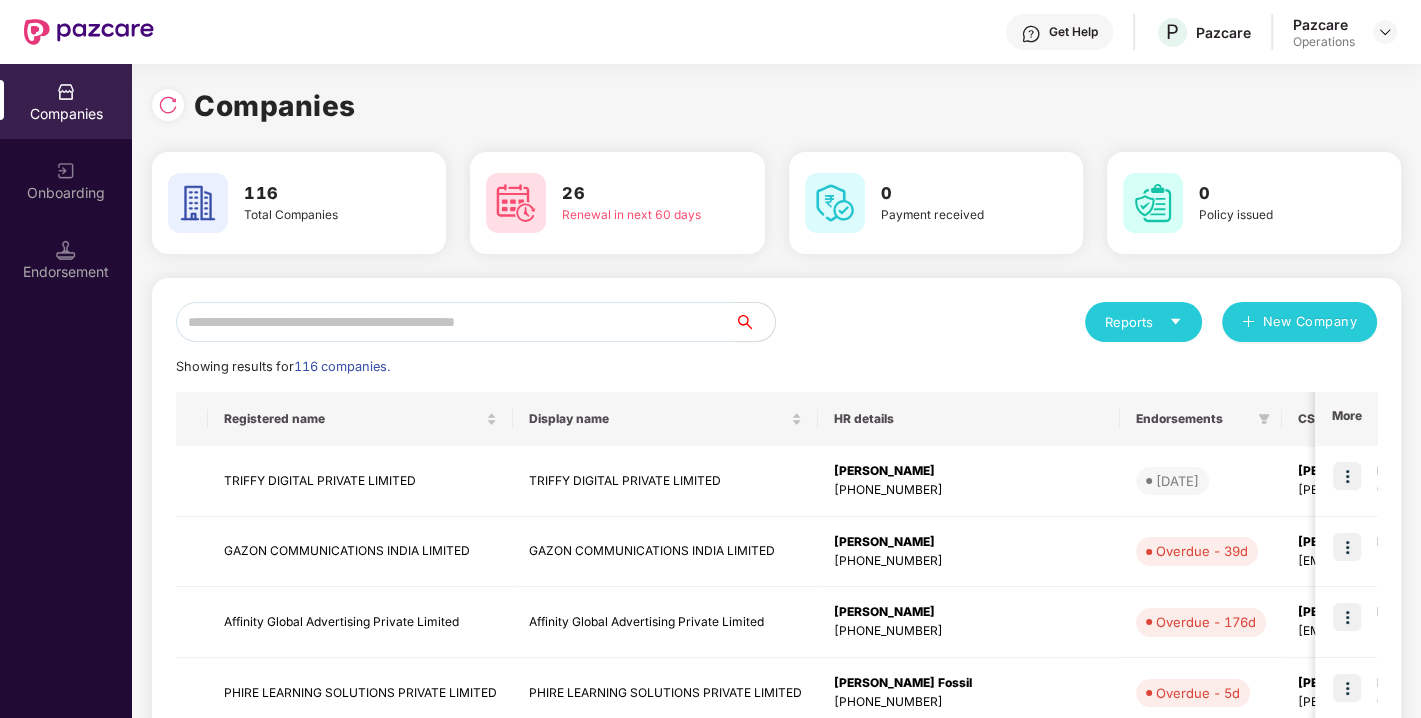 click at bounding box center [455, 322] 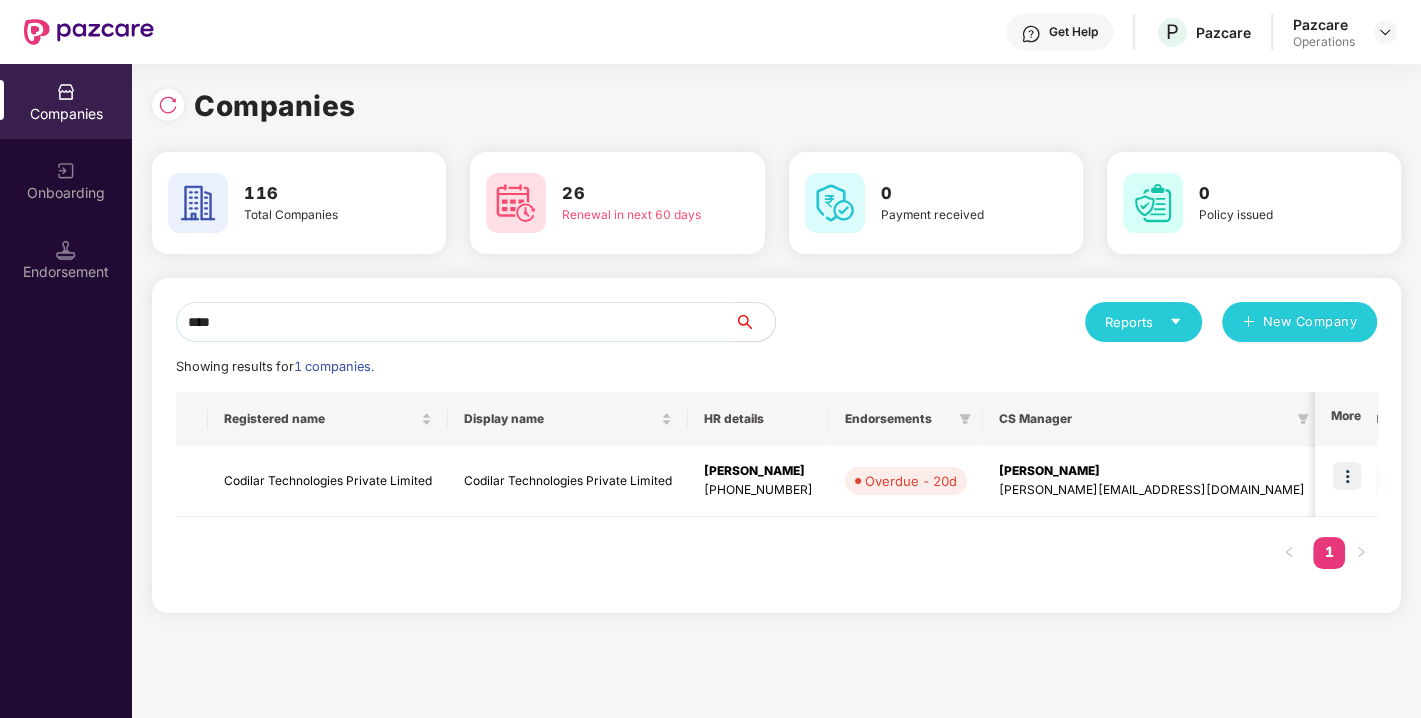 scroll, scrollTop: 0, scrollLeft: 1, axis: horizontal 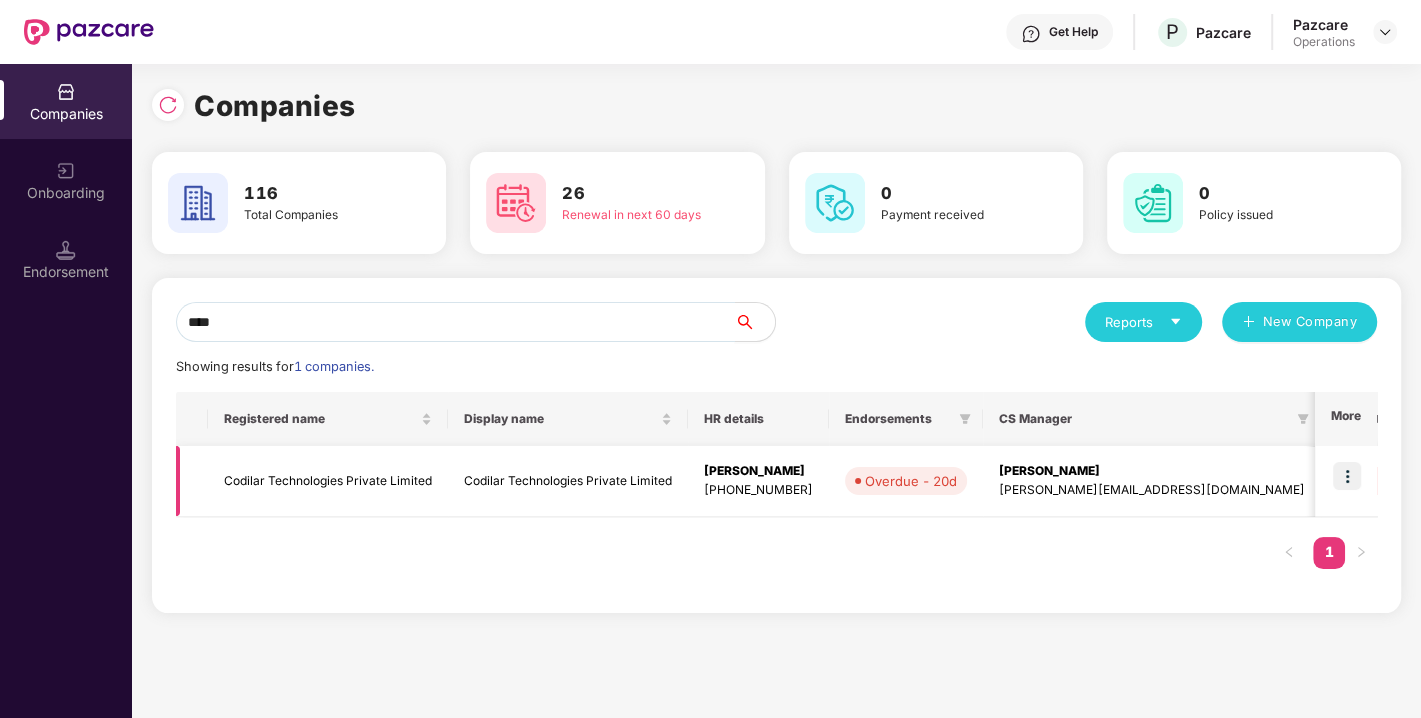 type on "****" 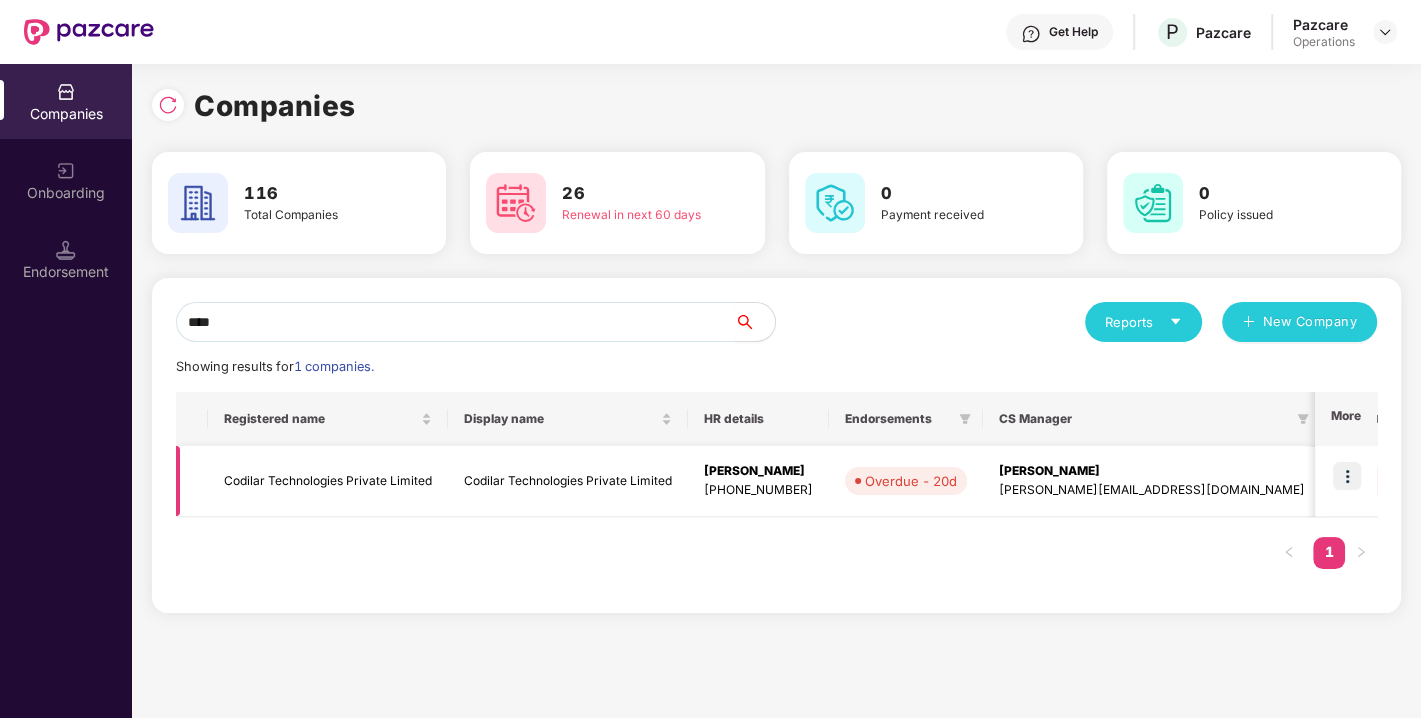 click at bounding box center [1347, 476] 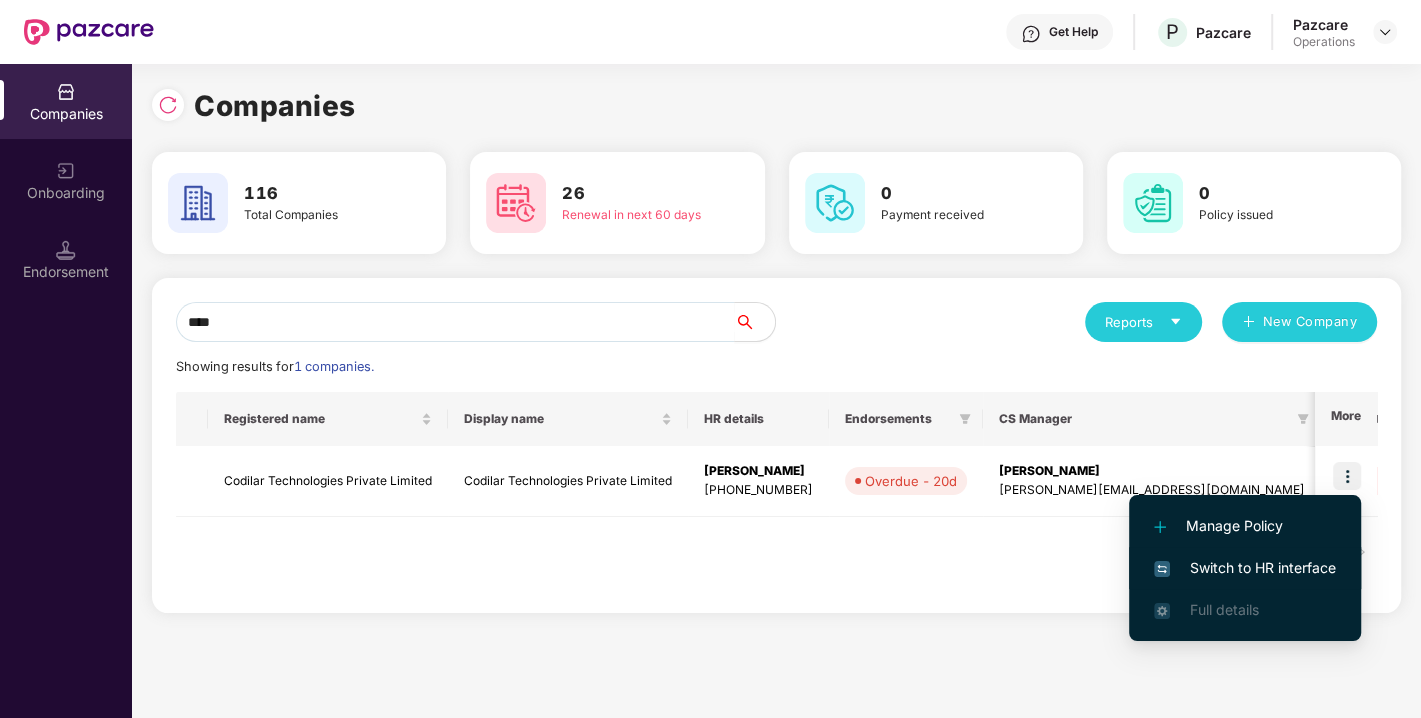 click on "Switch to HR interface" at bounding box center (1245, 568) 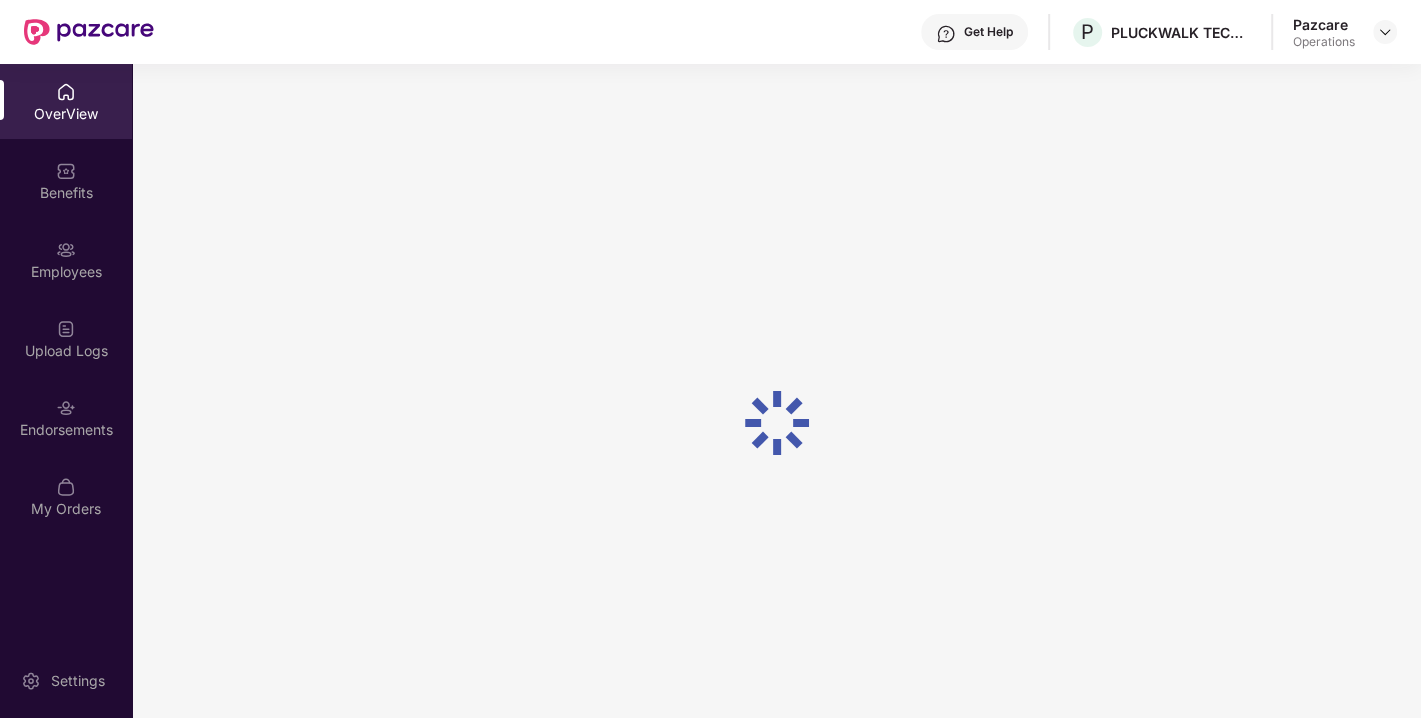 scroll, scrollTop: 63, scrollLeft: 0, axis: vertical 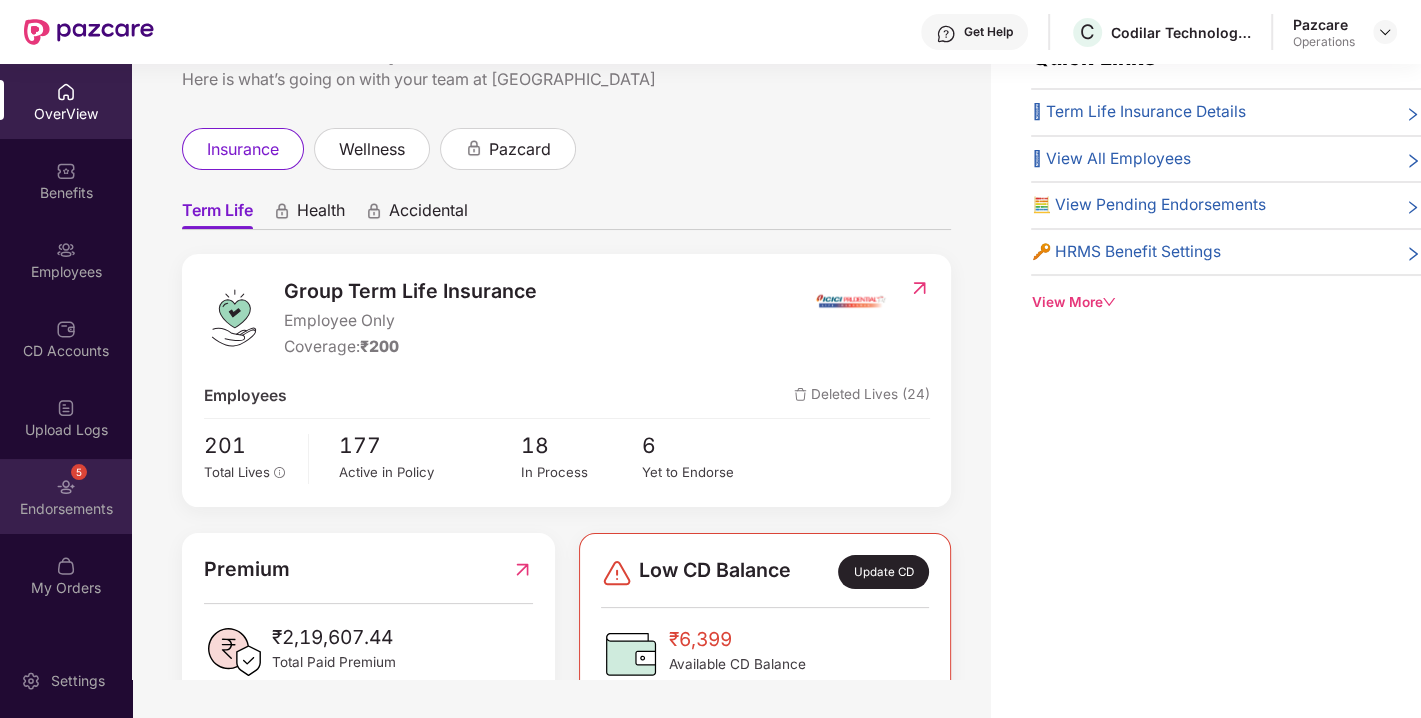 click on "5 Endorsements" at bounding box center [66, 496] 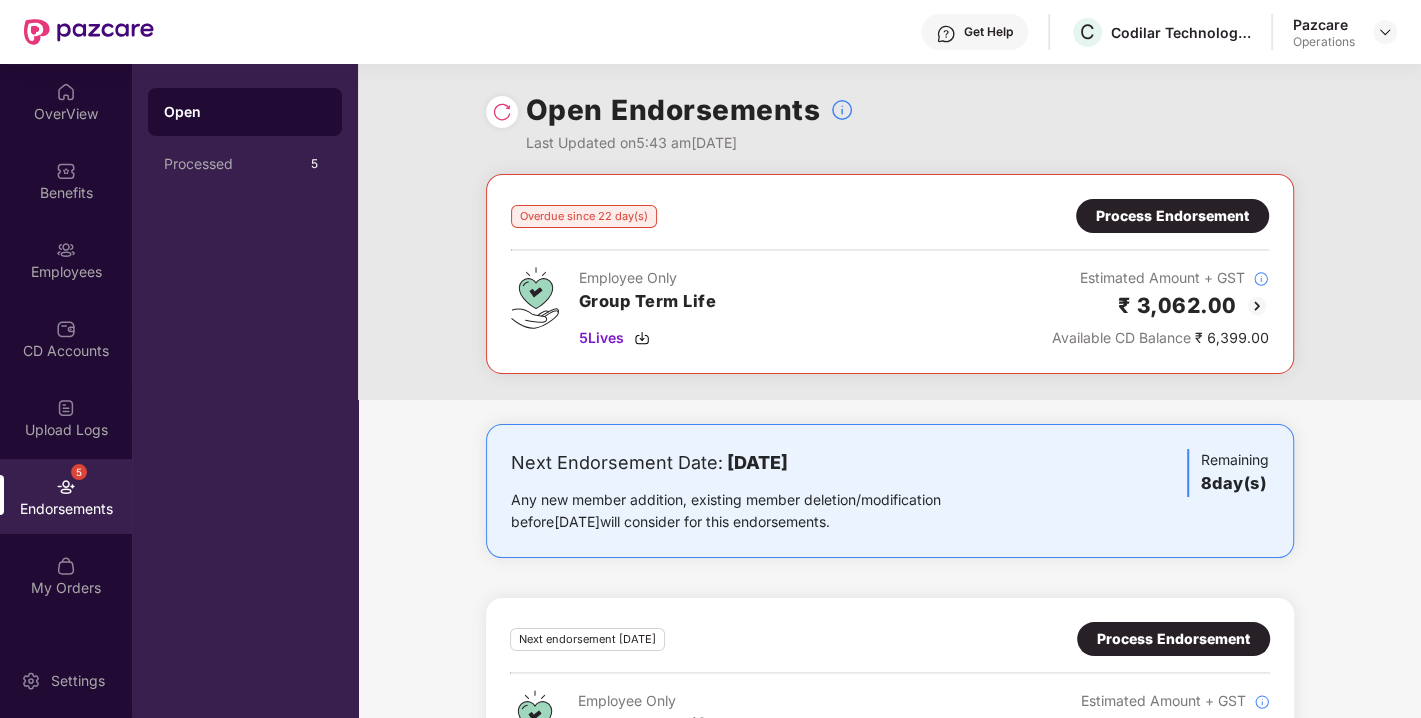 click on "Process Endorsement" at bounding box center [1172, 216] 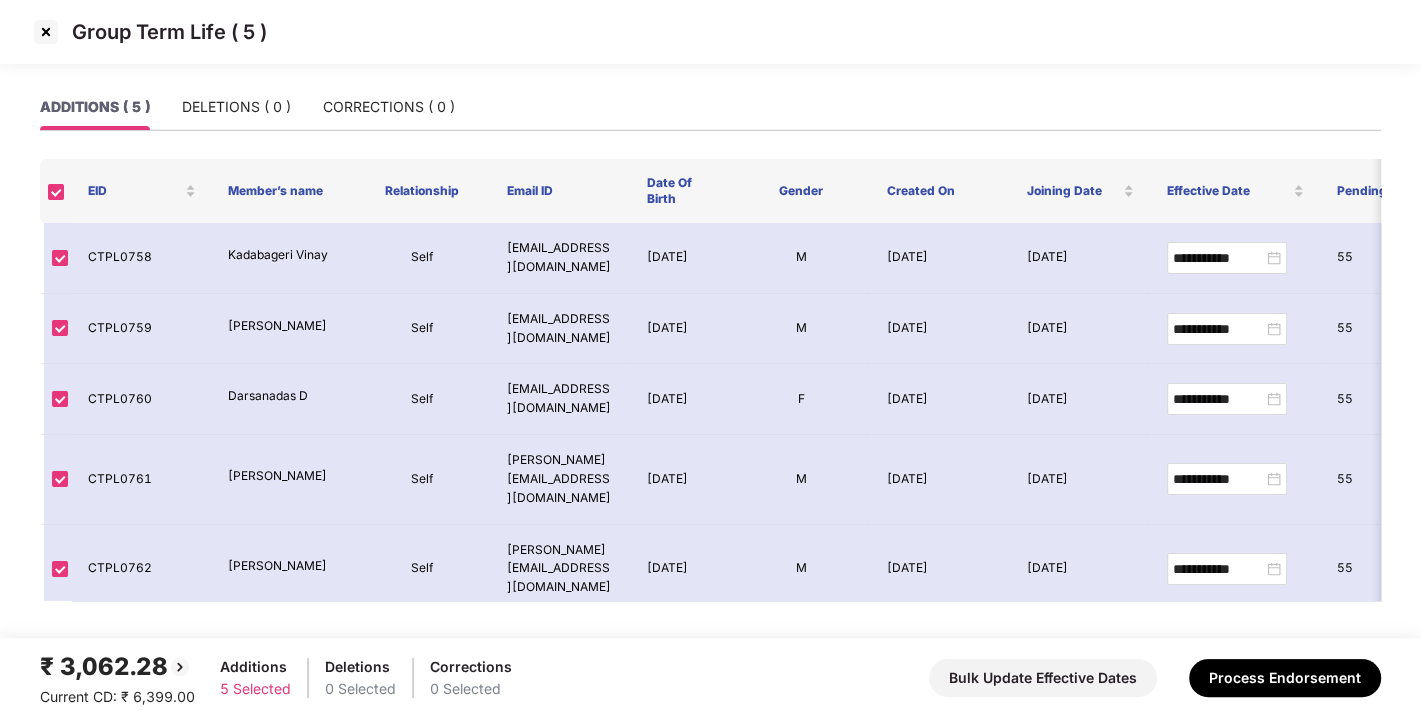 click at bounding box center [46, 32] 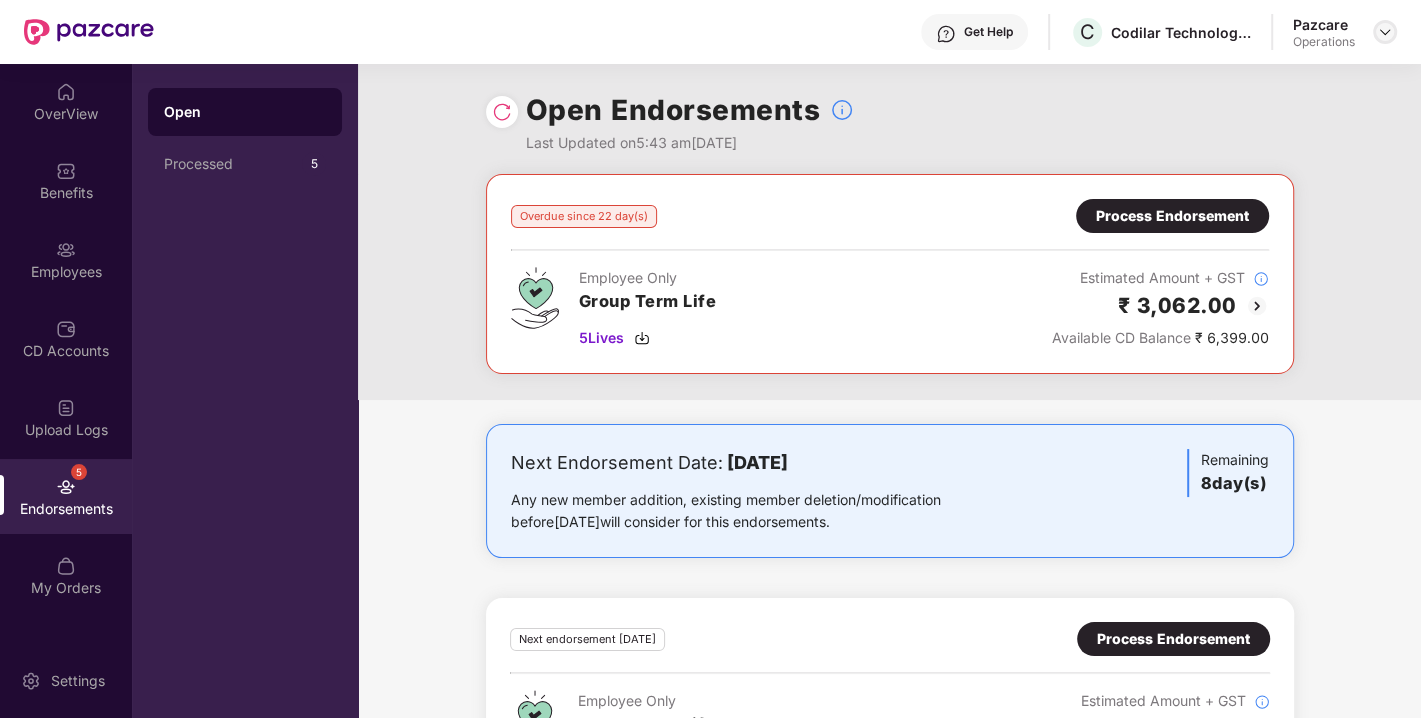 click at bounding box center (1385, 32) 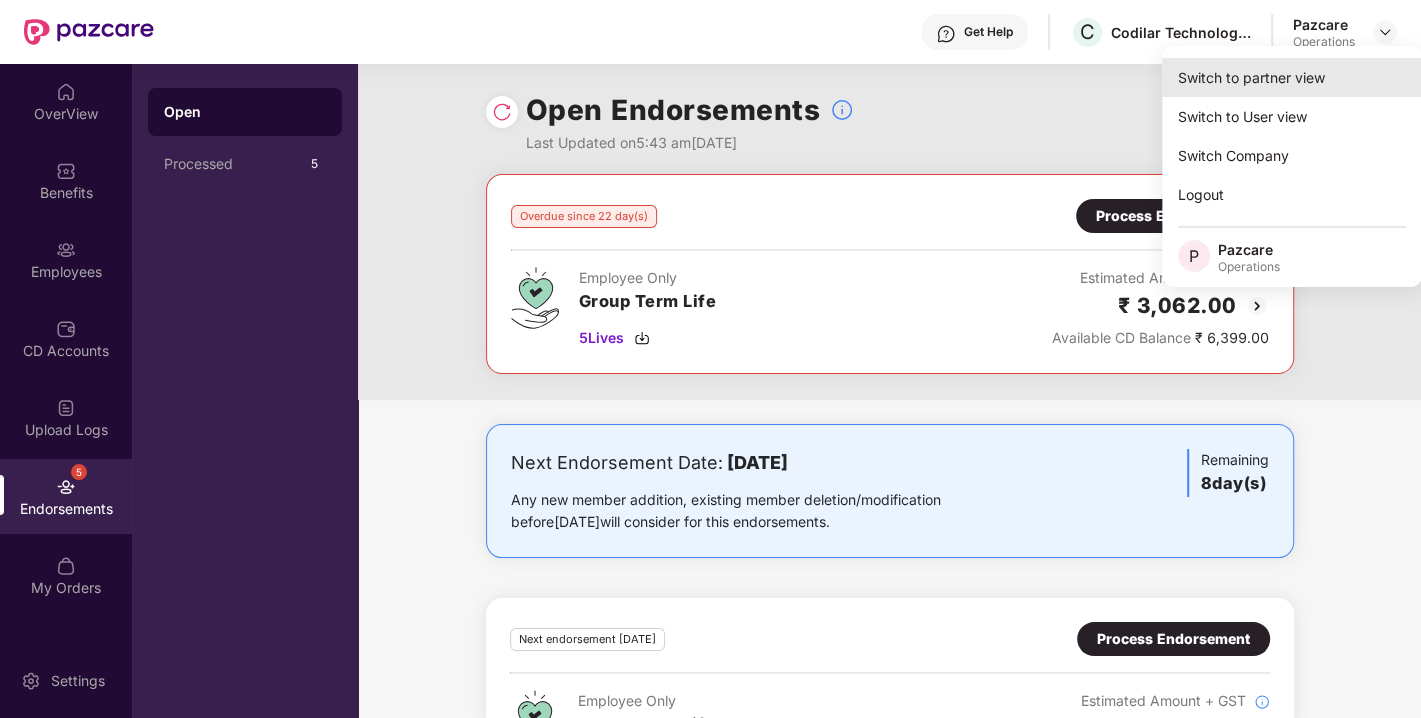 click on "Switch to partner view" at bounding box center (1292, 77) 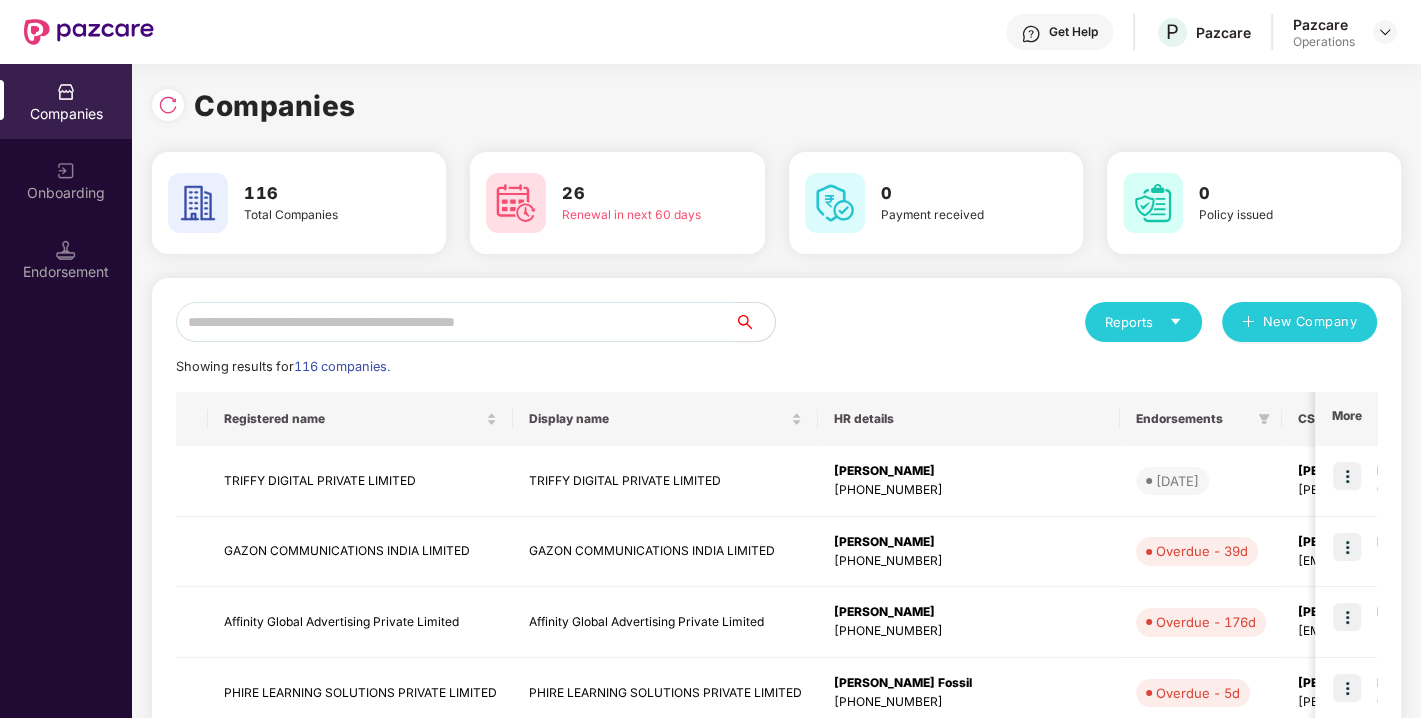 click at bounding box center [455, 322] 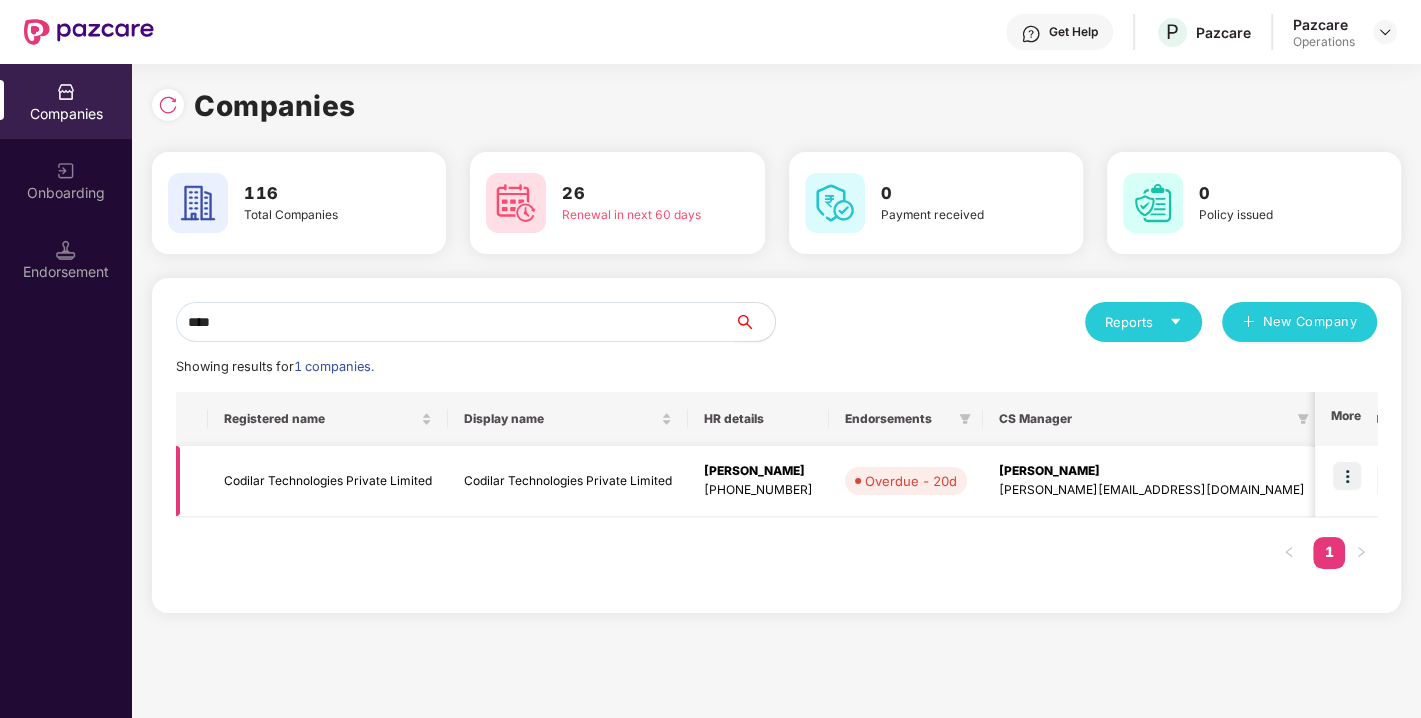 type on "****" 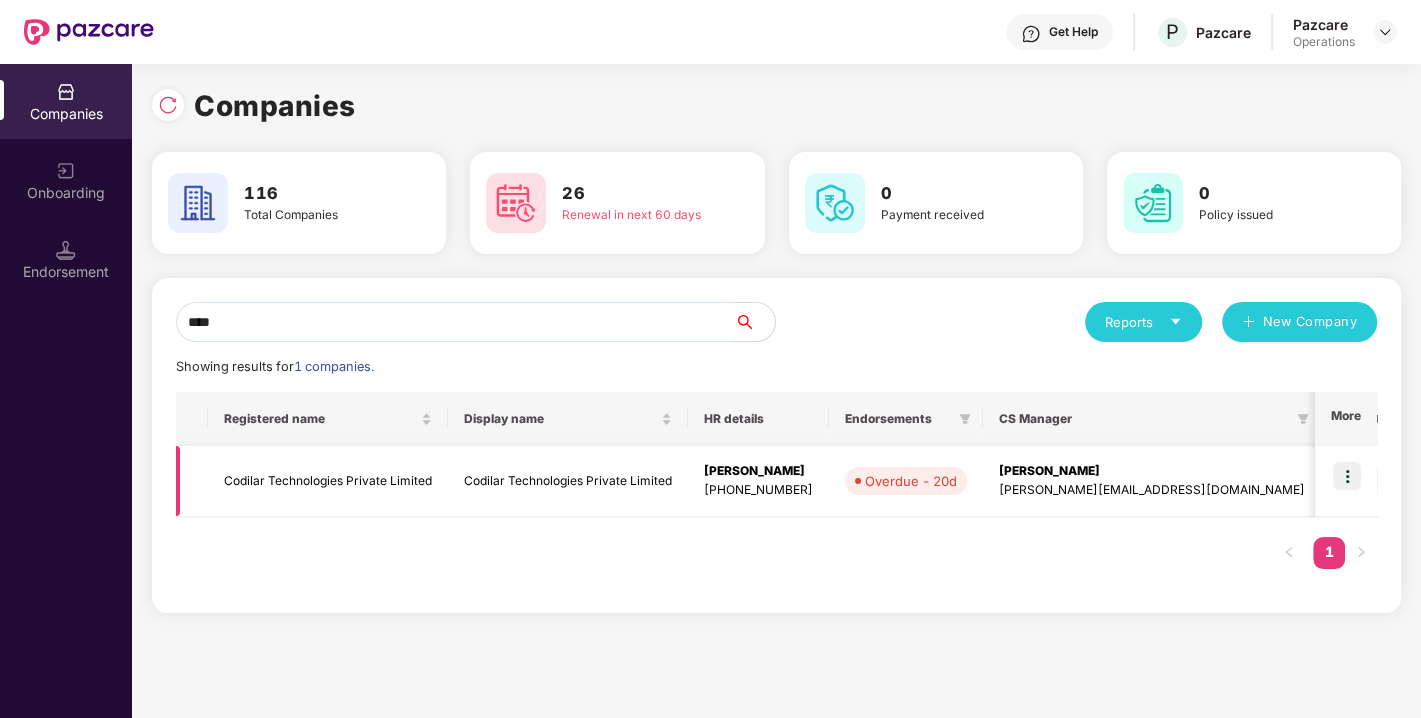 click on "Codilar Technologies Private Limited" at bounding box center [328, 481] 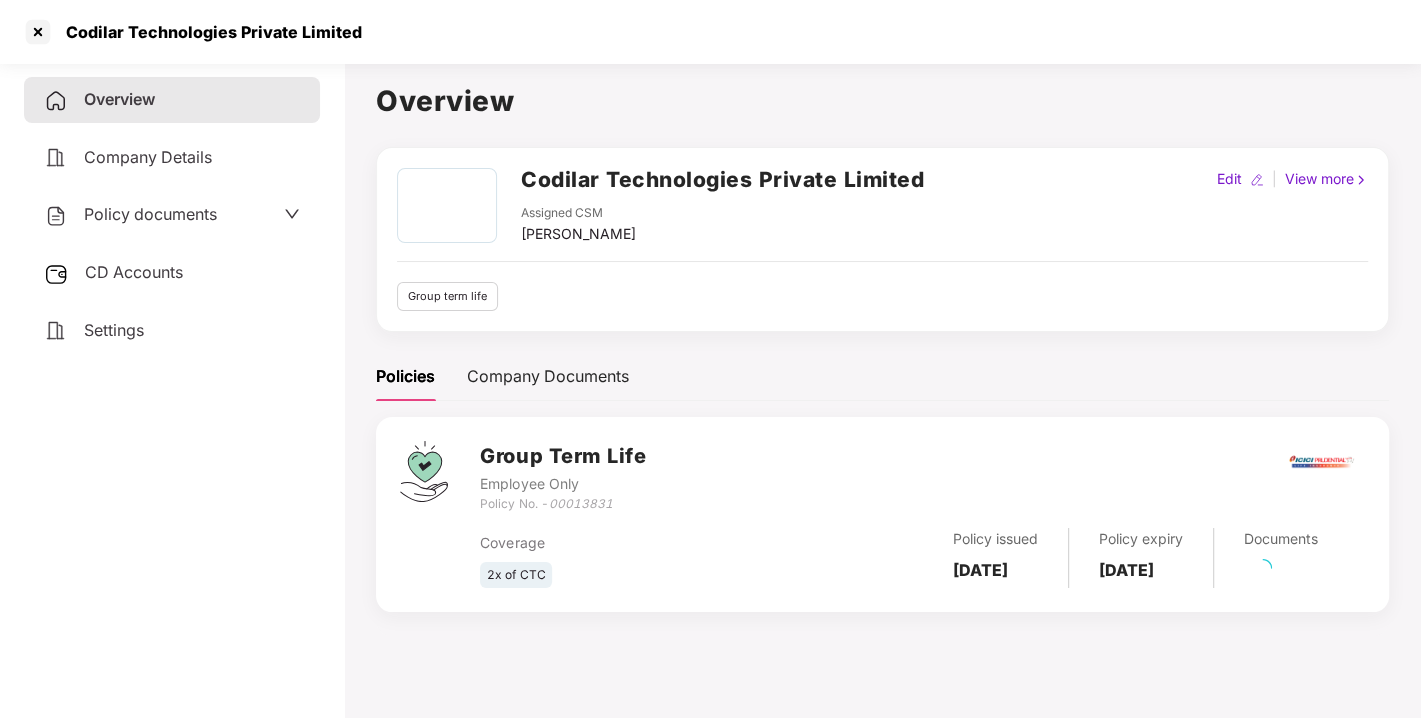 click on "Policy documents" at bounding box center [150, 214] 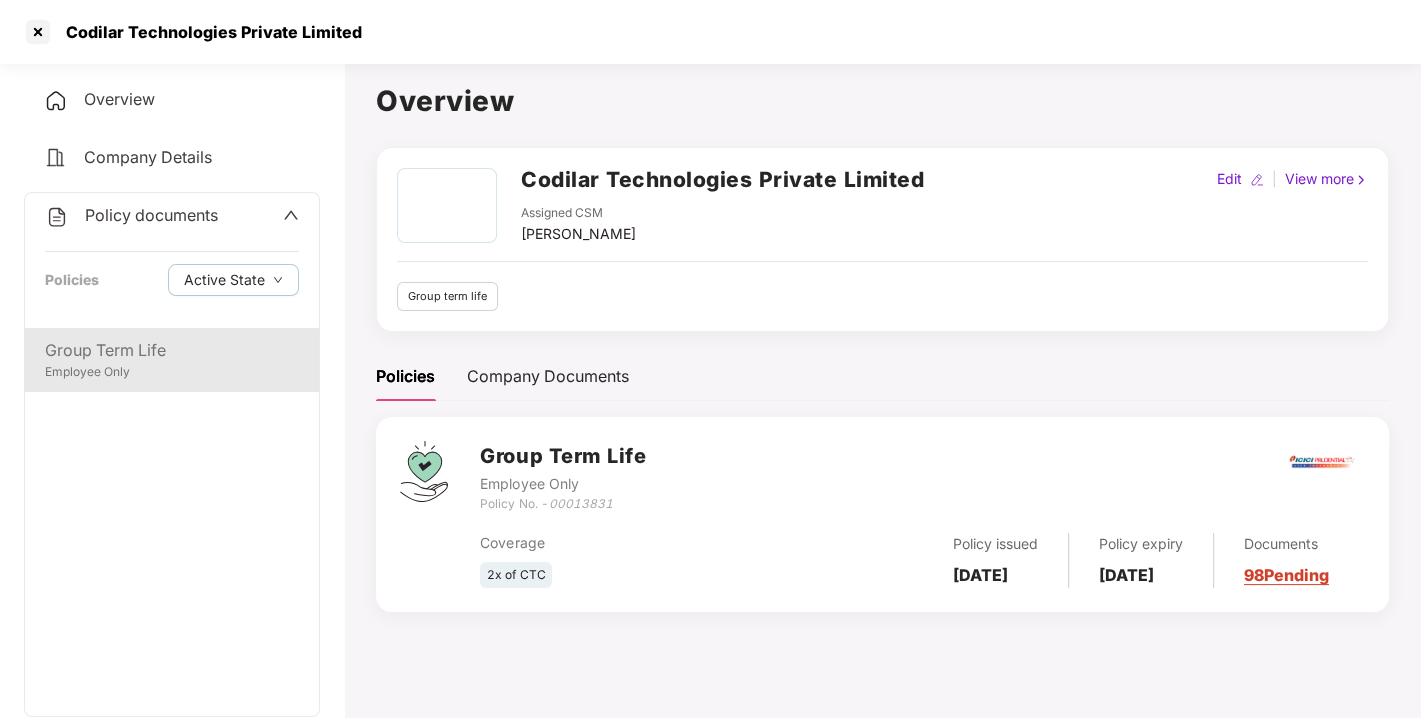 click on "Group Term Life" at bounding box center (172, 350) 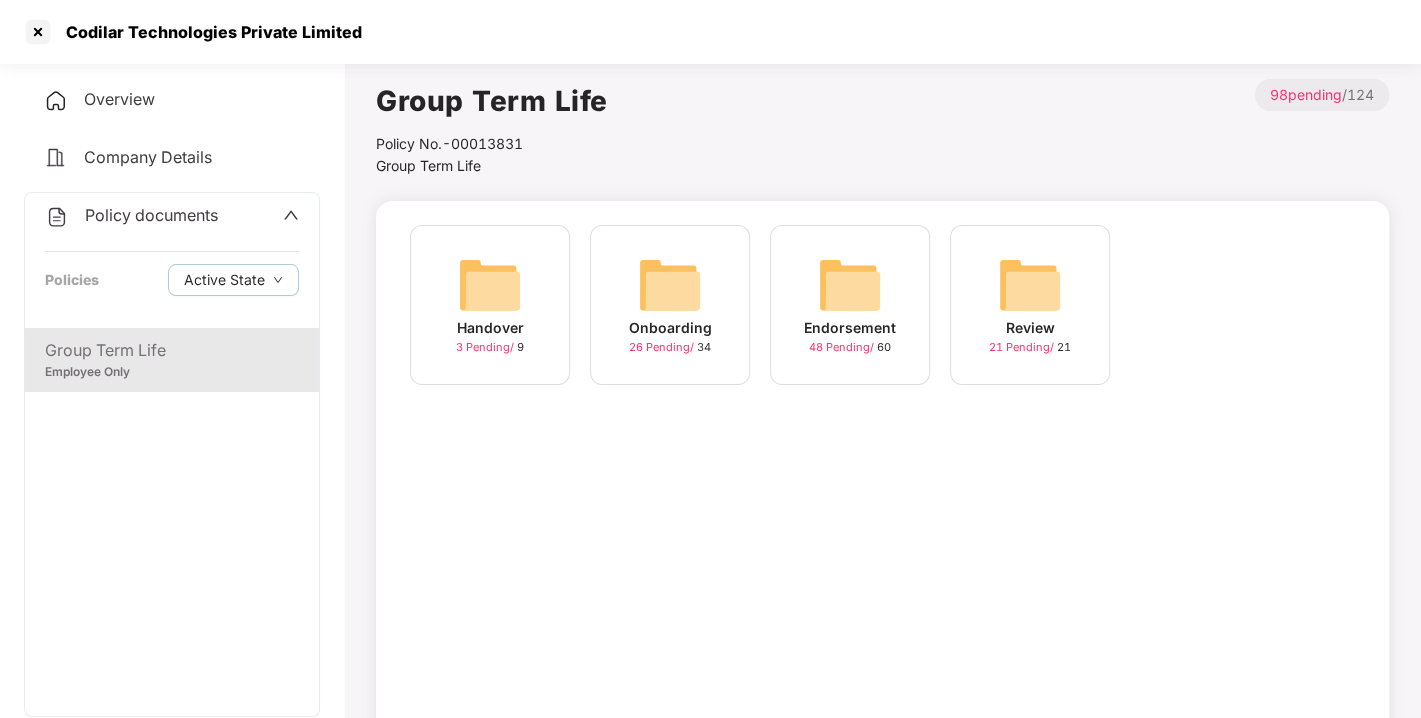 click at bounding box center [670, 285] 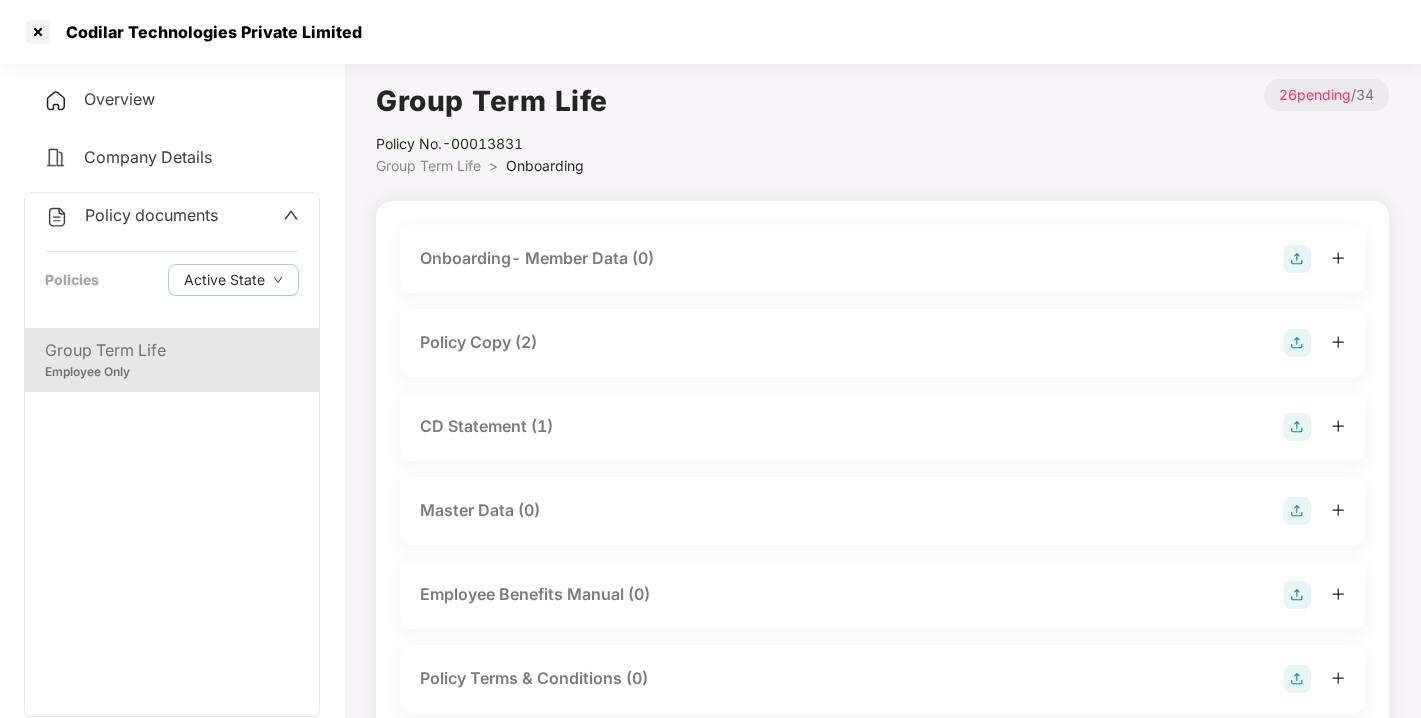 click on "Group Term Life" at bounding box center (428, 165) 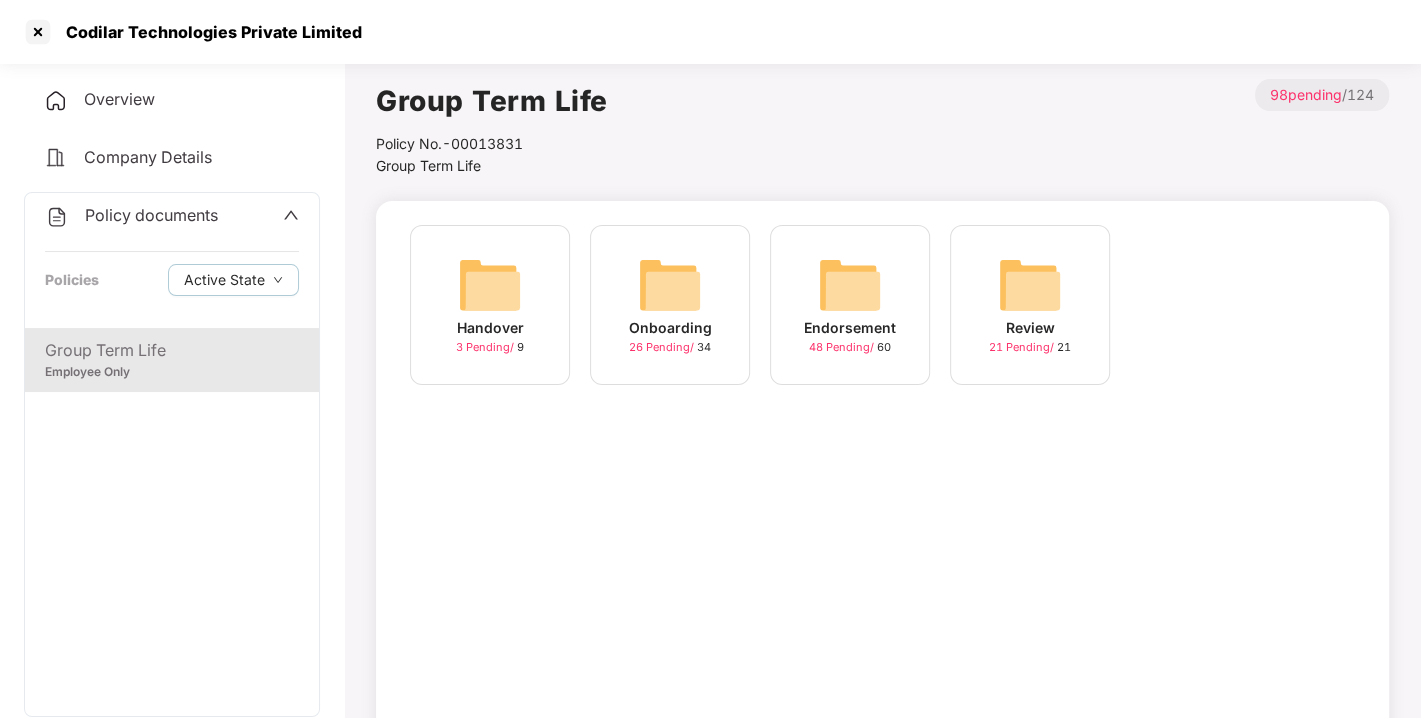 click at bounding box center [850, 285] 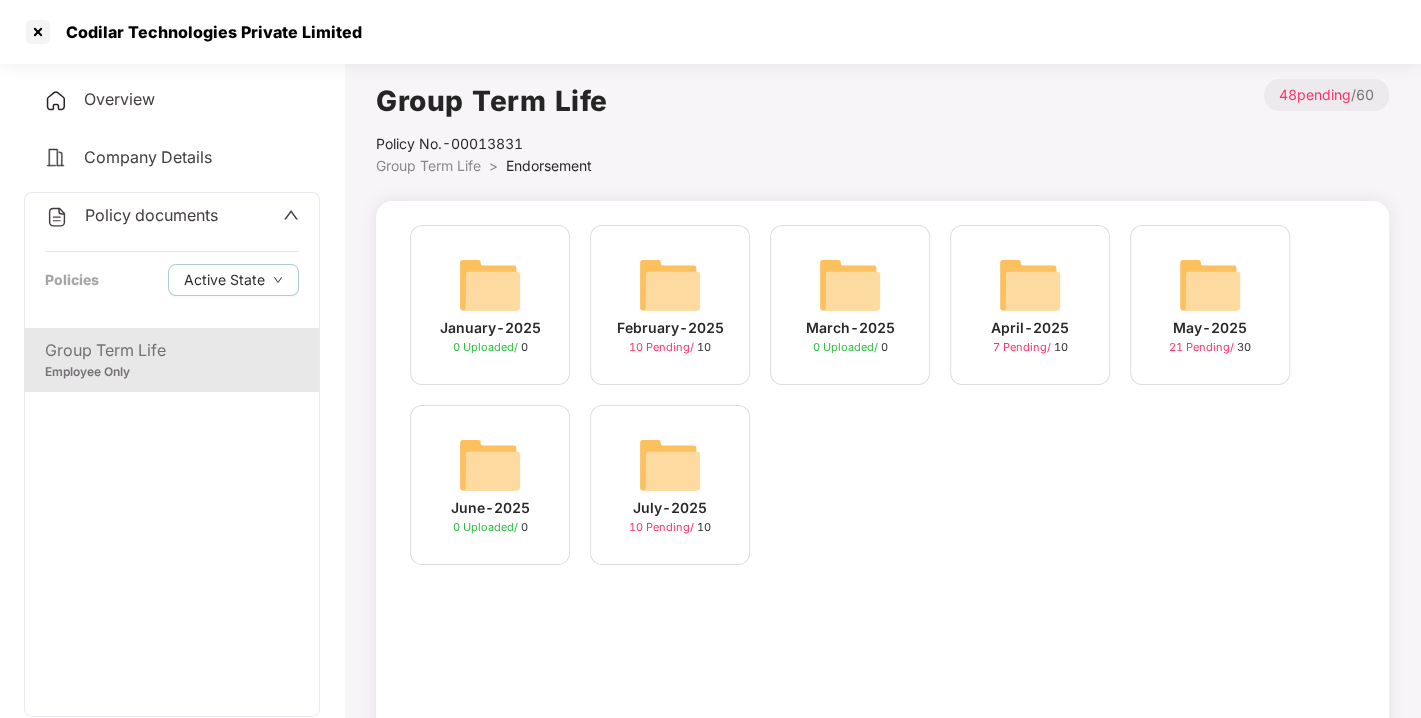 click at bounding box center [670, 465] 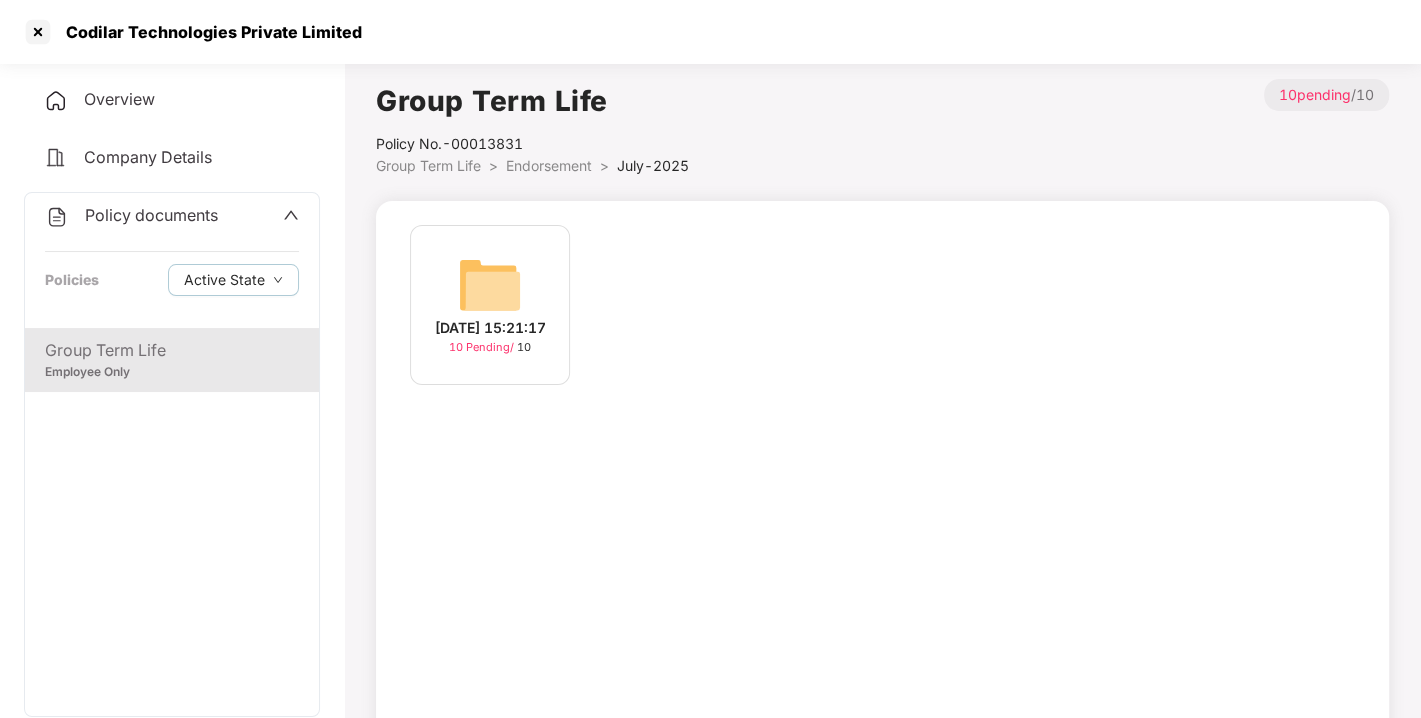 click at bounding box center (490, 285) 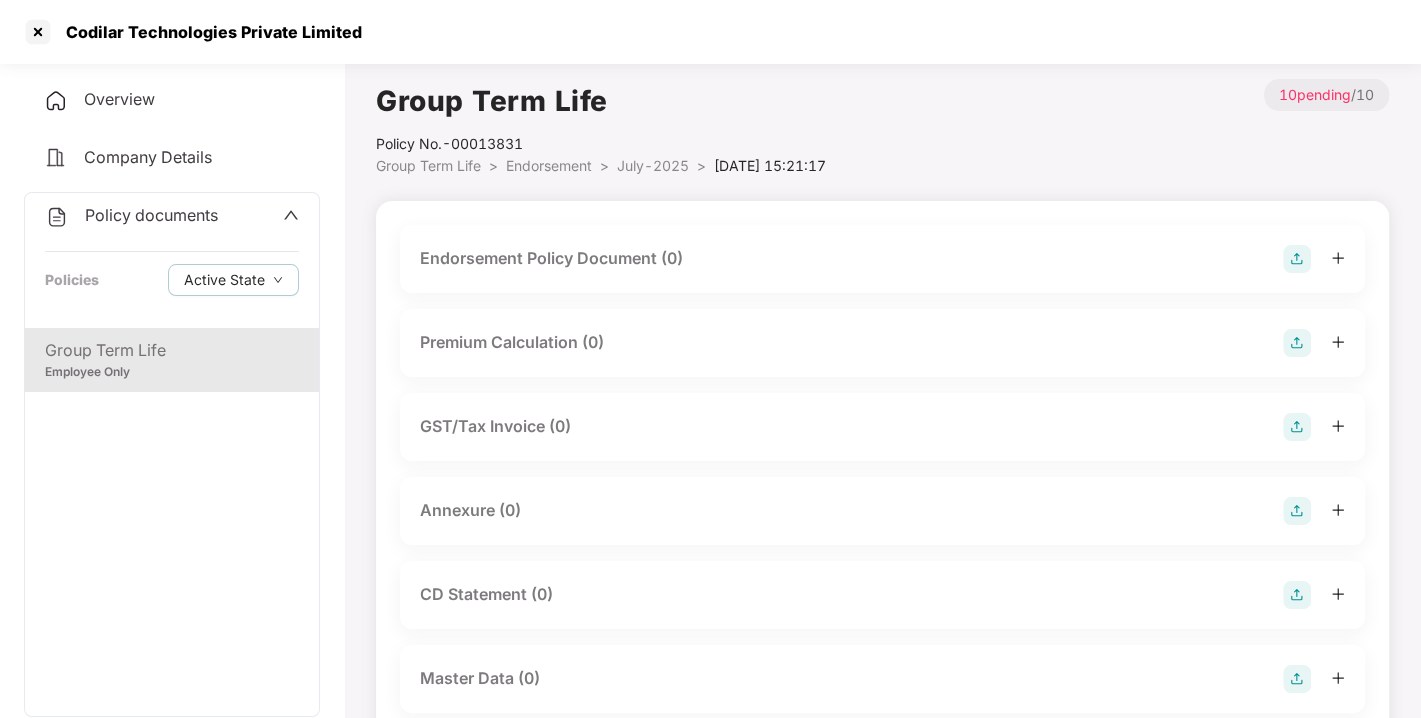 click at bounding box center [1297, 259] 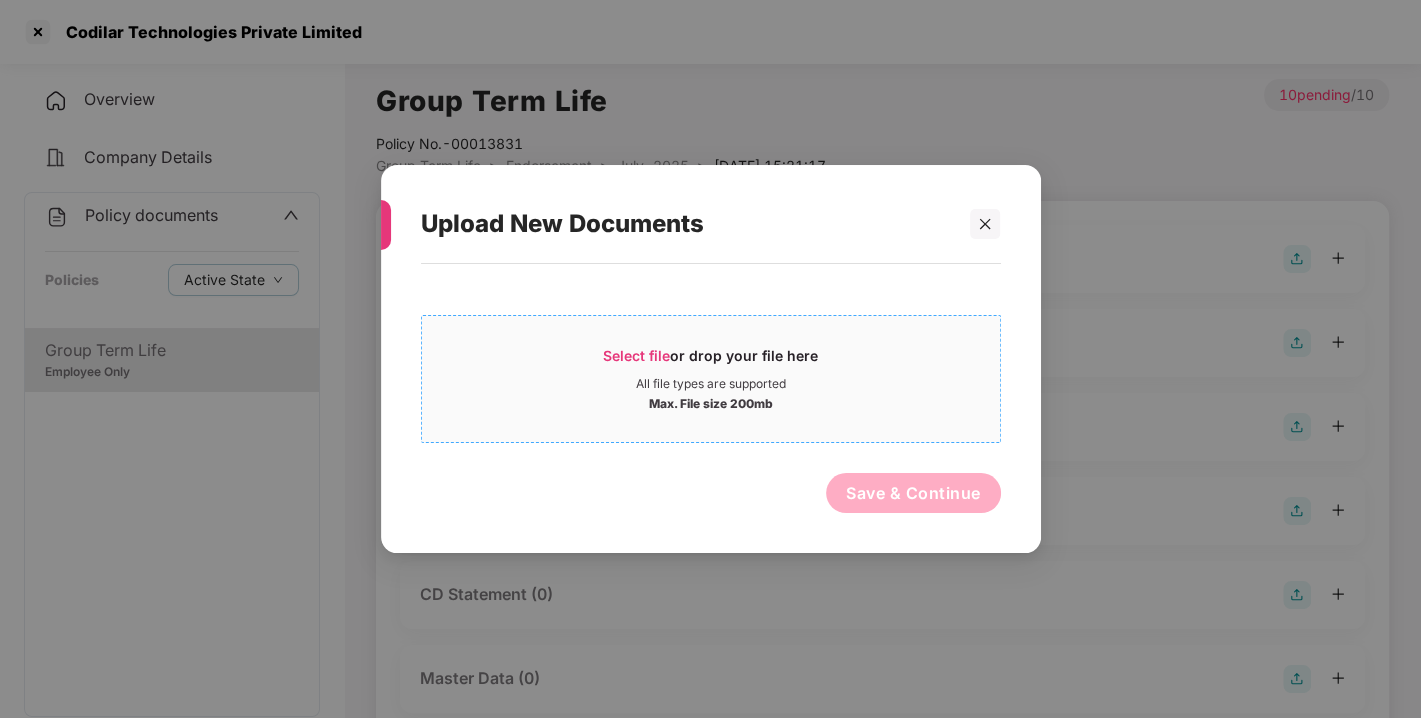 click on "Select file  or drop your file here" at bounding box center [711, 361] 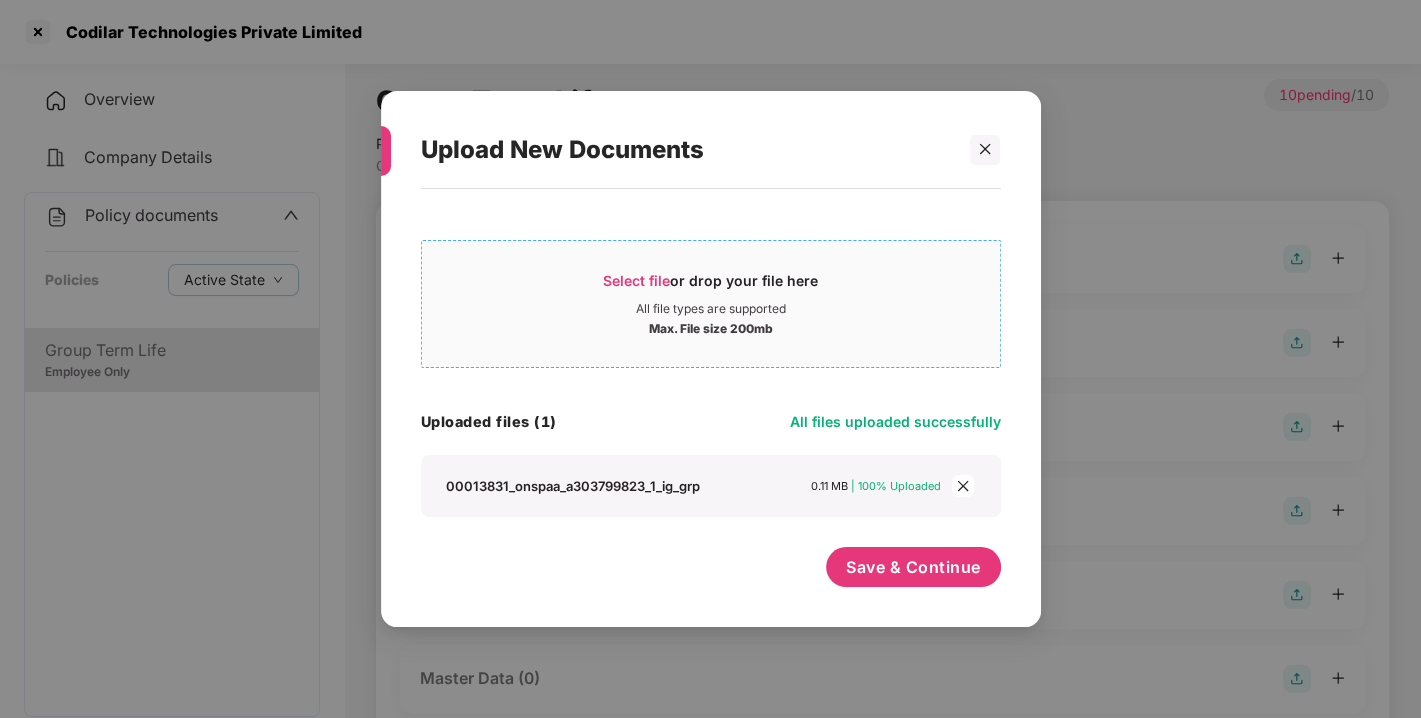 click on "Select file  or drop your file here" at bounding box center [710, 286] 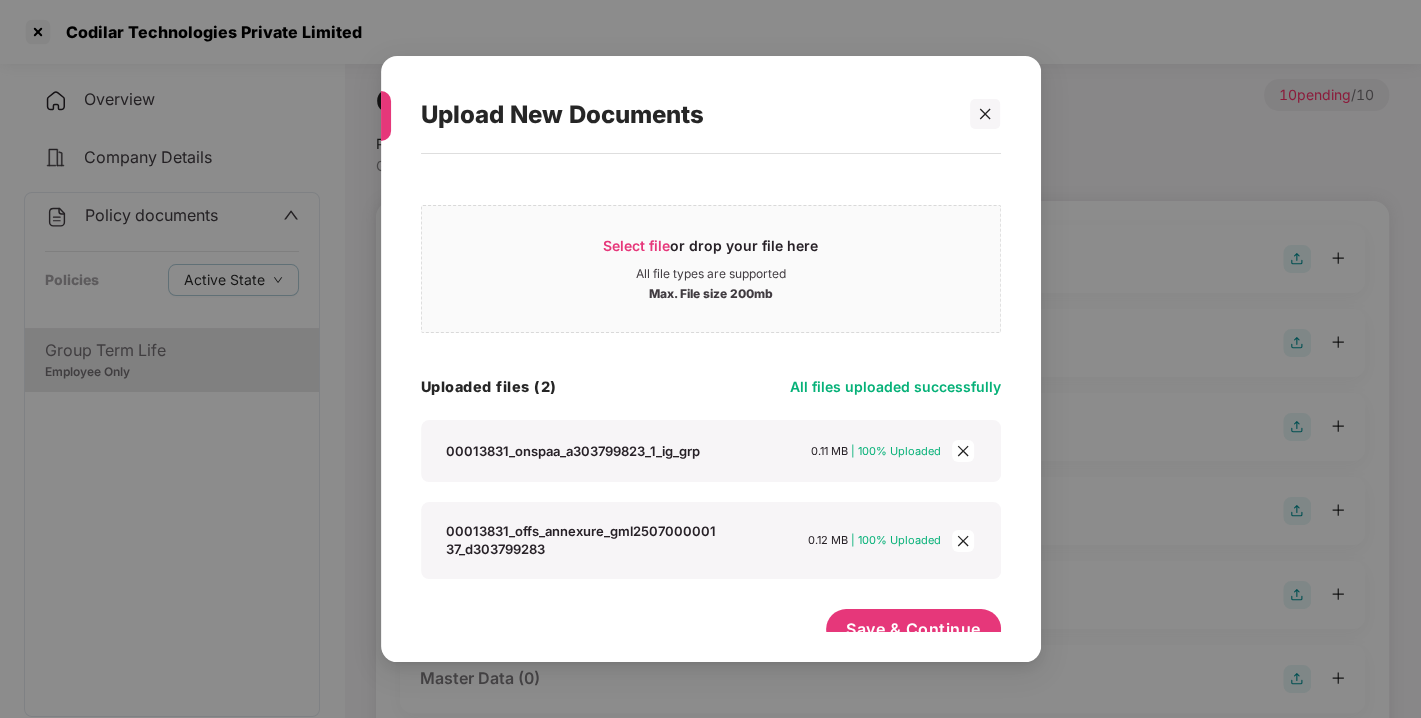 scroll, scrollTop: 26, scrollLeft: 0, axis: vertical 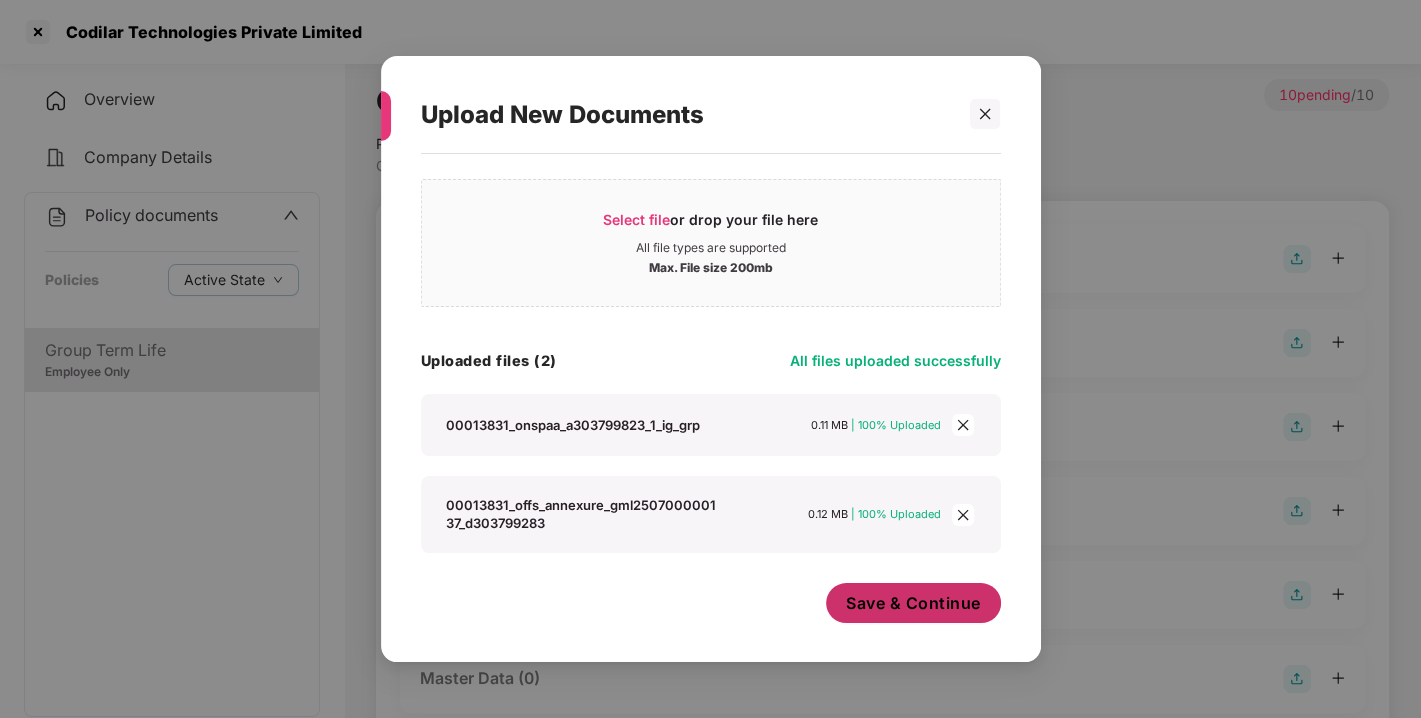 click on "Save & Continue" at bounding box center [913, 603] 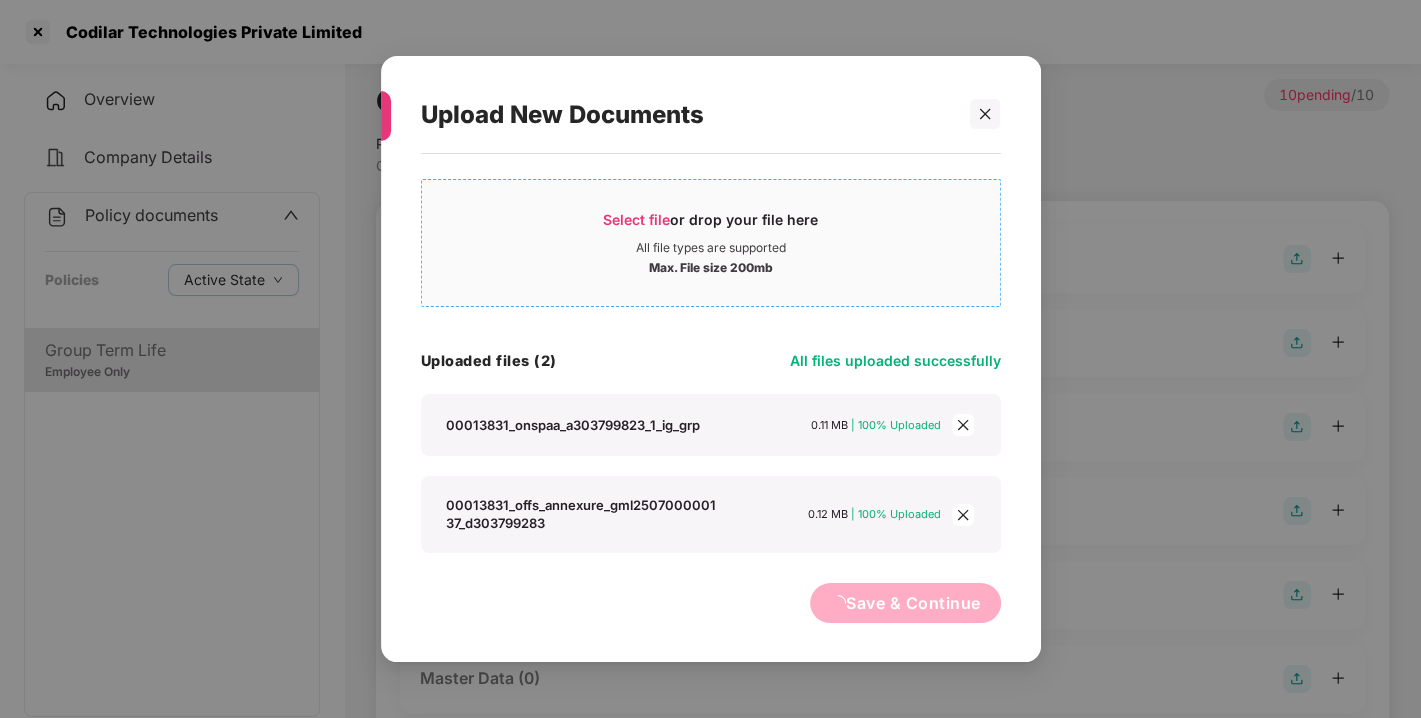 scroll, scrollTop: 0, scrollLeft: 0, axis: both 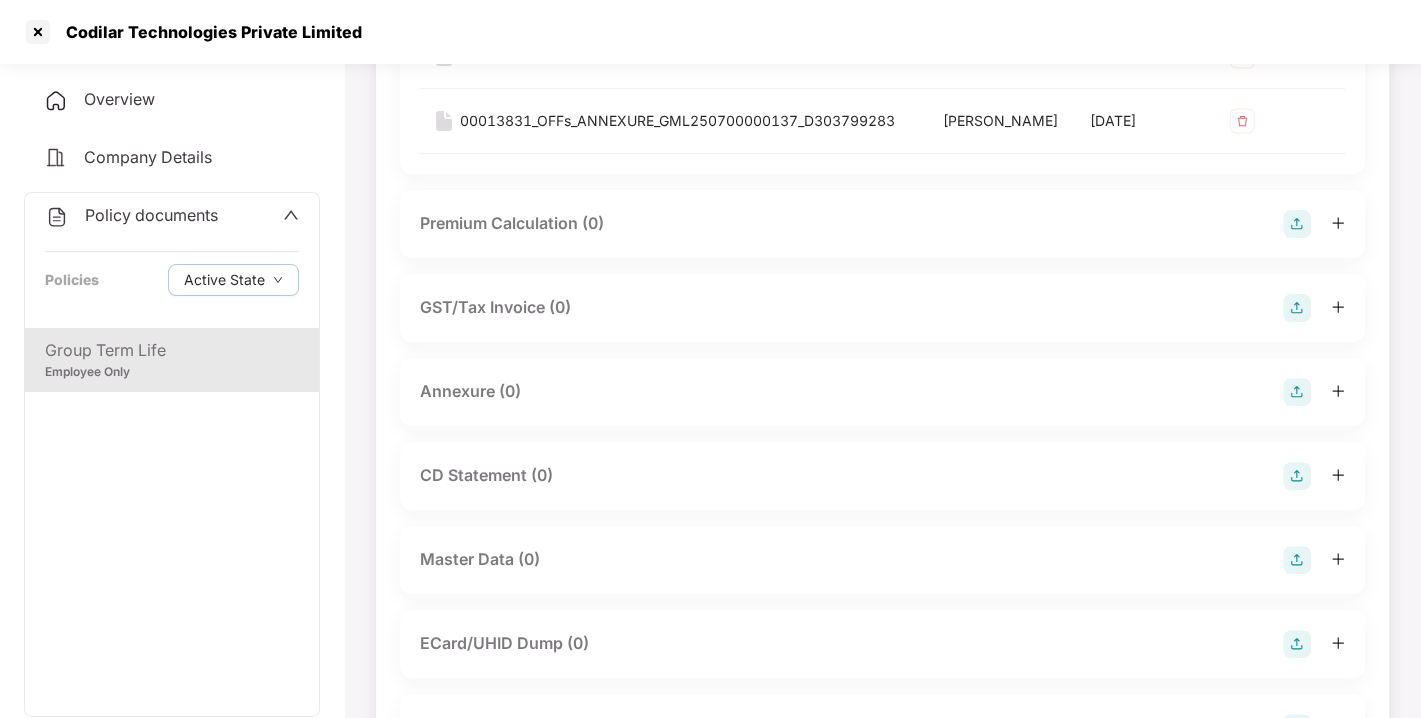 click at bounding box center [1297, 392] 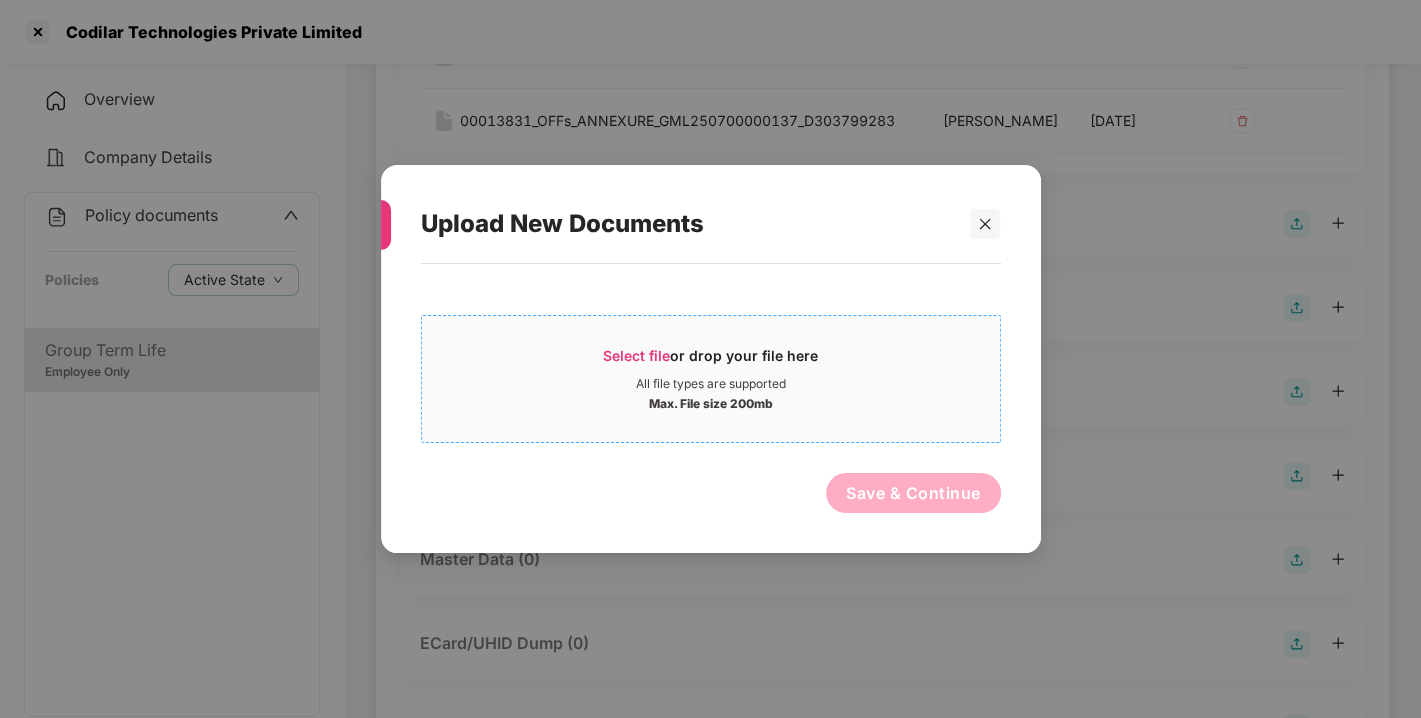 click on "Select file  or drop your file here All file types are supported Max. File size 200mb" at bounding box center (711, 379) 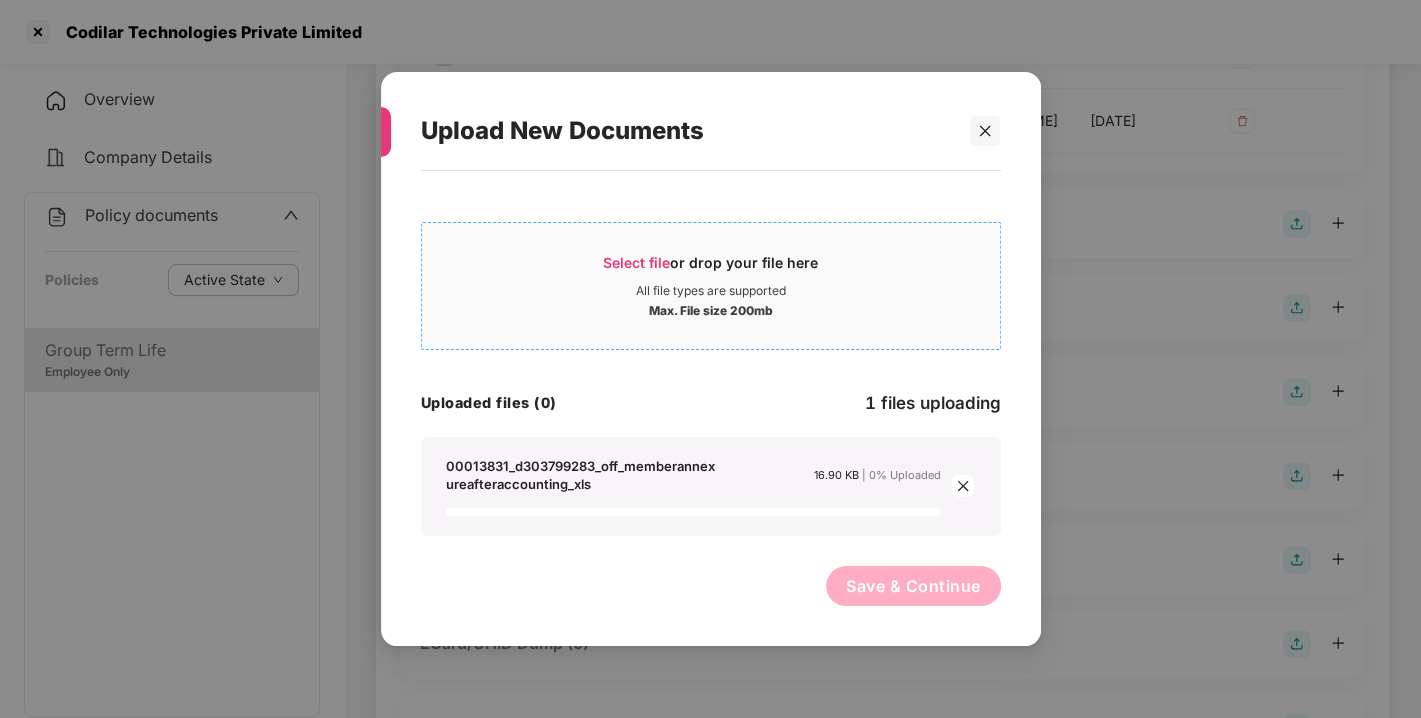 click on "All file types are supported" at bounding box center (711, 291) 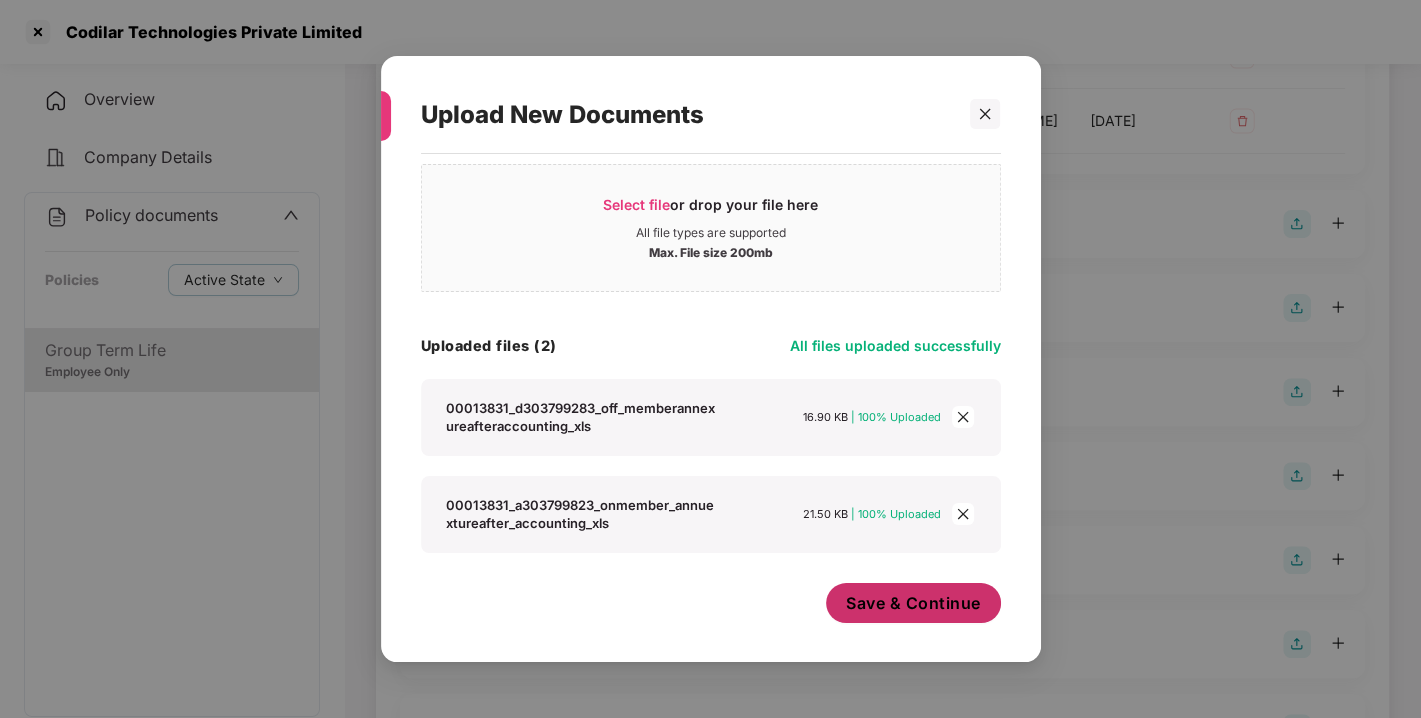 scroll, scrollTop: 40, scrollLeft: 0, axis: vertical 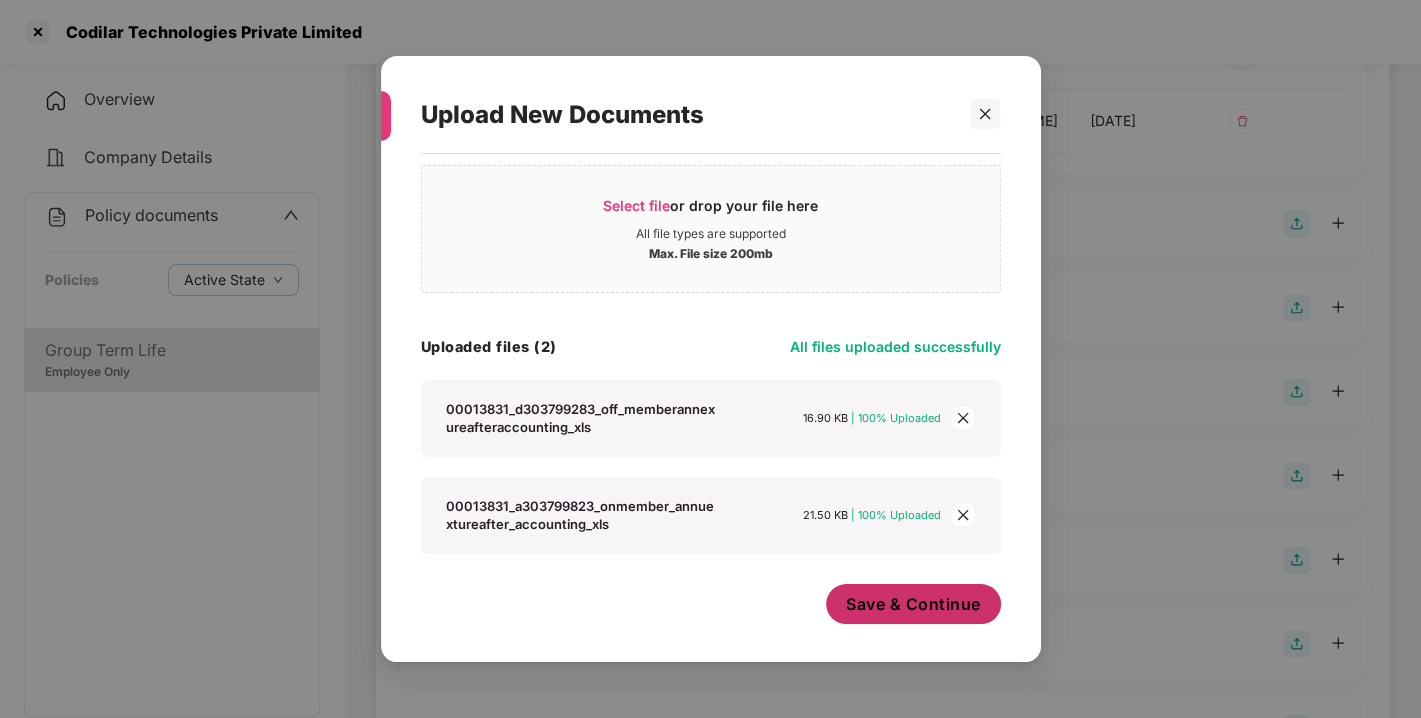 click on "Save & Continue" at bounding box center (913, 604) 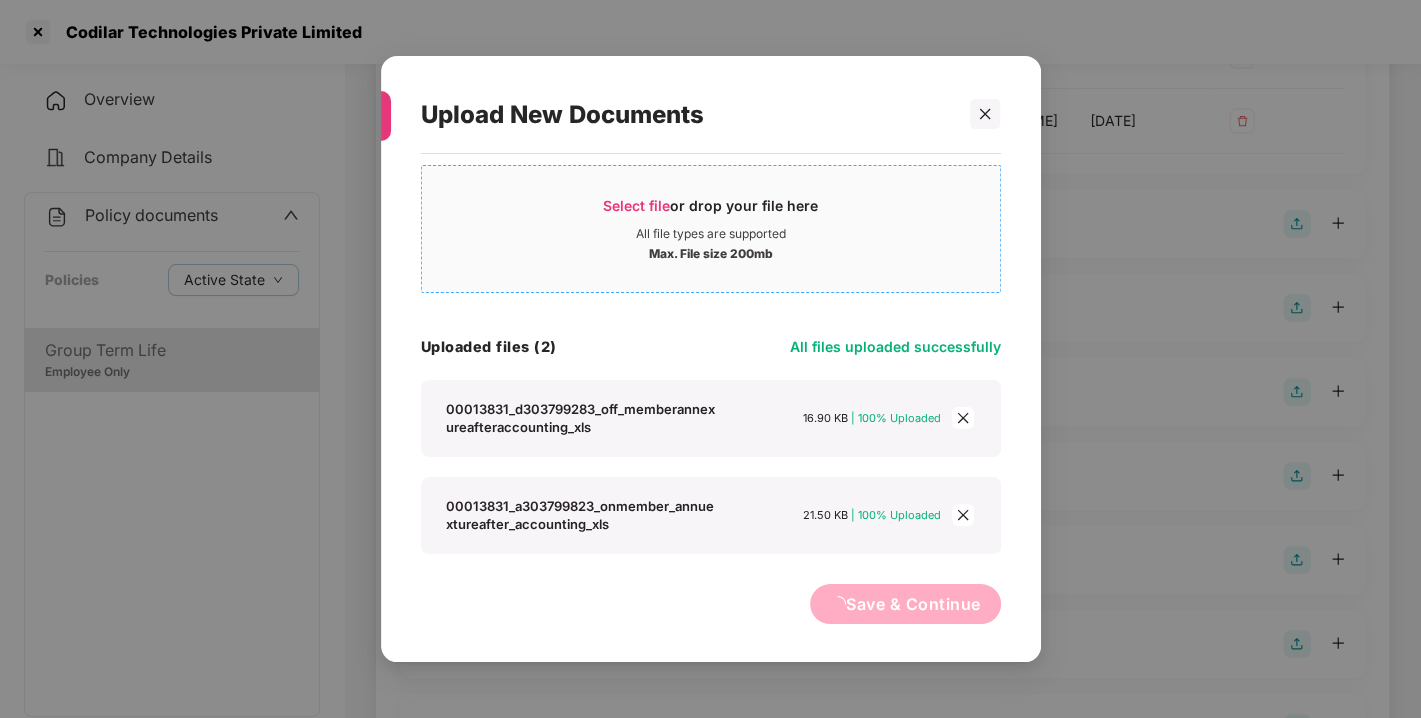 scroll, scrollTop: 0, scrollLeft: 0, axis: both 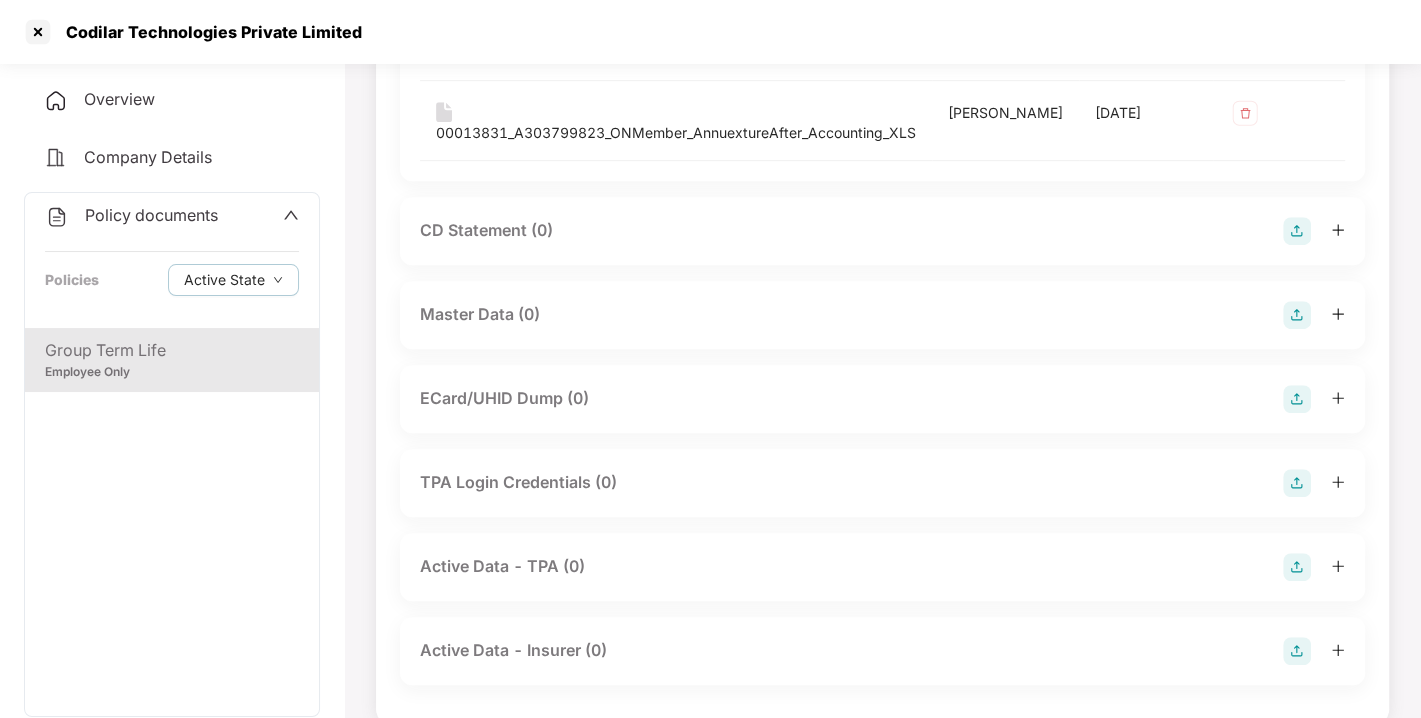 click at bounding box center [1297, 315] 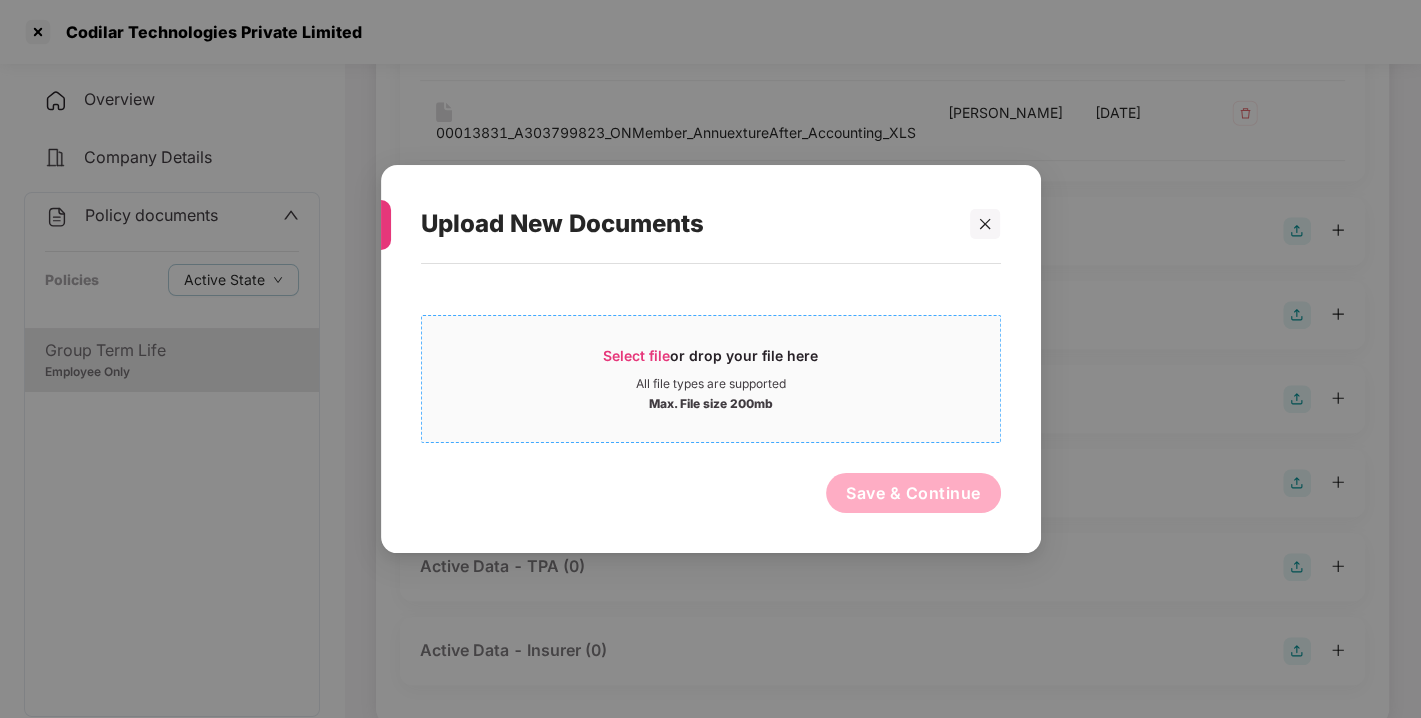 click on "Select file  or drop your file here" at bounding box center (711, 361) 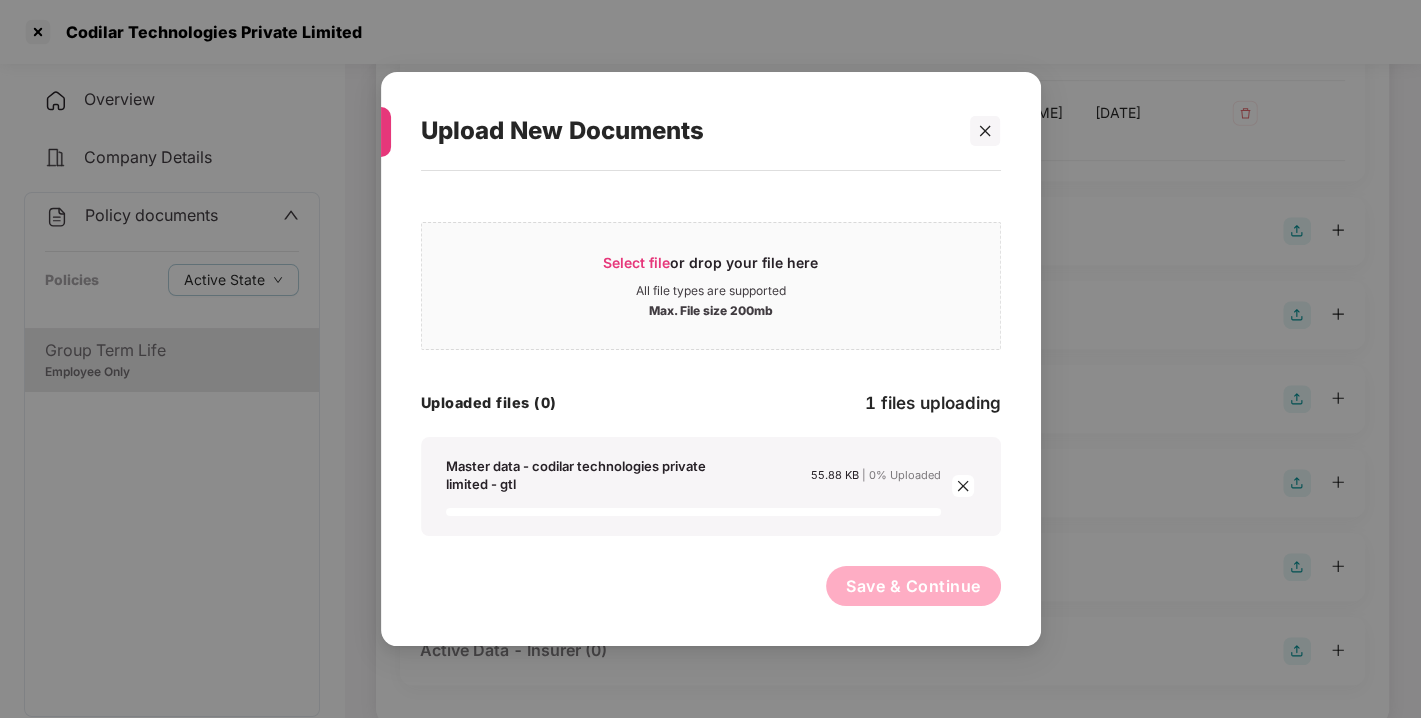 scroll, scrollTop: 879, scrollLeft: 0, axis: vertical 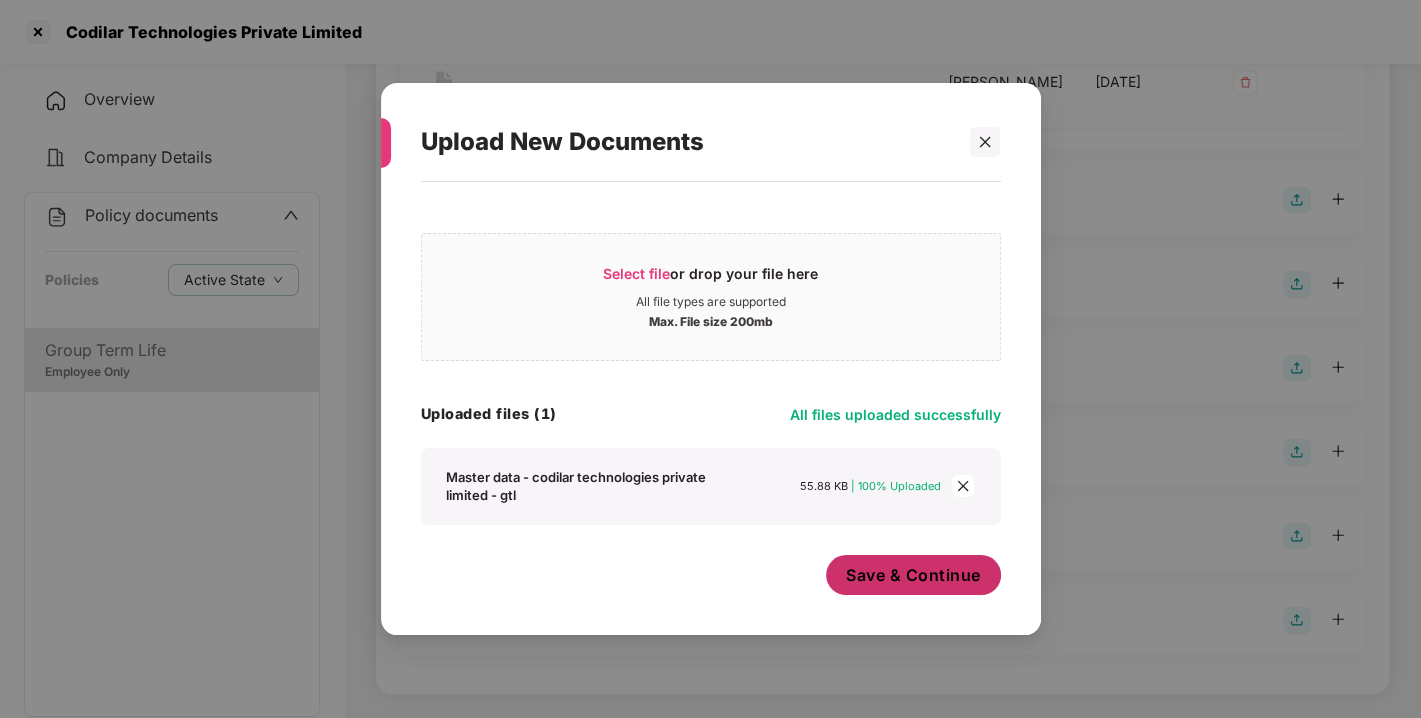 click on "Save & Continue" at bounding box center (913, 575) 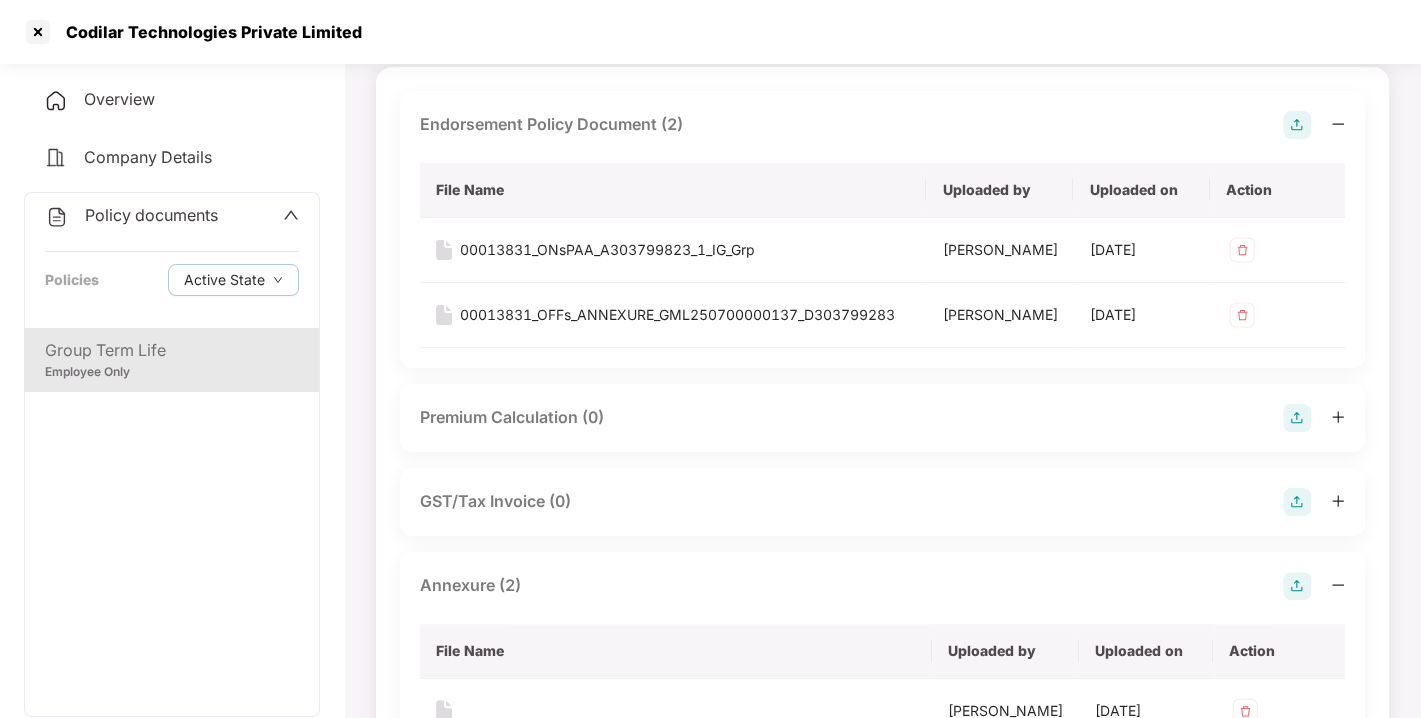 scroll, scrollTop: 0, scrollLeft: 0, axis: both 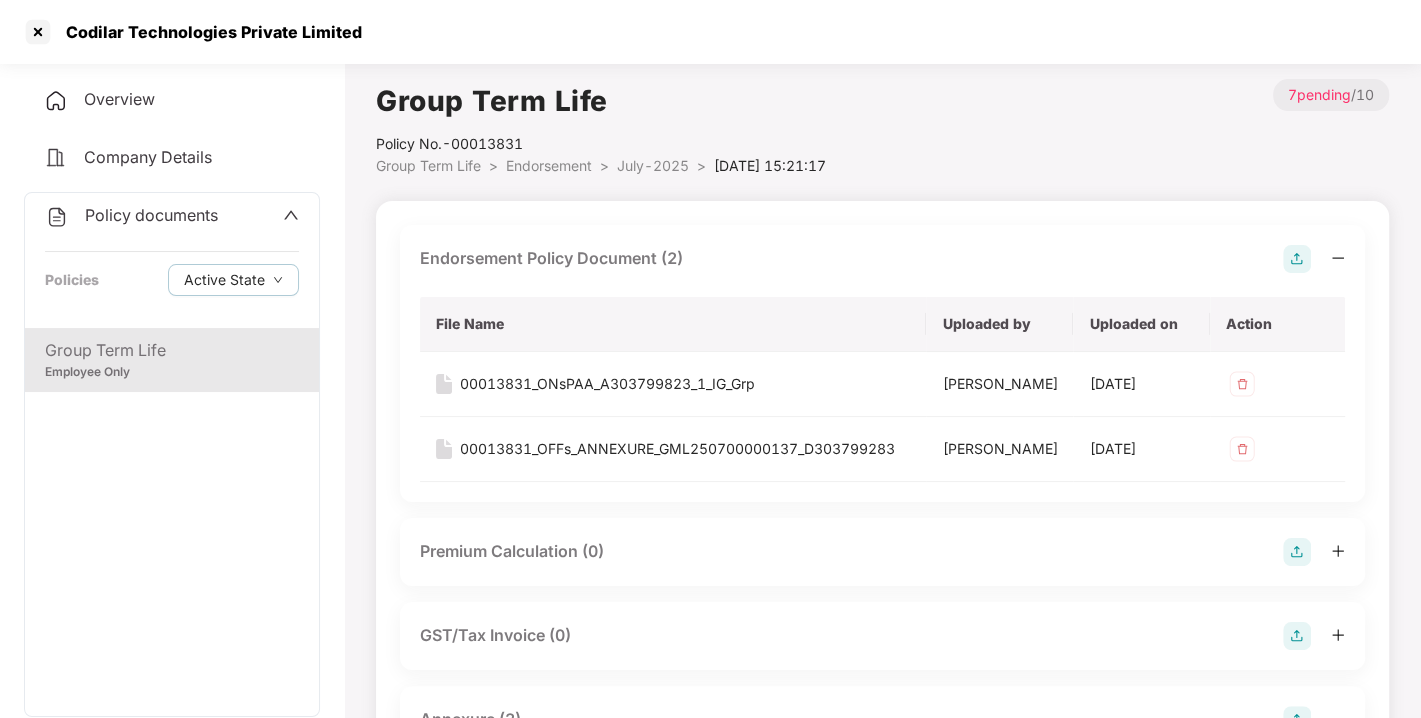 click on "July-2025" at bounding box center [653, 165] 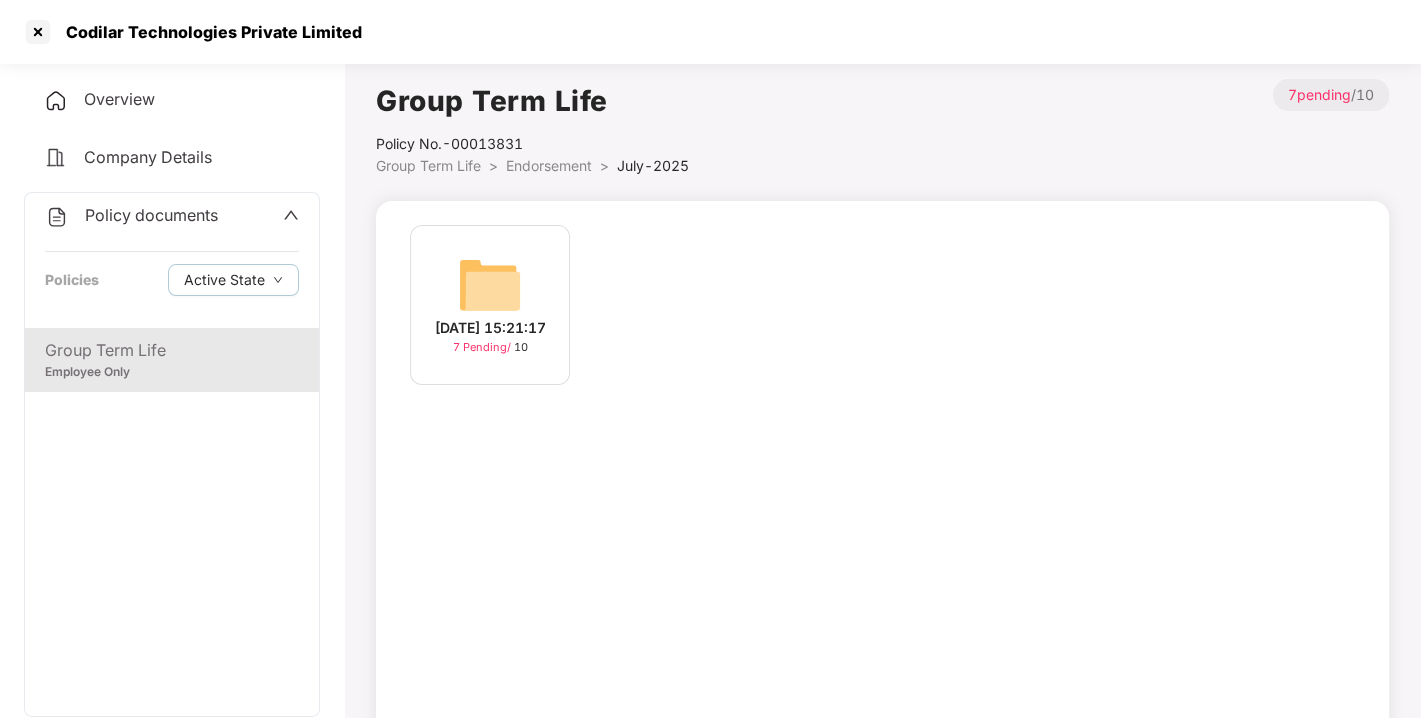 click on "Policy documents" at bounding box center (151, 215) 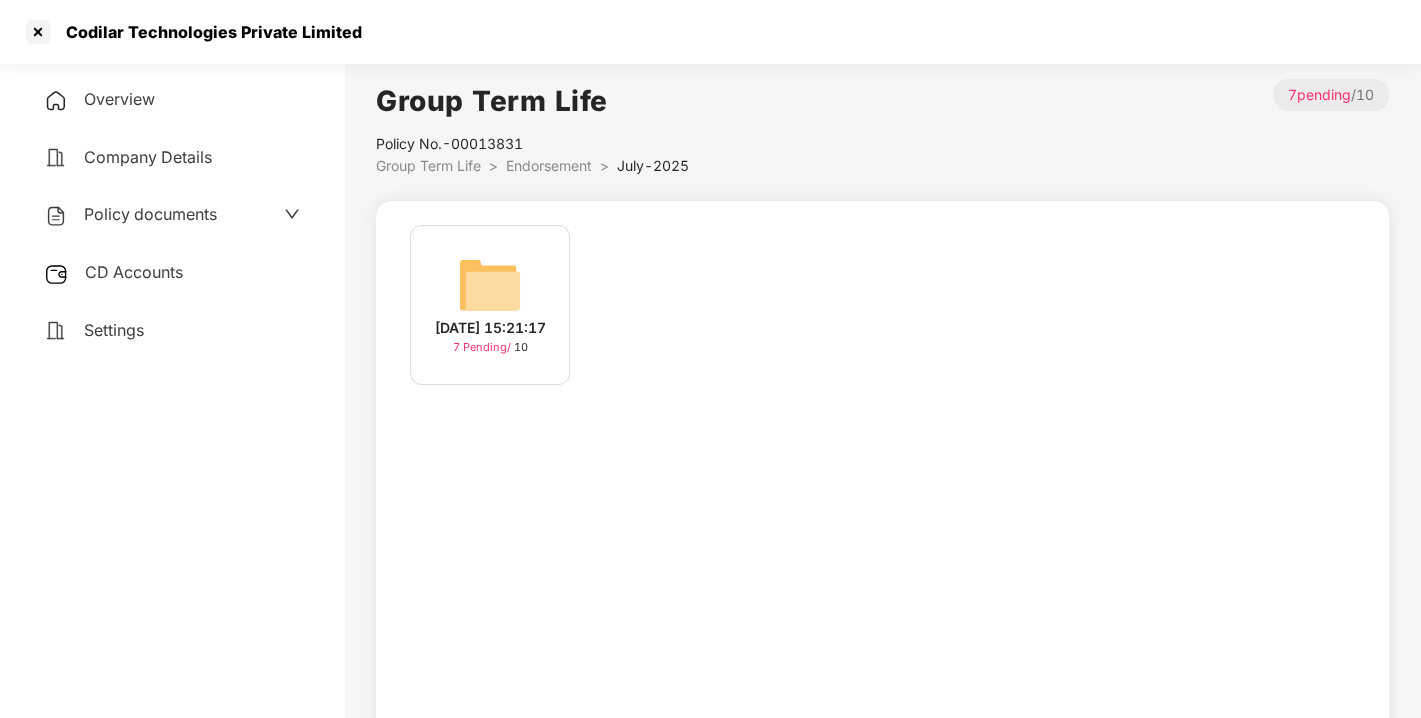 click on "CD Accounts" at bounding box center [134, 272] 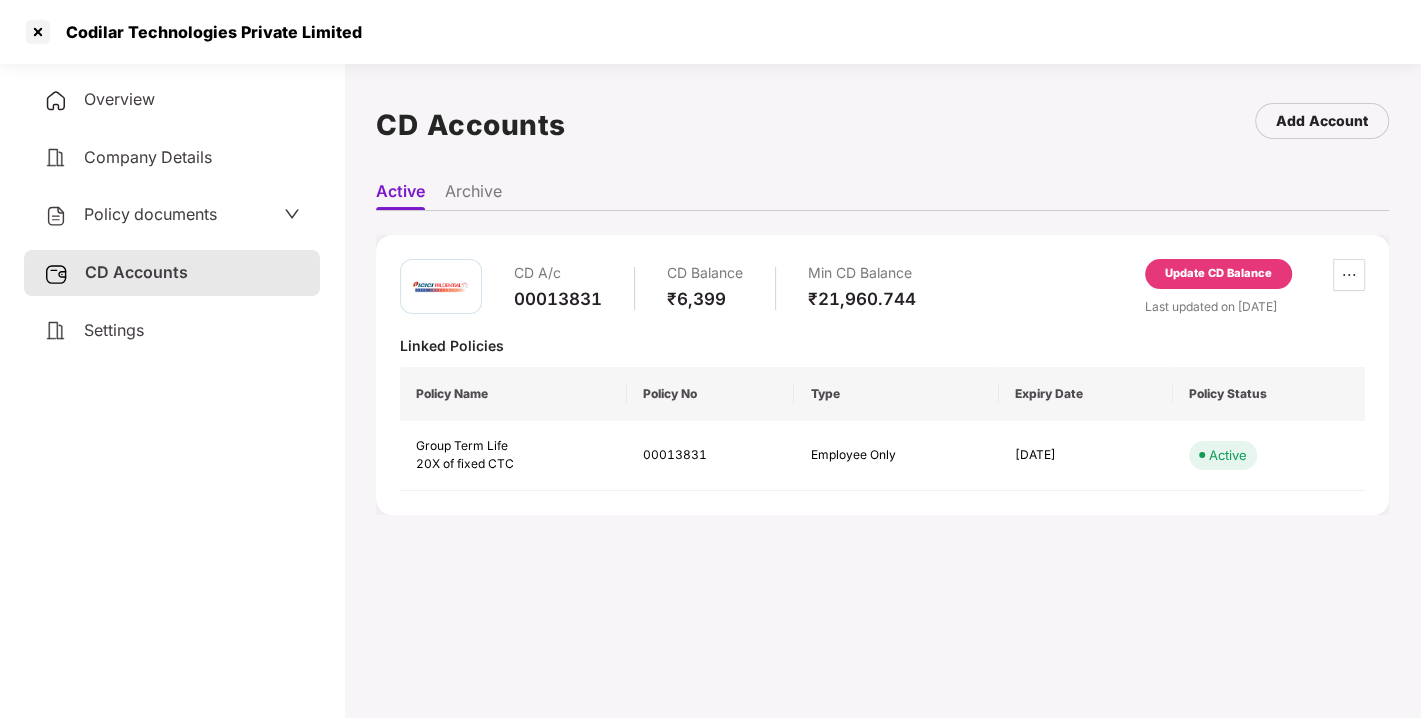click on "Update CD Balance" at bounding box center [1218, 274] 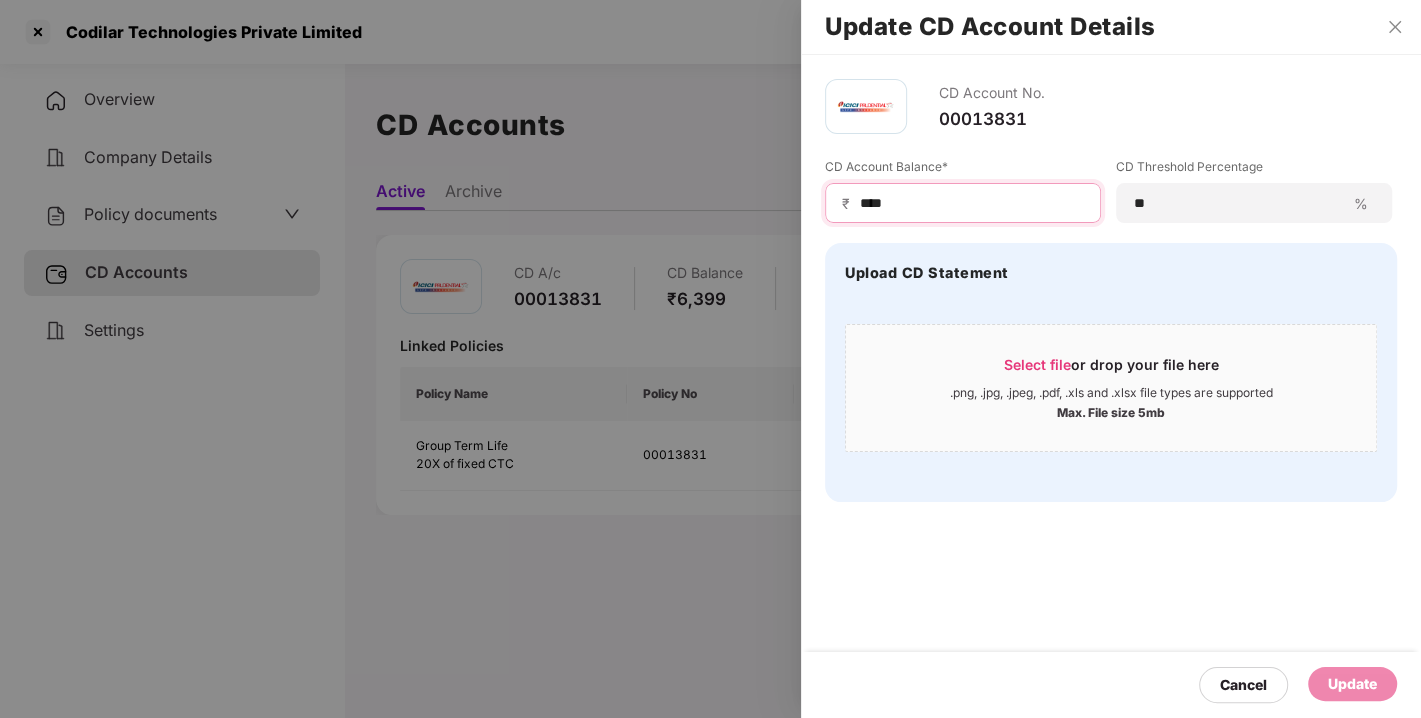 click on "****" at bounding box center [971, 203] 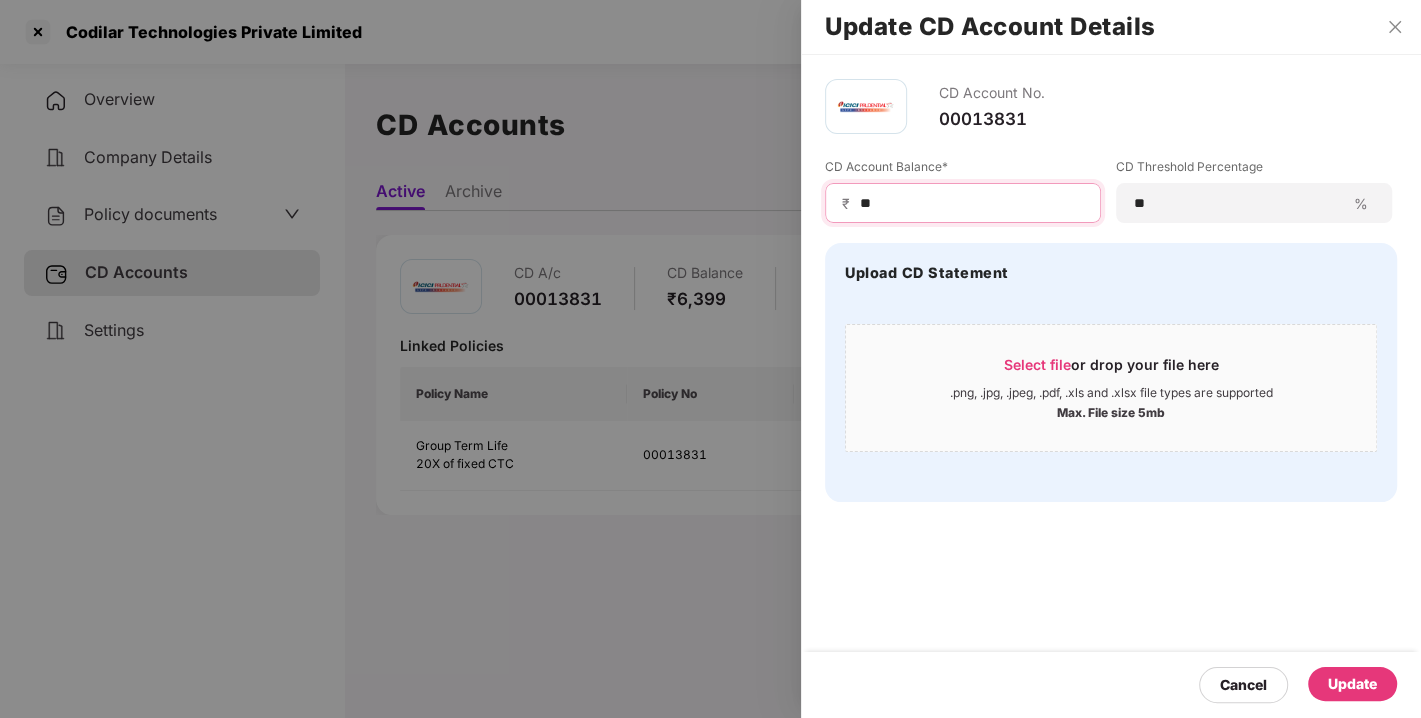 type on "*" 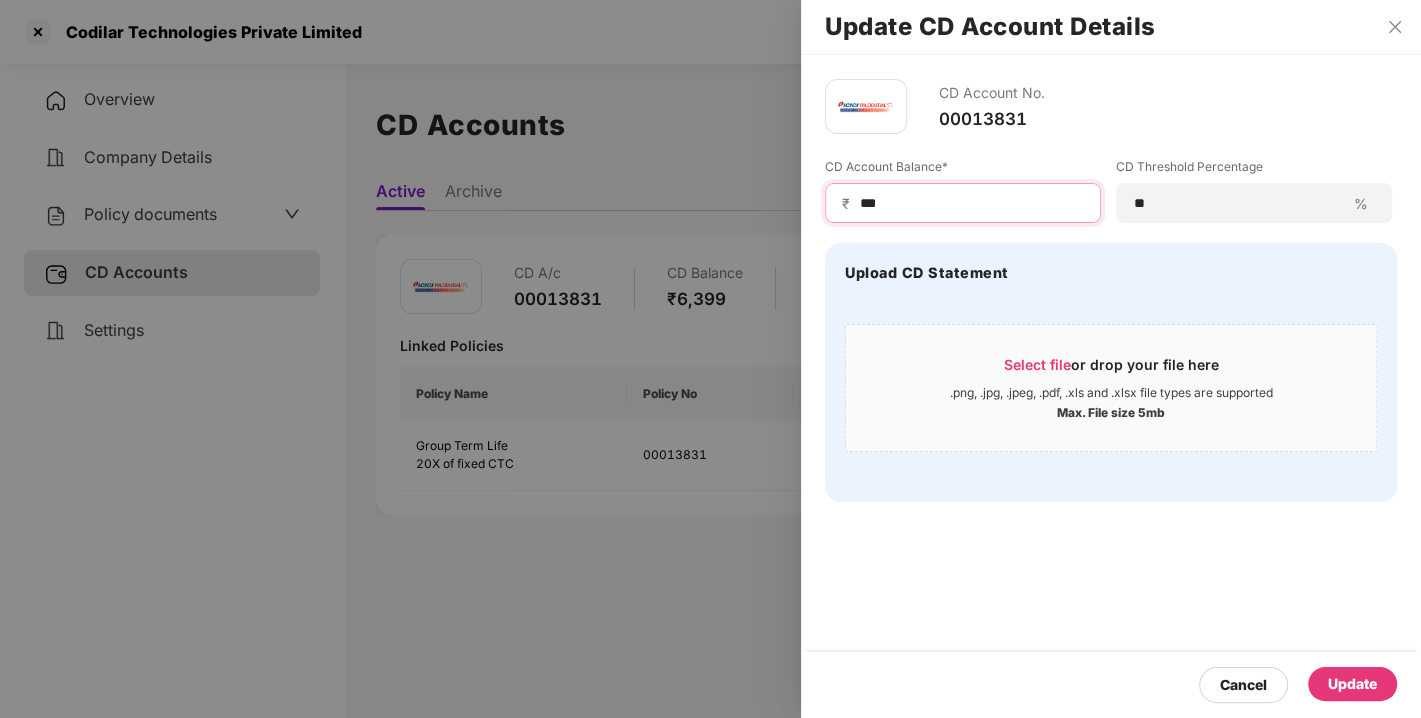 type on "***" 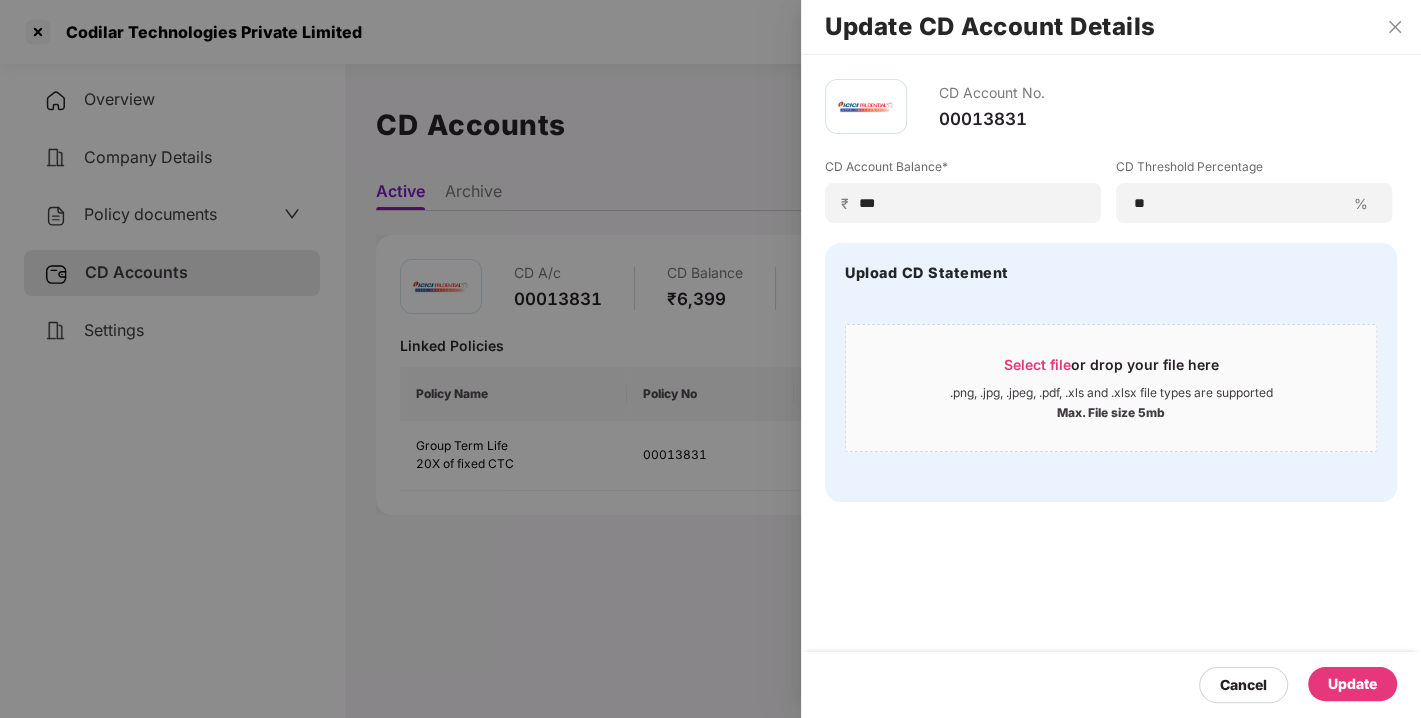 click on "Update" at bounding box center [1352, 684] 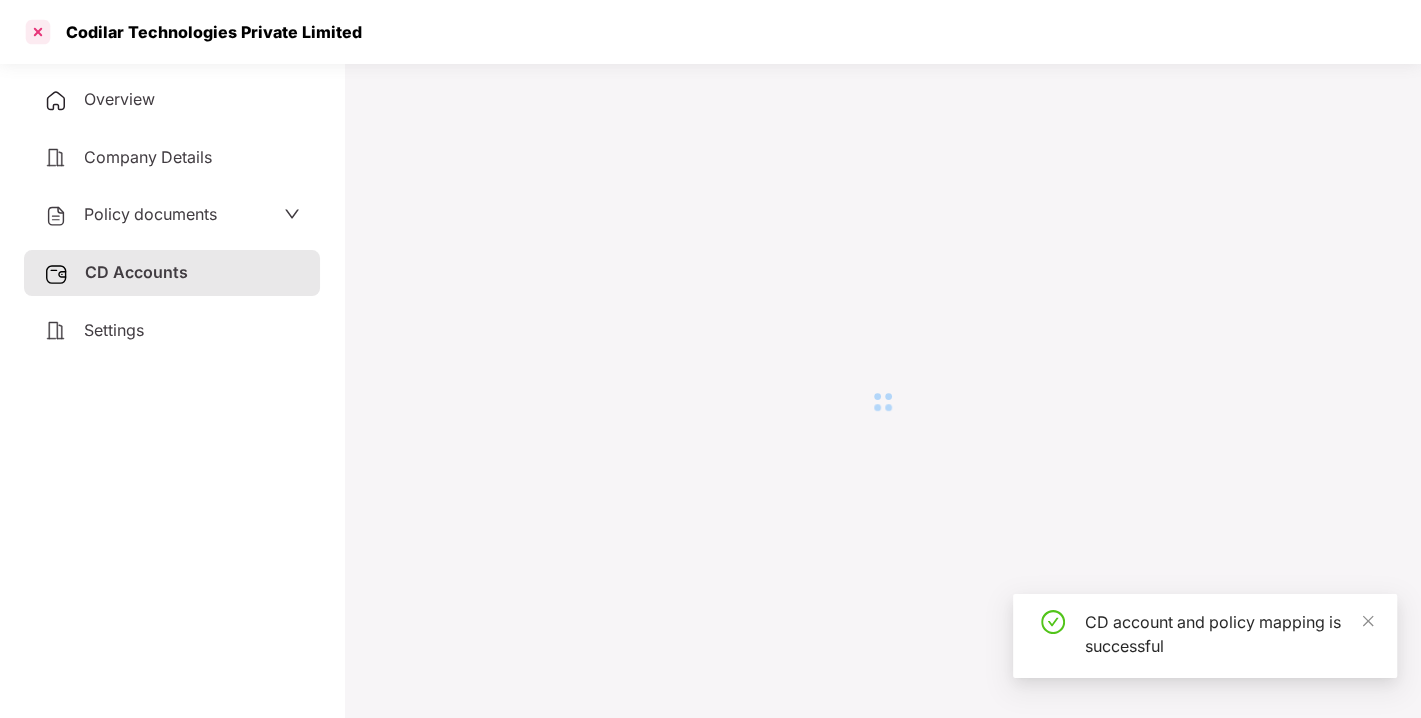 click at bounding box center (38, 32) 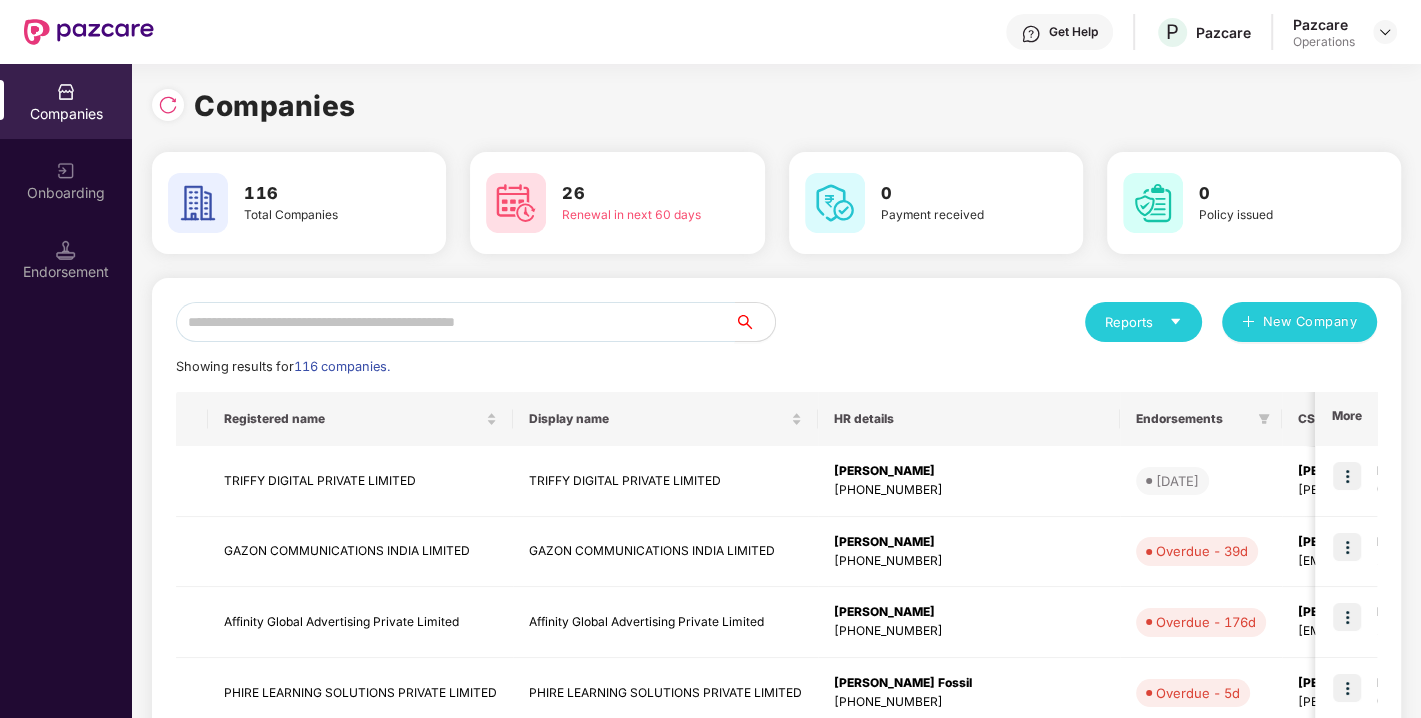 click at bounding box center [455, 322] 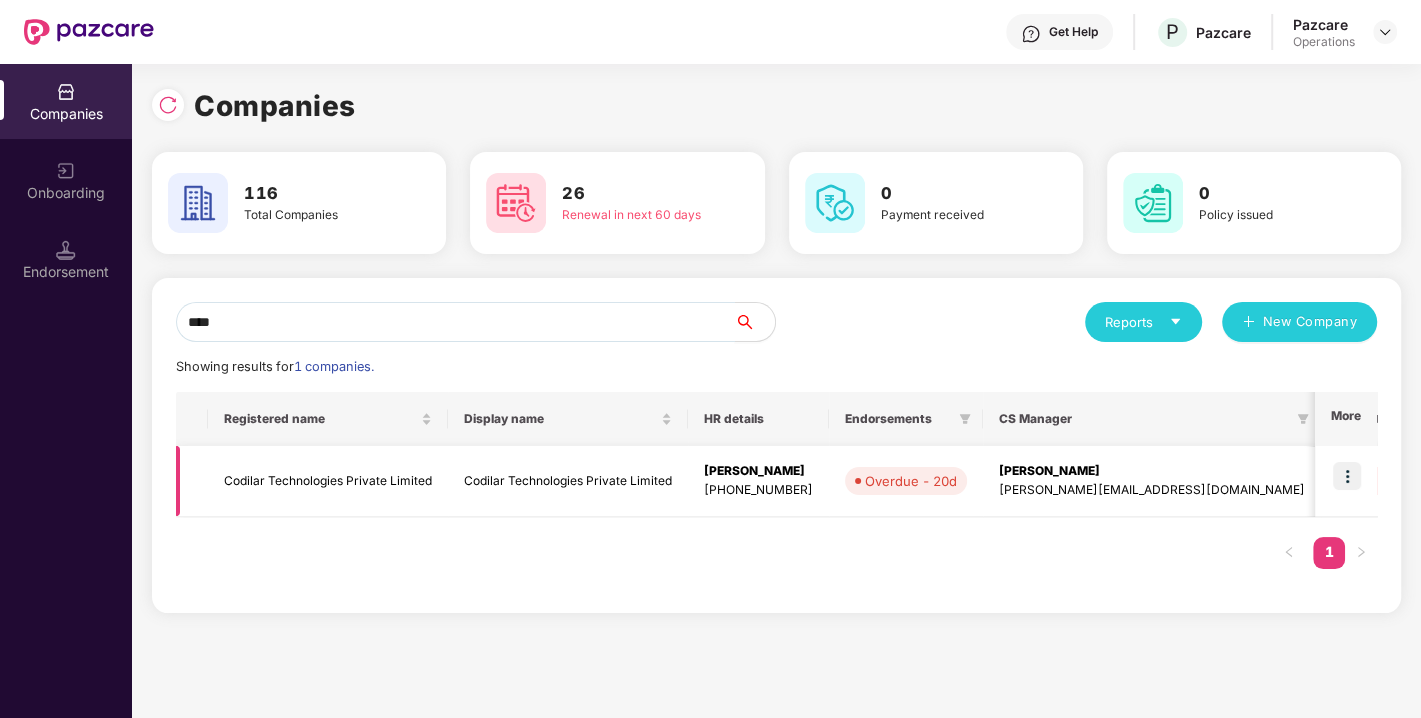 type on "****" 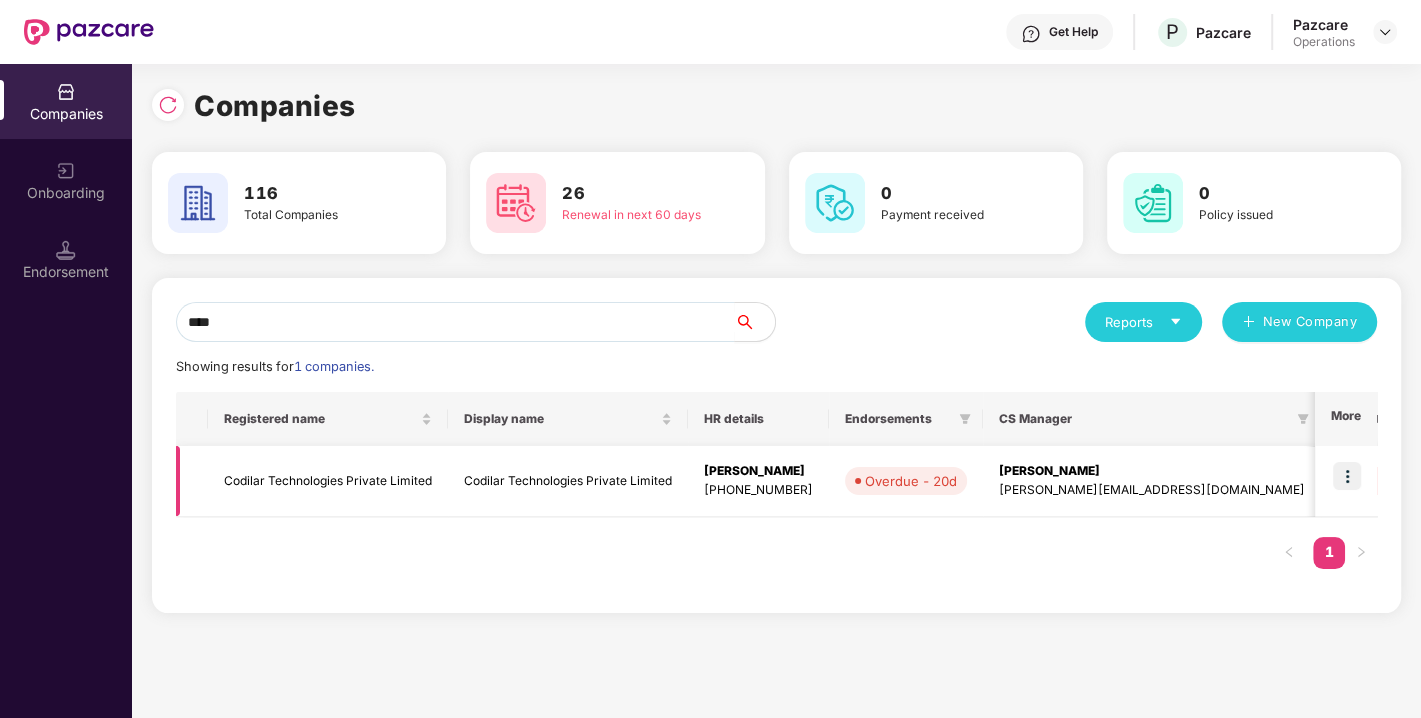 click at bounding box center [1347, 476] 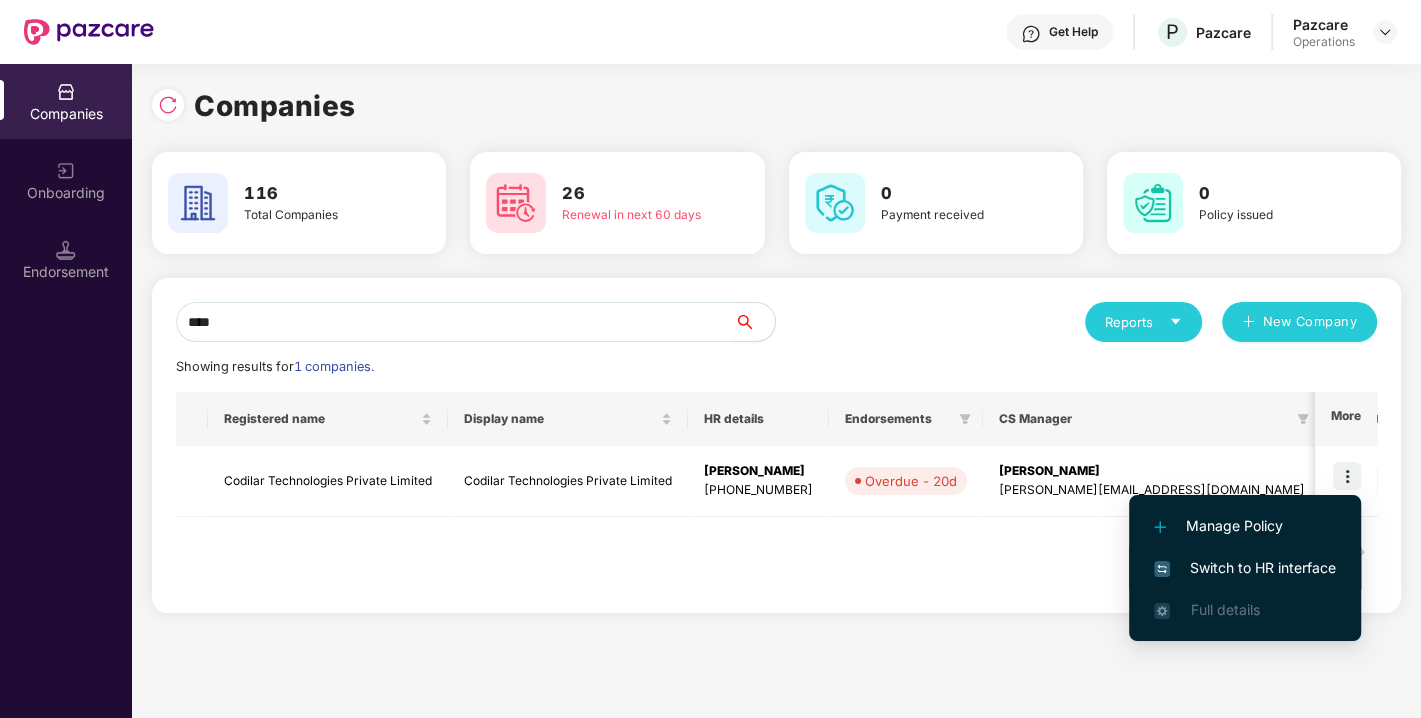 click on "Switch to HR interface" at bounding box center (1245, 568) 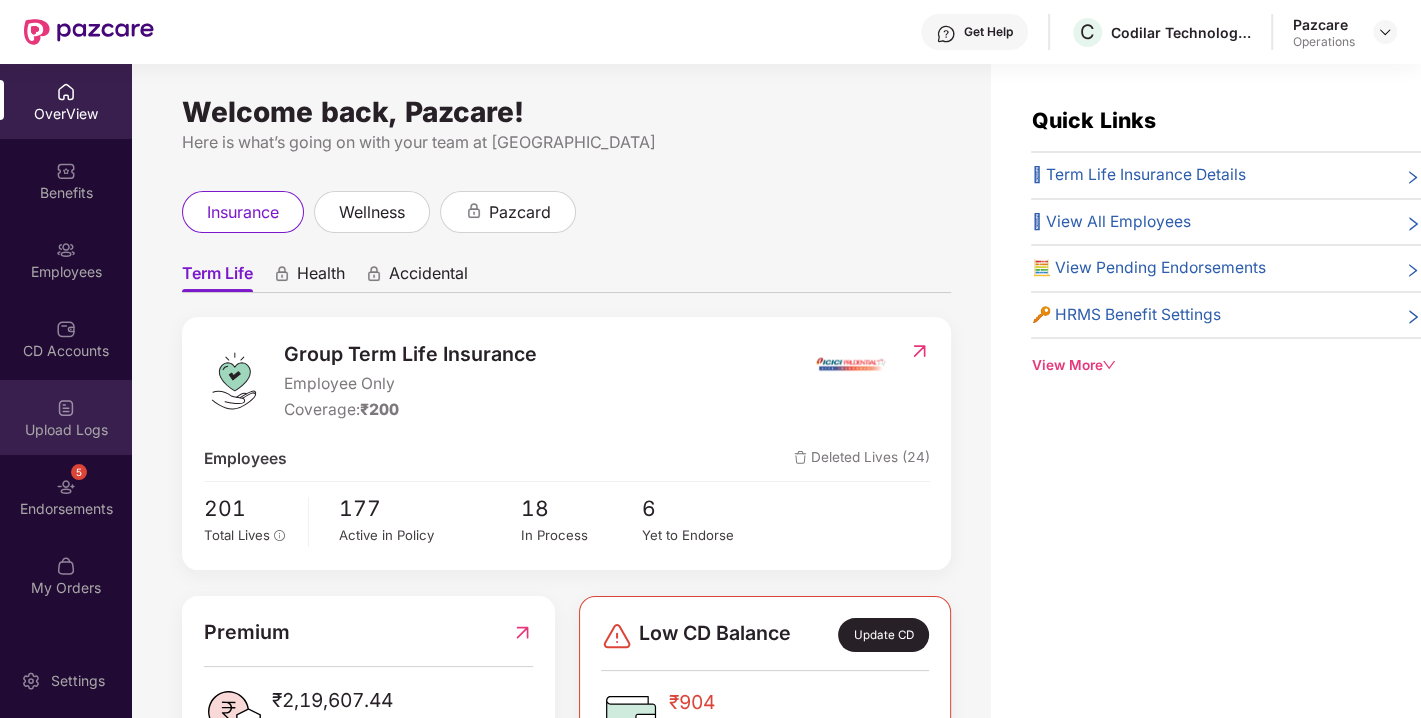 scroll, scrollTop: 63, scrollLeft: 0, axis: vertical 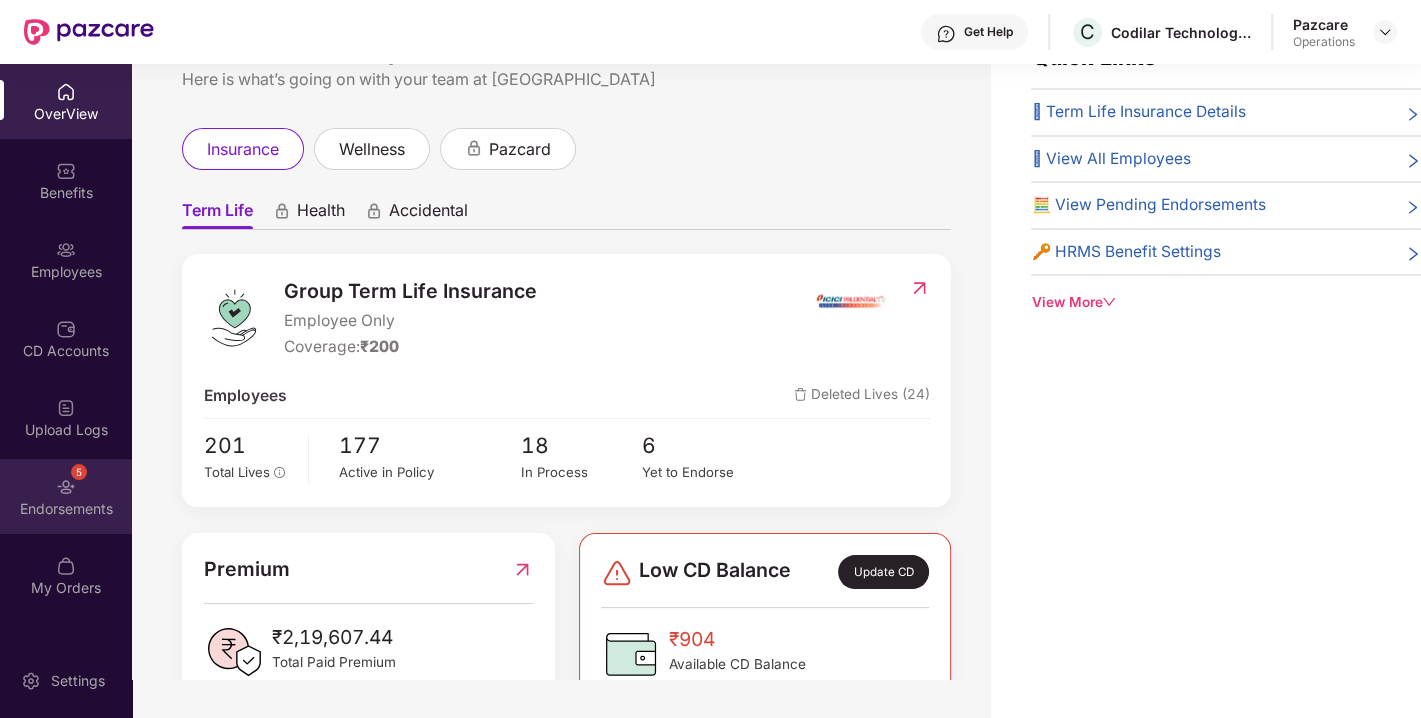 click on "5 Endorsements" at bounding box center [66, 496] 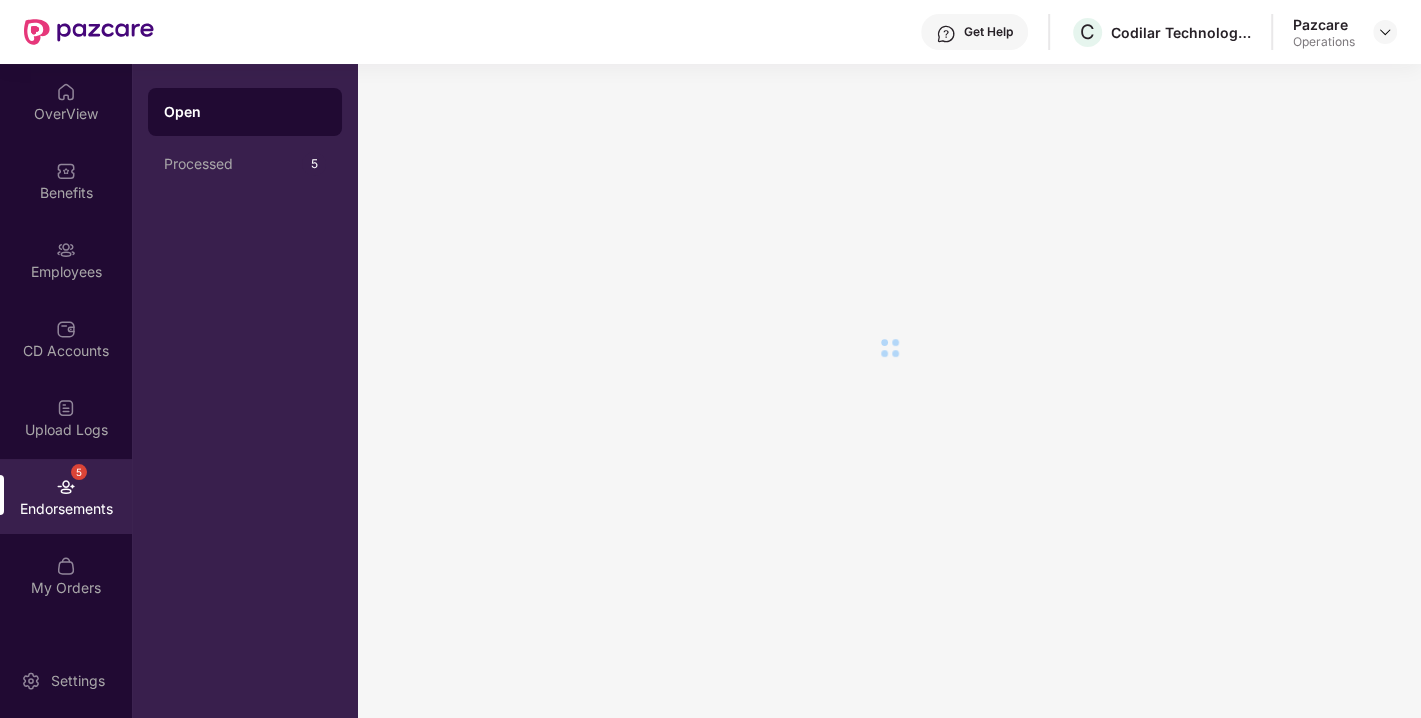 scroll, scrollTop: 0, scrollLeft: 0, axis: both 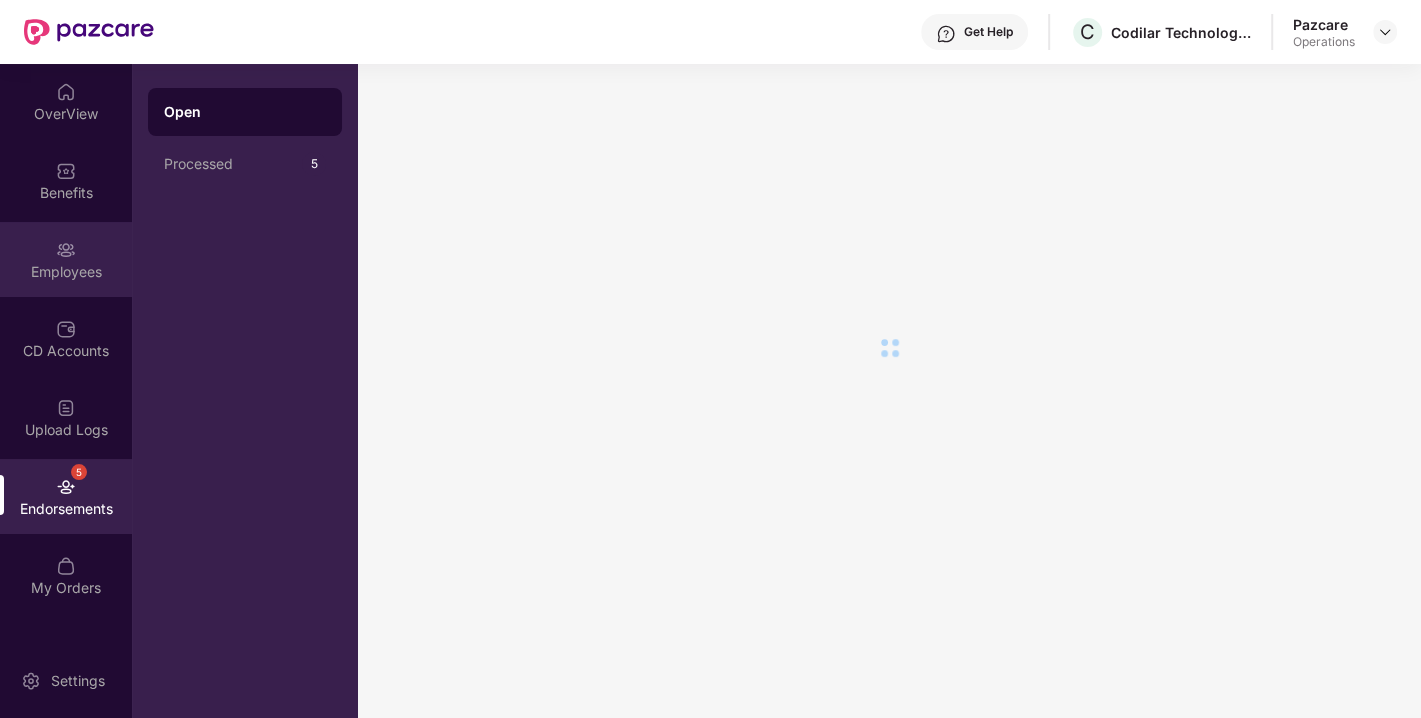 click at bounding box center (66, 250) 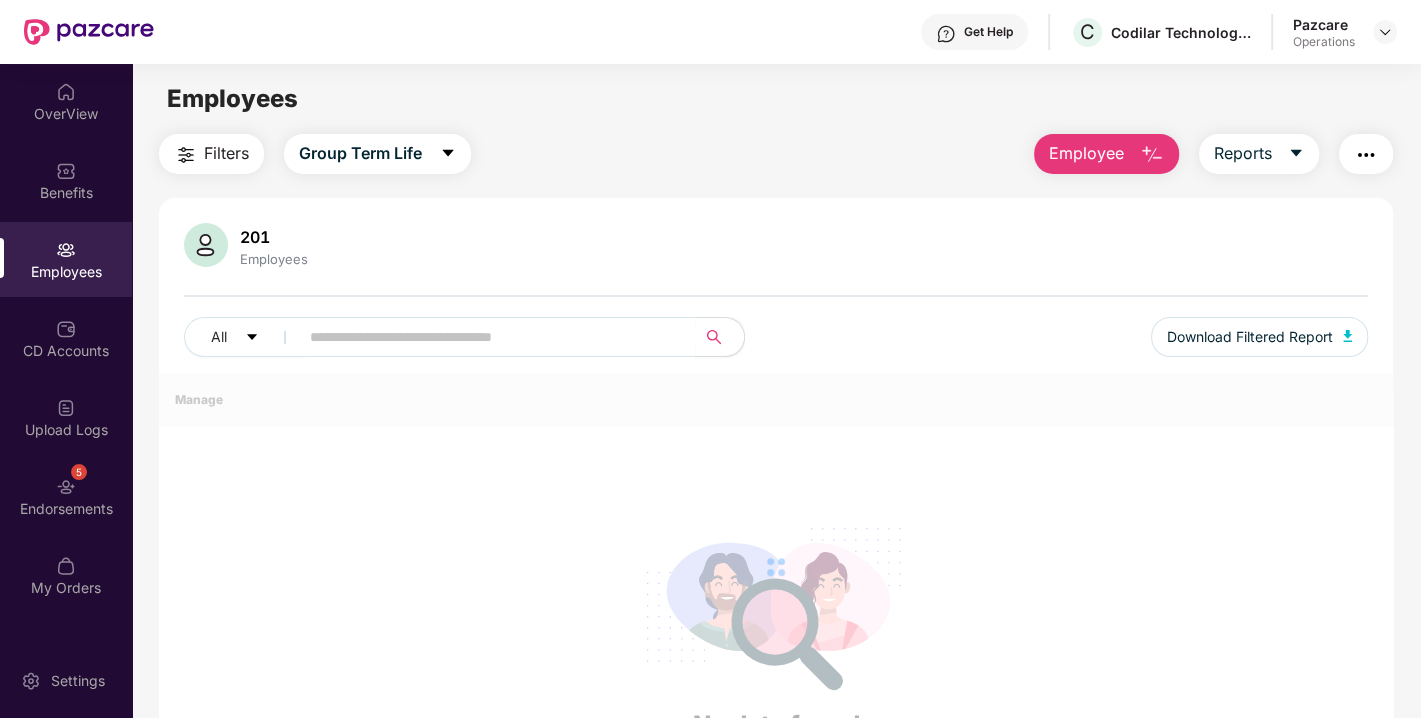 click at bounding box center (1366, 154) 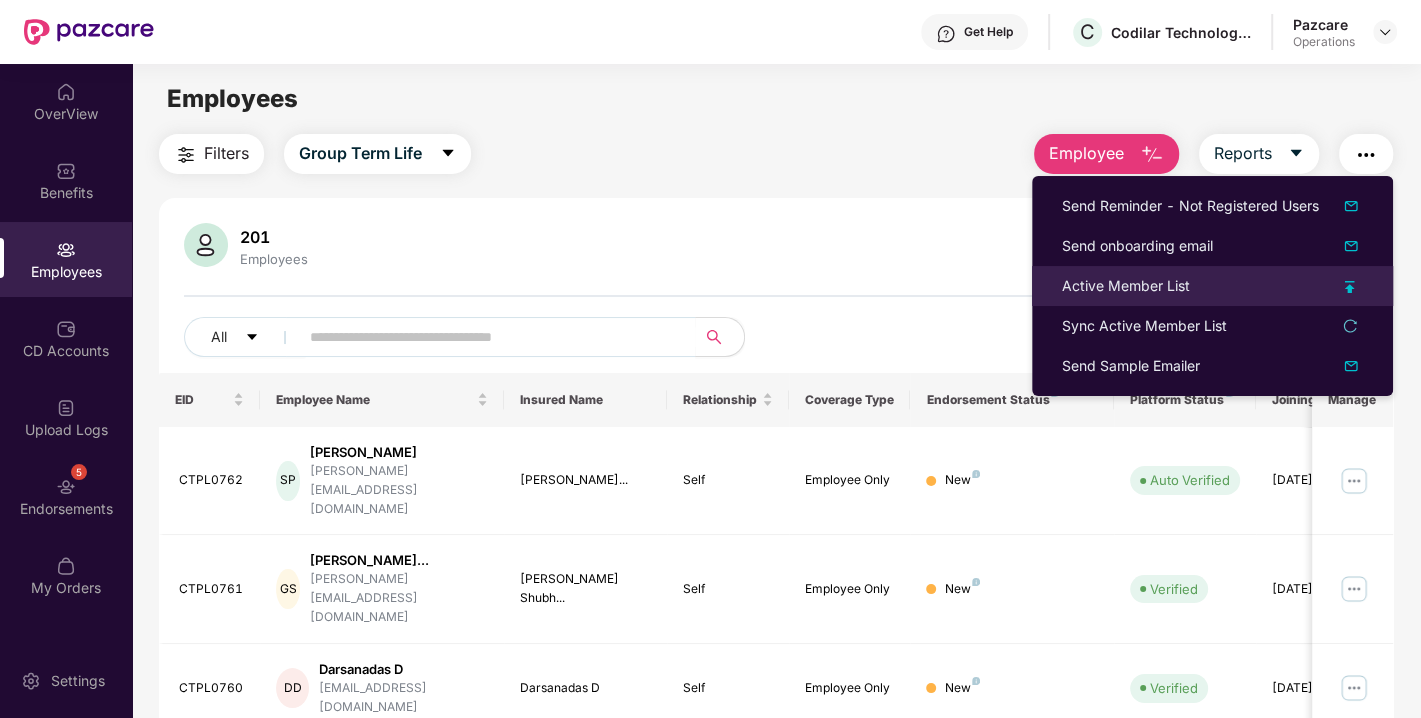 click on "Active Member List" at bounding box center (1126, 286) 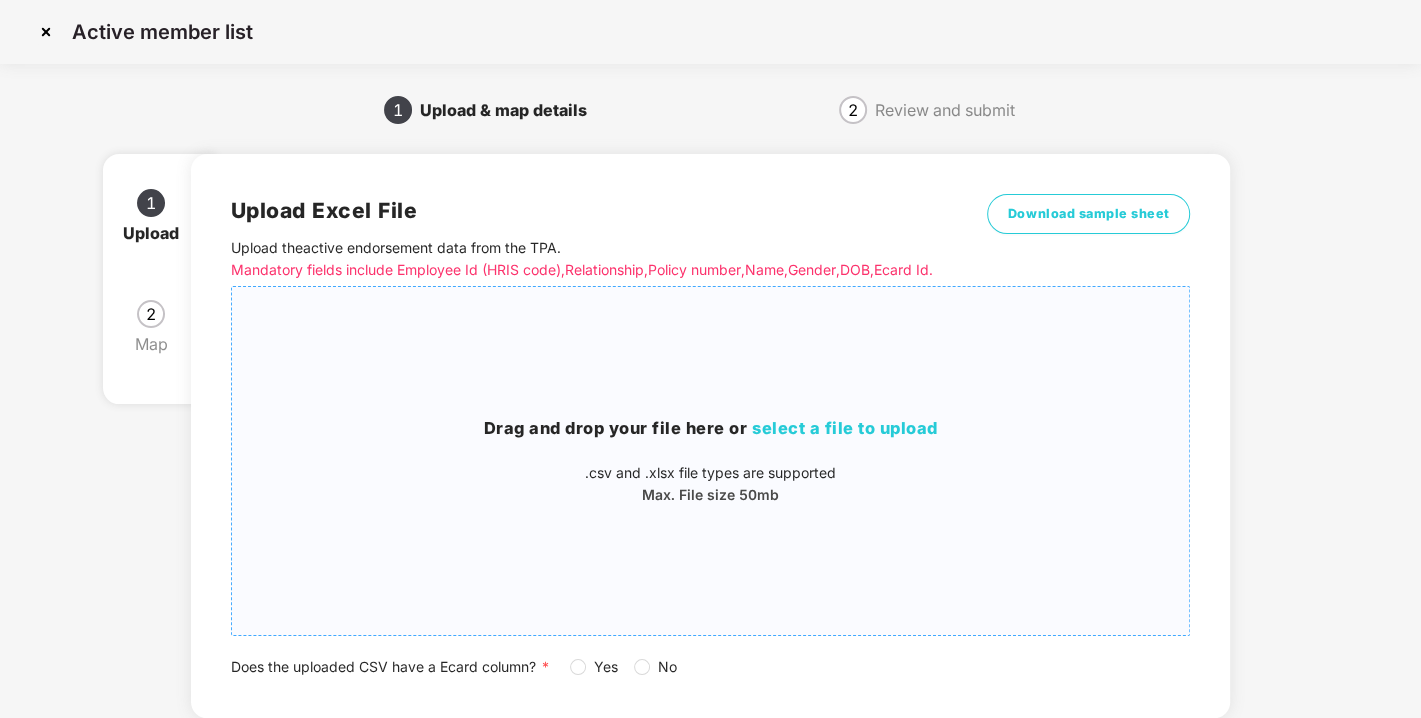 click on "Drag and drop your file here or  select a file to upload .csv and .xlsx file types are supported Max. File size 50mb" at bounding box center (711, 461) 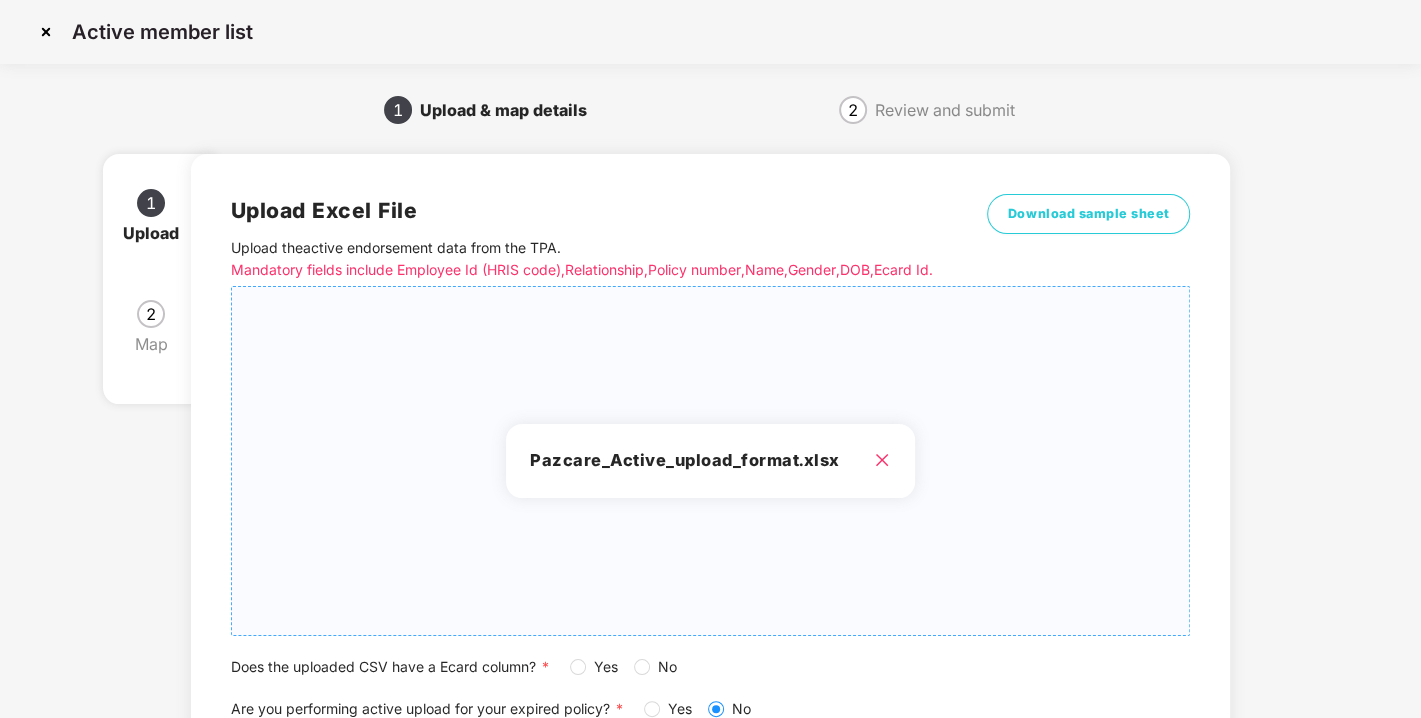 scroll, scrollTop: 189, scrollLeft: 0, axis: vertical 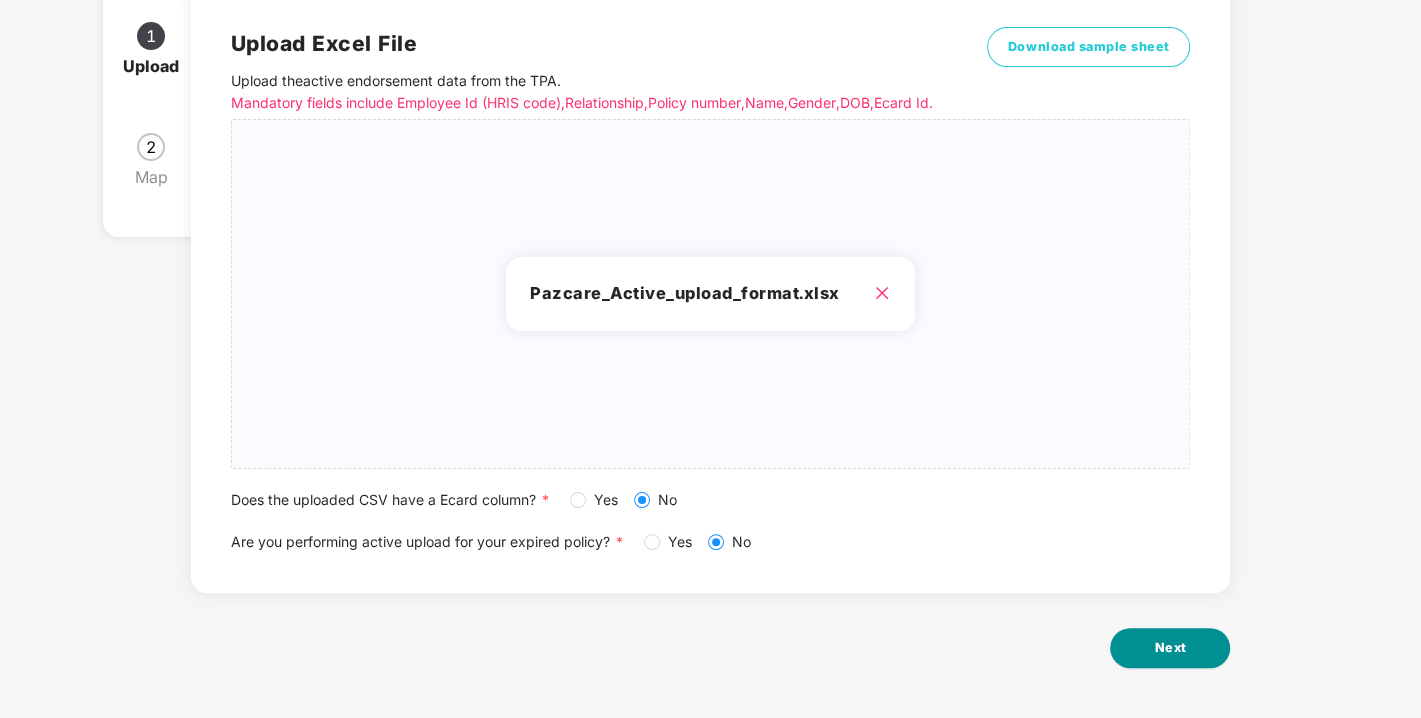 click on "Next" at bounding box center (1170, 648) 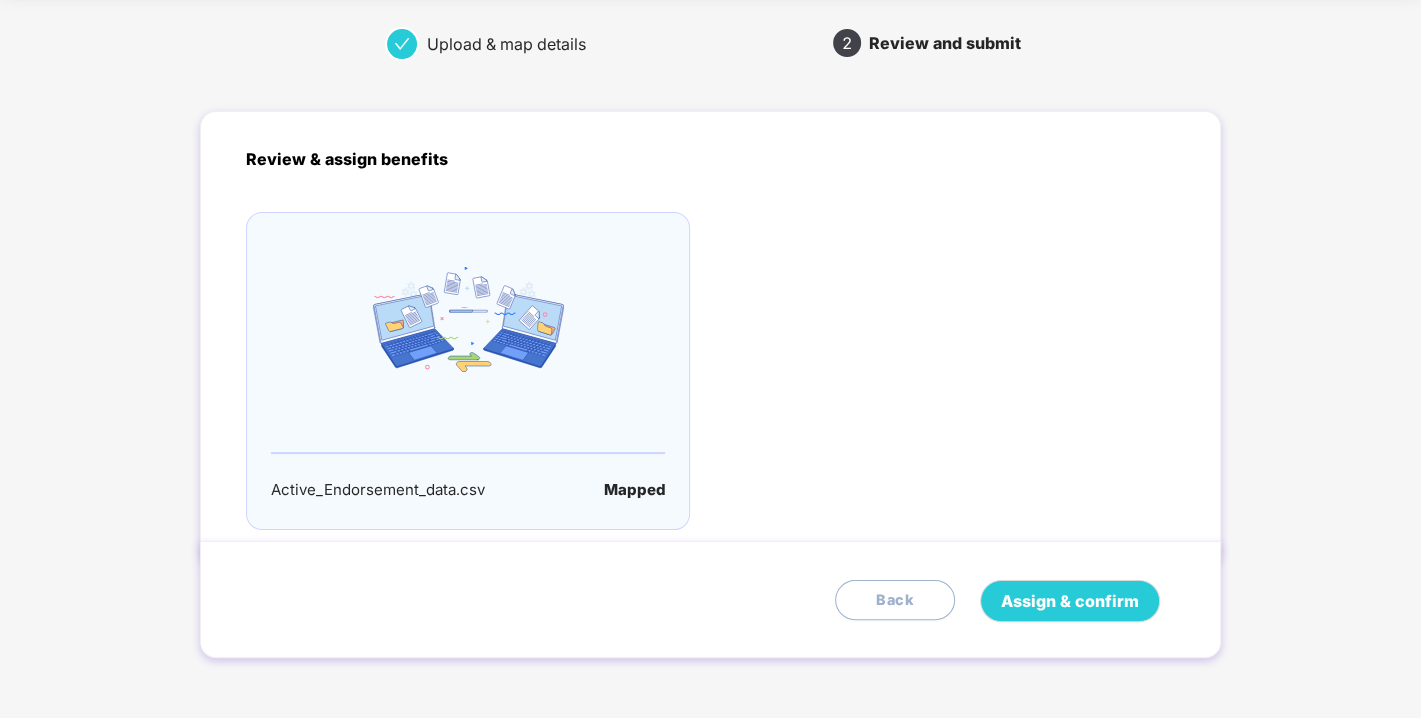 scroll, scrollTop: 0, scrollLeft: 0, axis: both 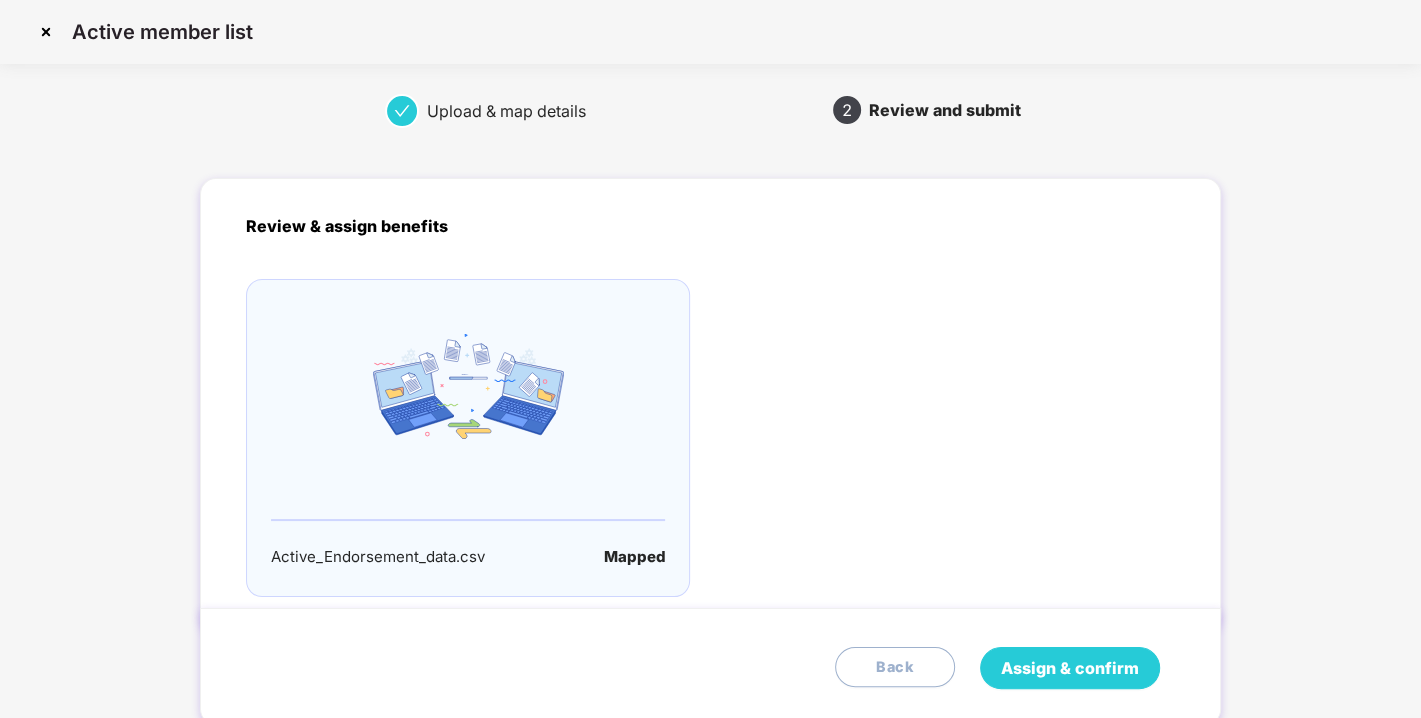 click on "Assign & confirm" at bounding box center [1070, 668] 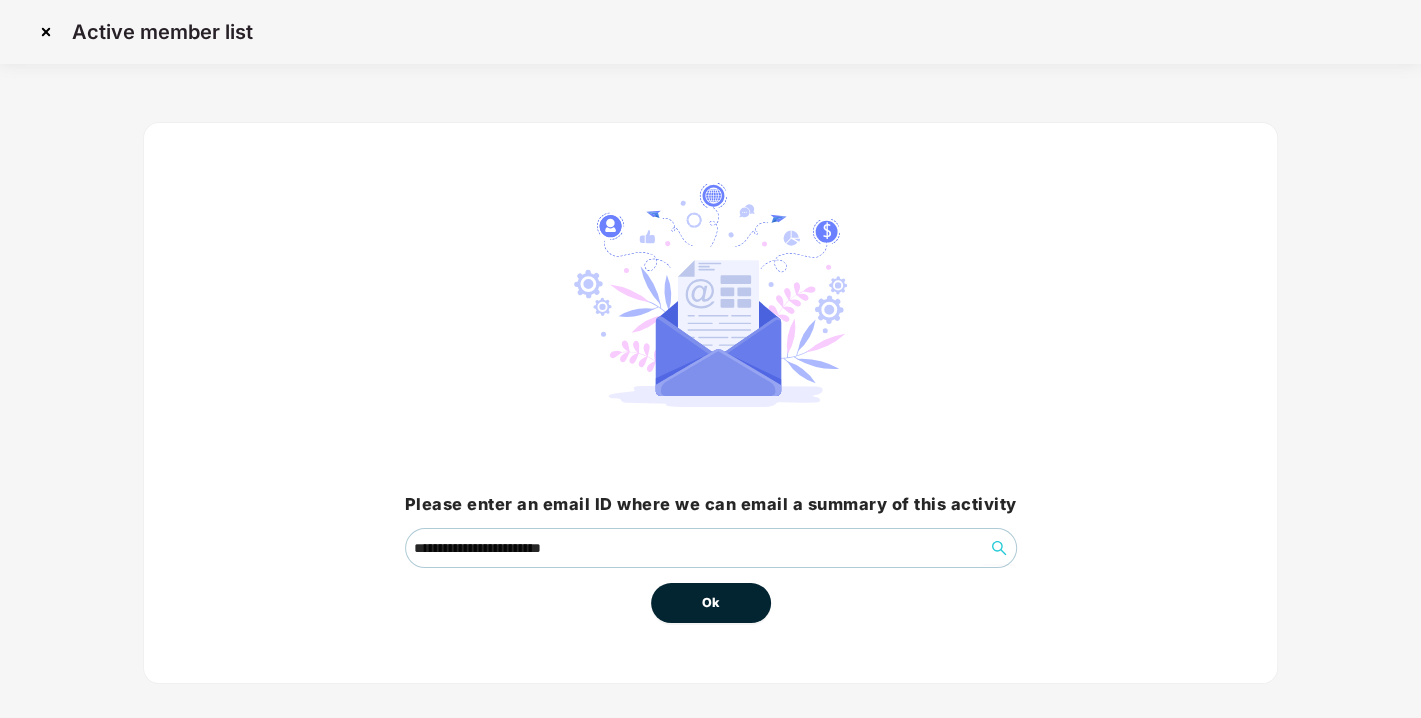 click on "Ok" at bounding box center (711, 603) 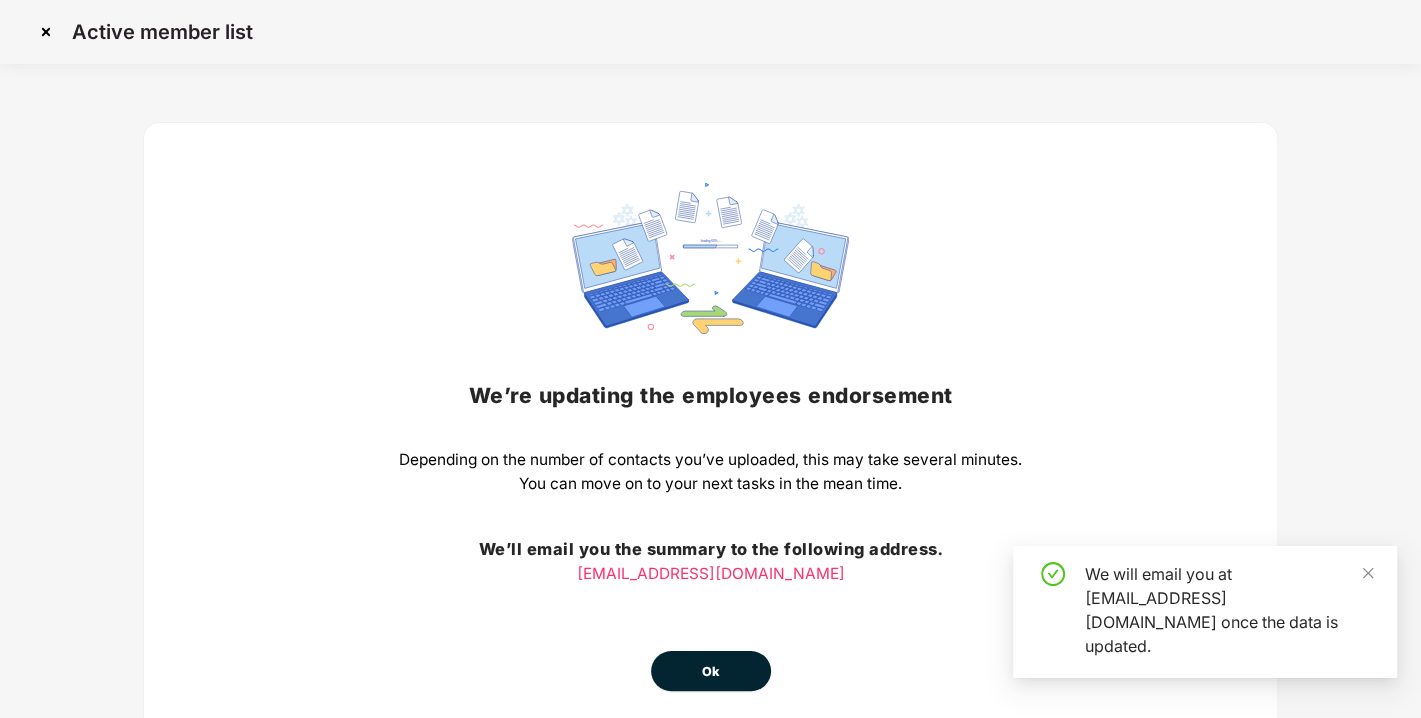 click on "Ok" at bounding box center (711, 672) 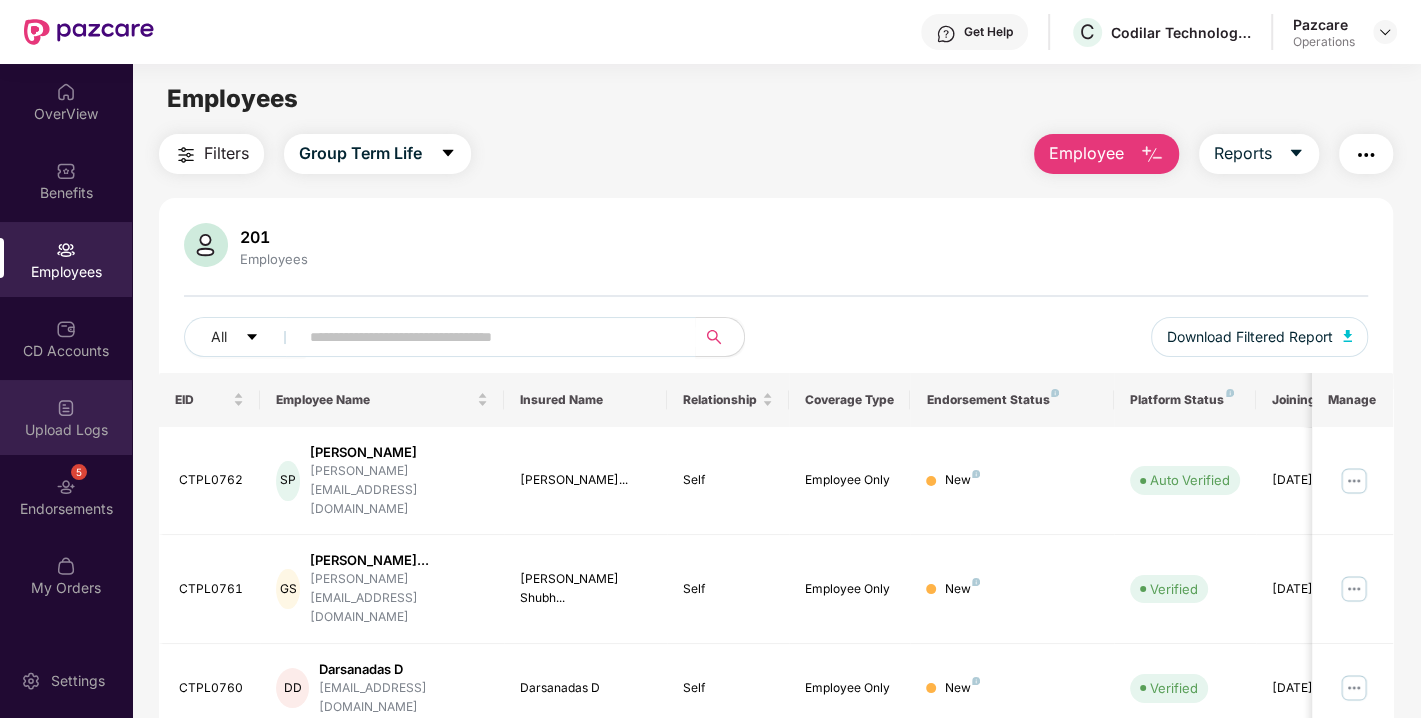 click on "Upload Logs" at bounding box center [66, 417] 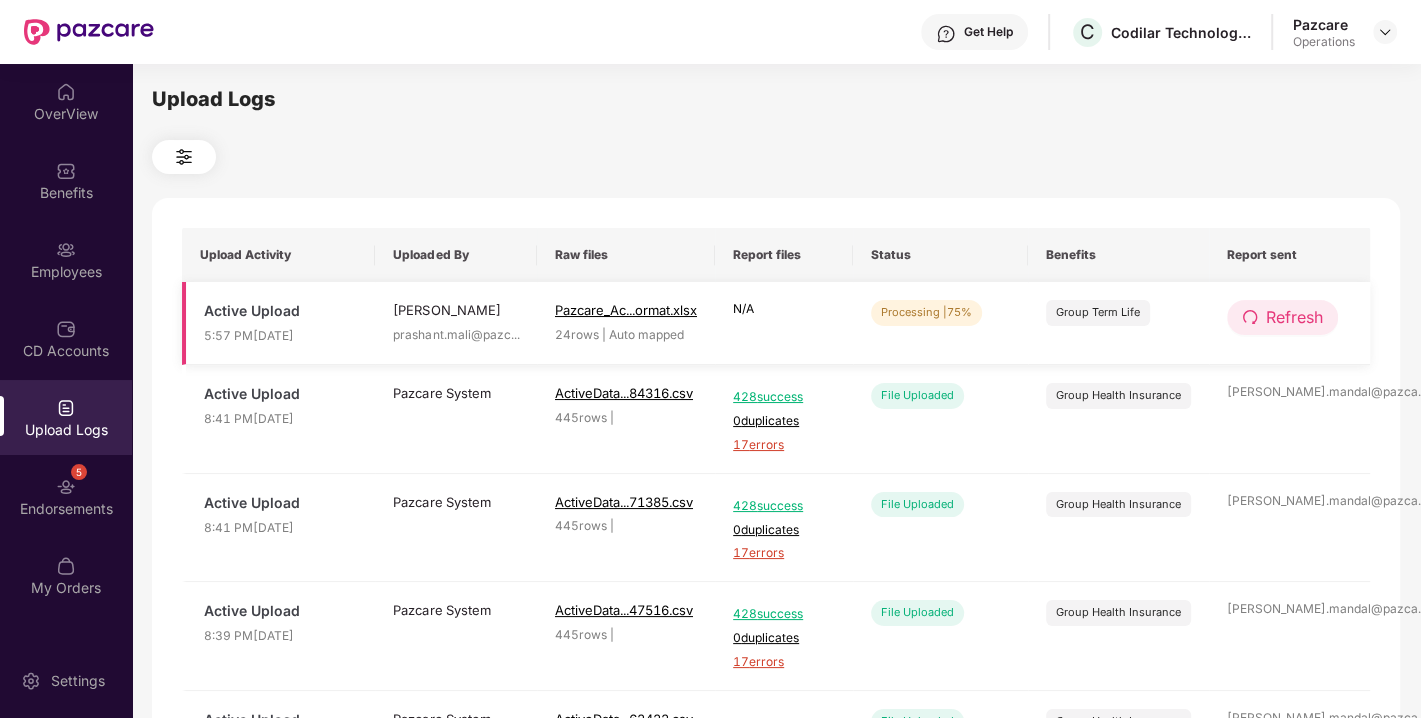 click on "Refresh" at bounding box center [1294, 317] 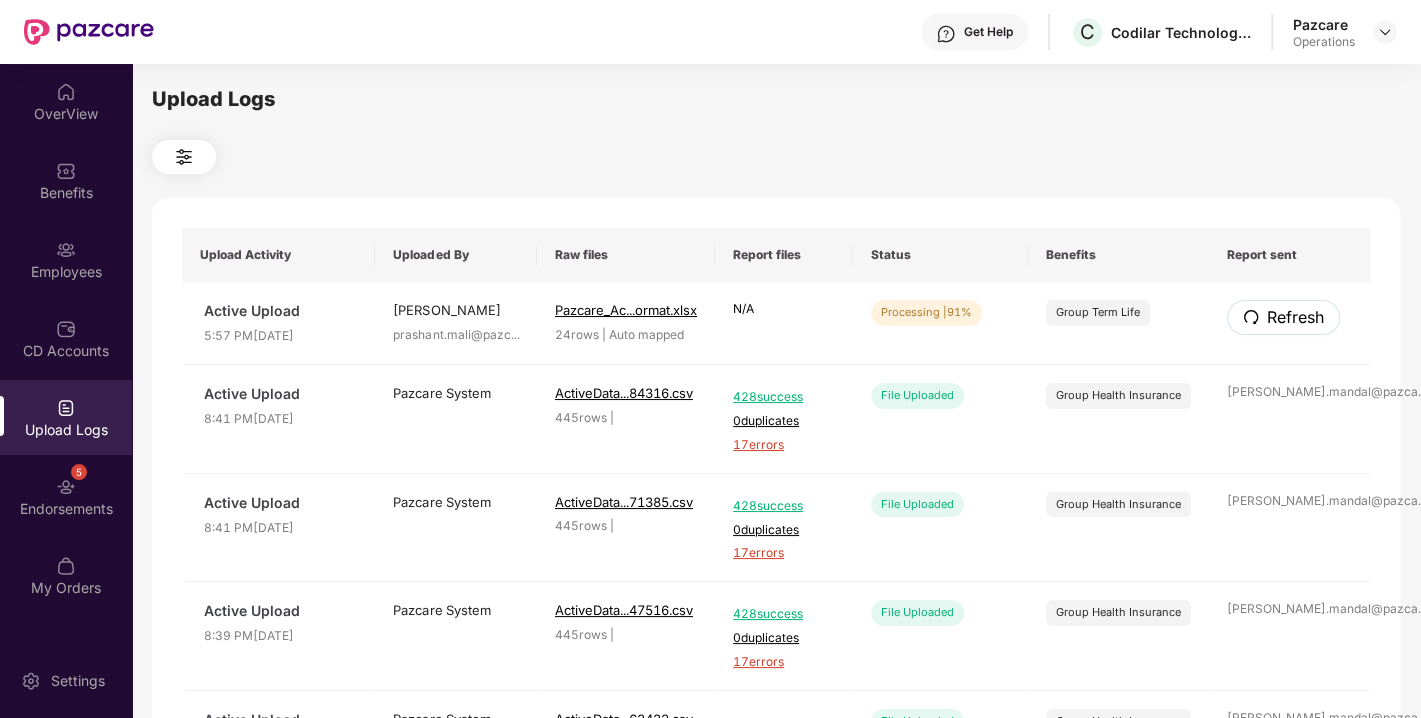 click on "Refresh" at bounding box center (1295, 317) 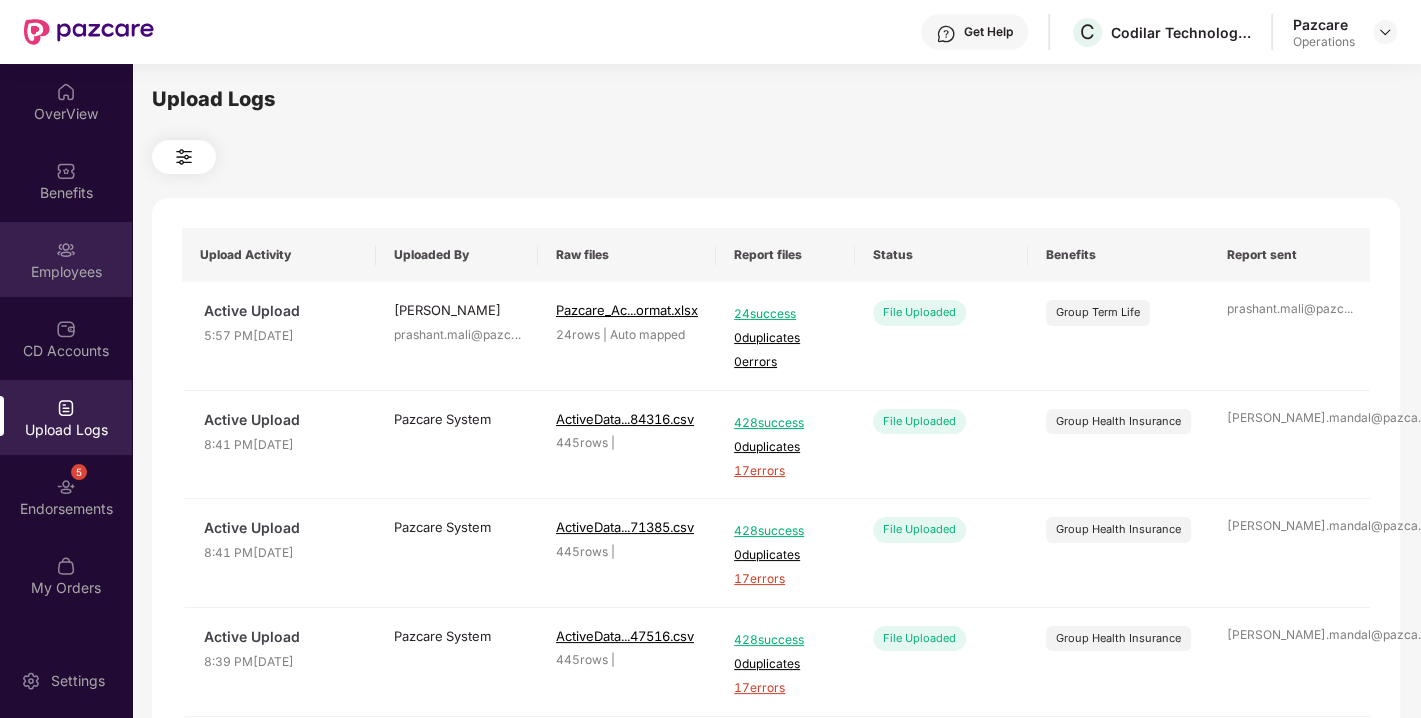 click on "Employees" at bounding box center [66, 259] 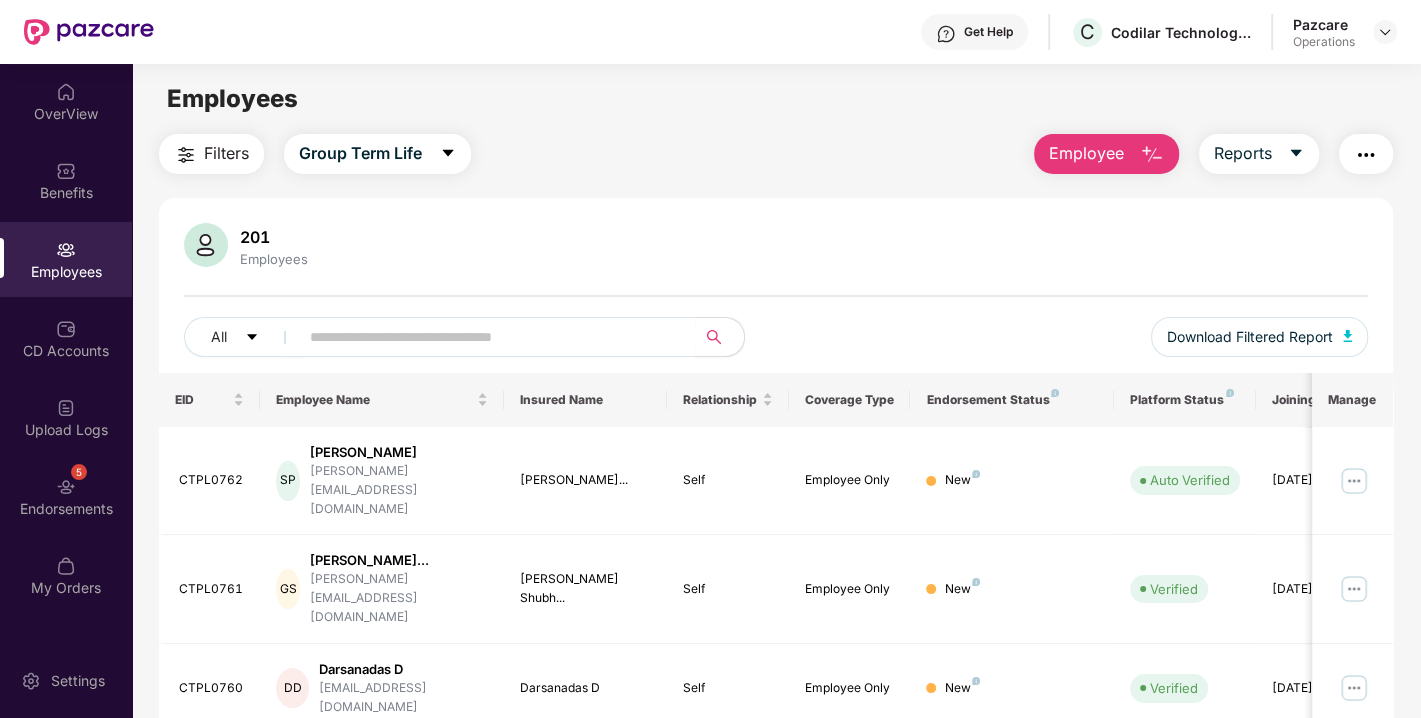 click on "Filters" at bounding box center [226, 153] 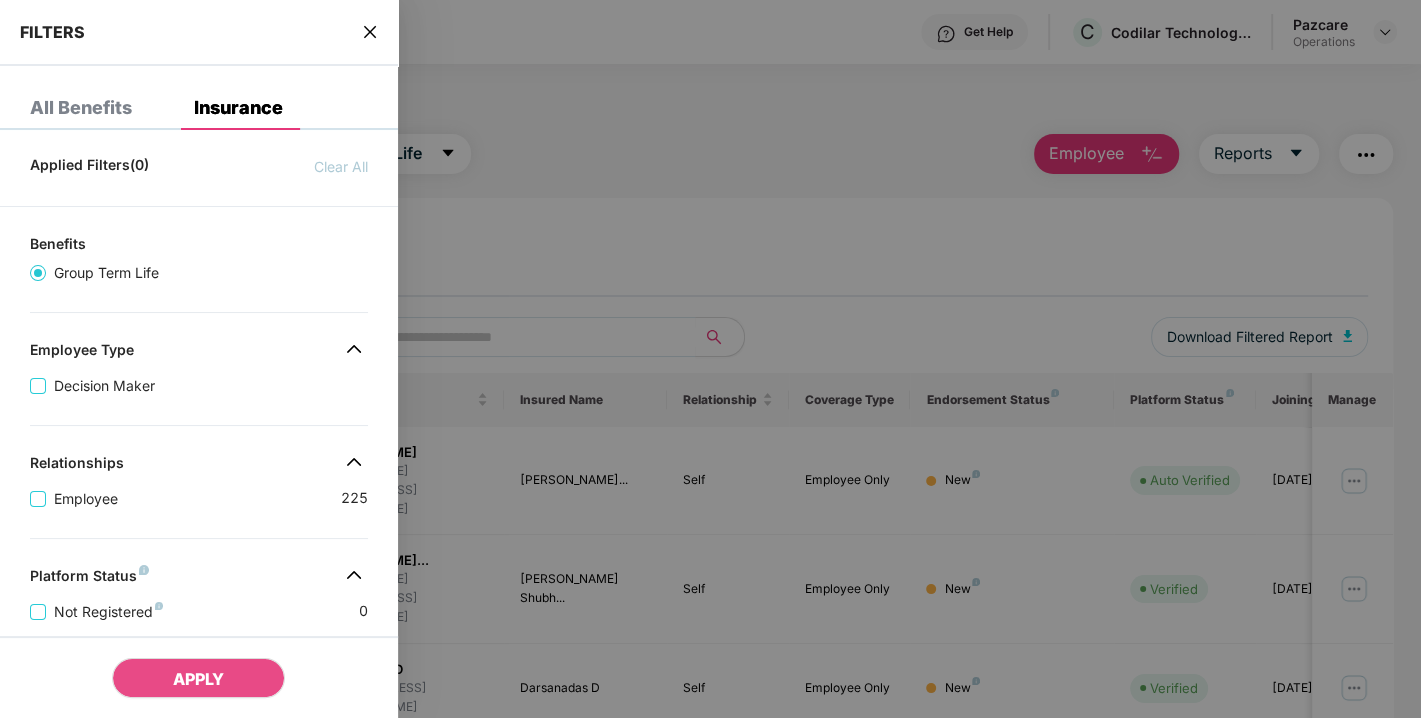 scroll, scrollTop: 476, scrollLeft: 0, axis: vertical 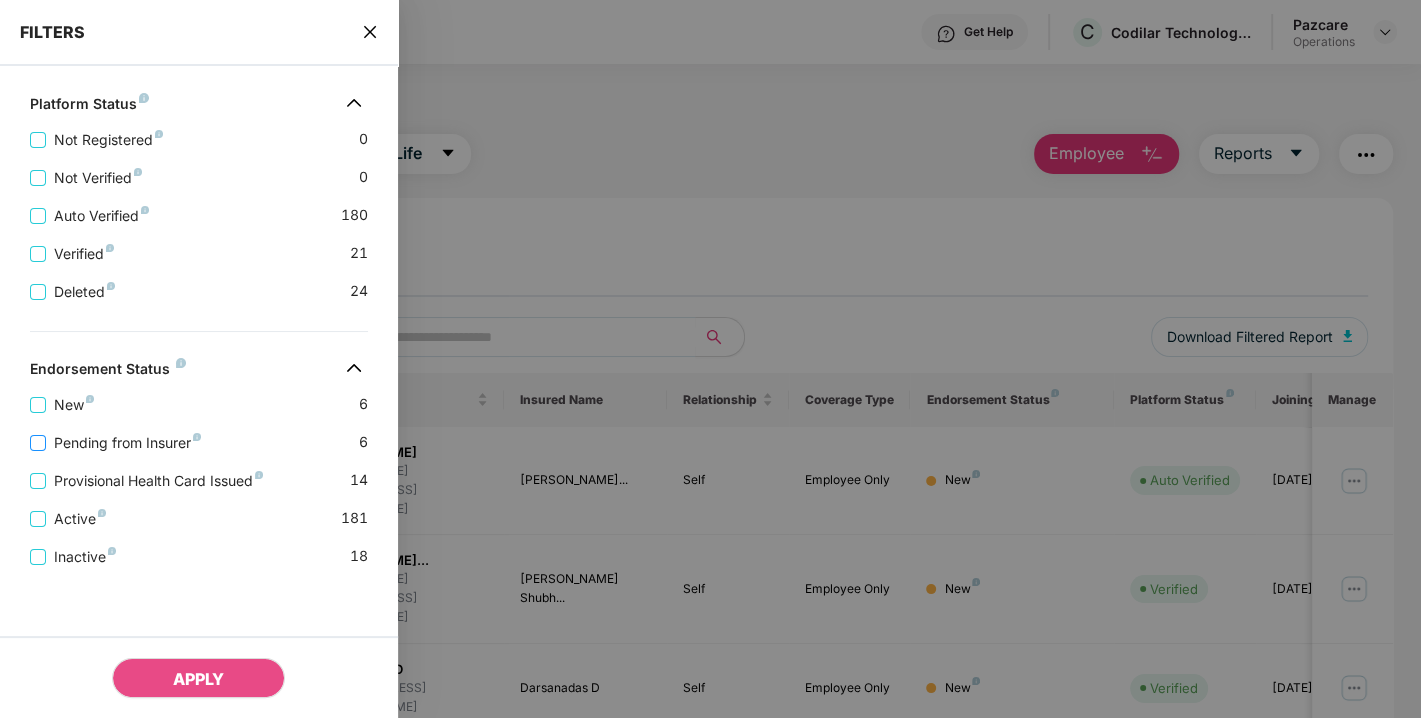 click on "Pending from Insurer" at bounding box center [127, 443] 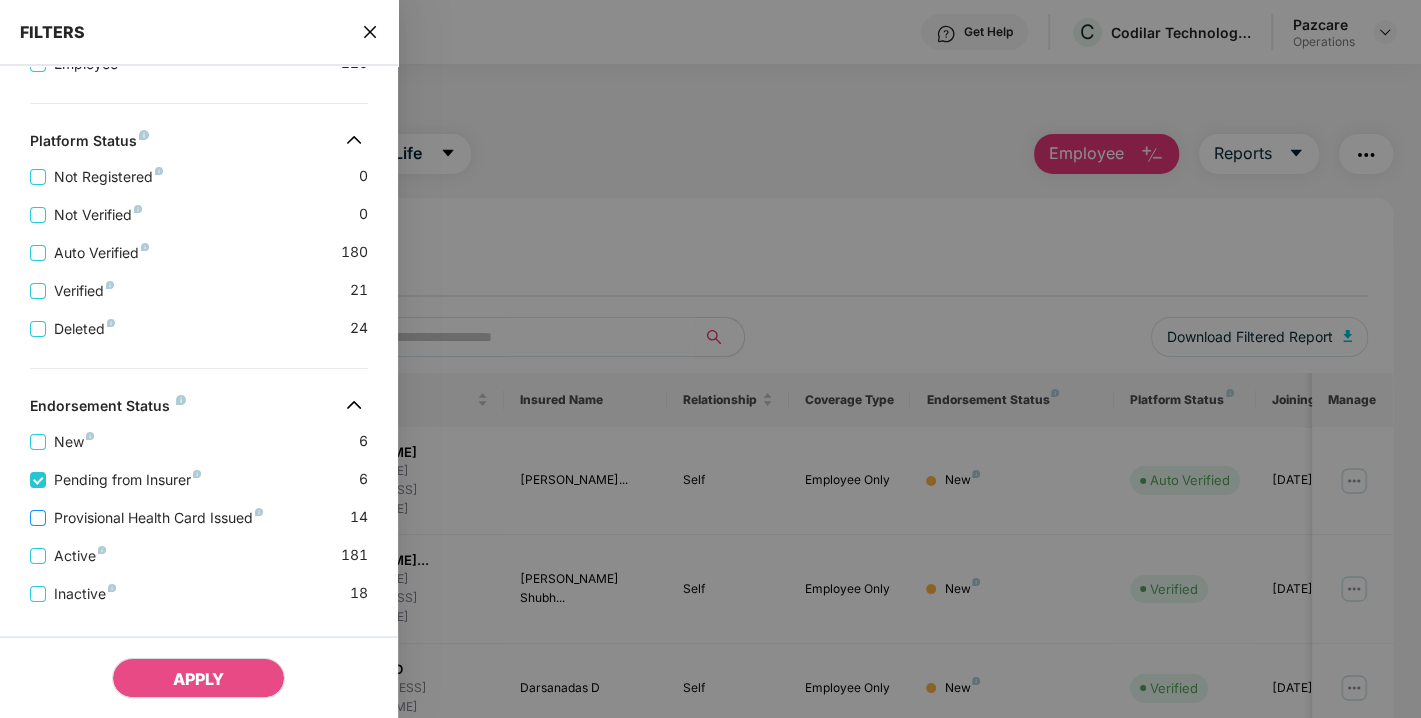 click on "Provisional Health Card Issued" at bounding box center (158, 518) 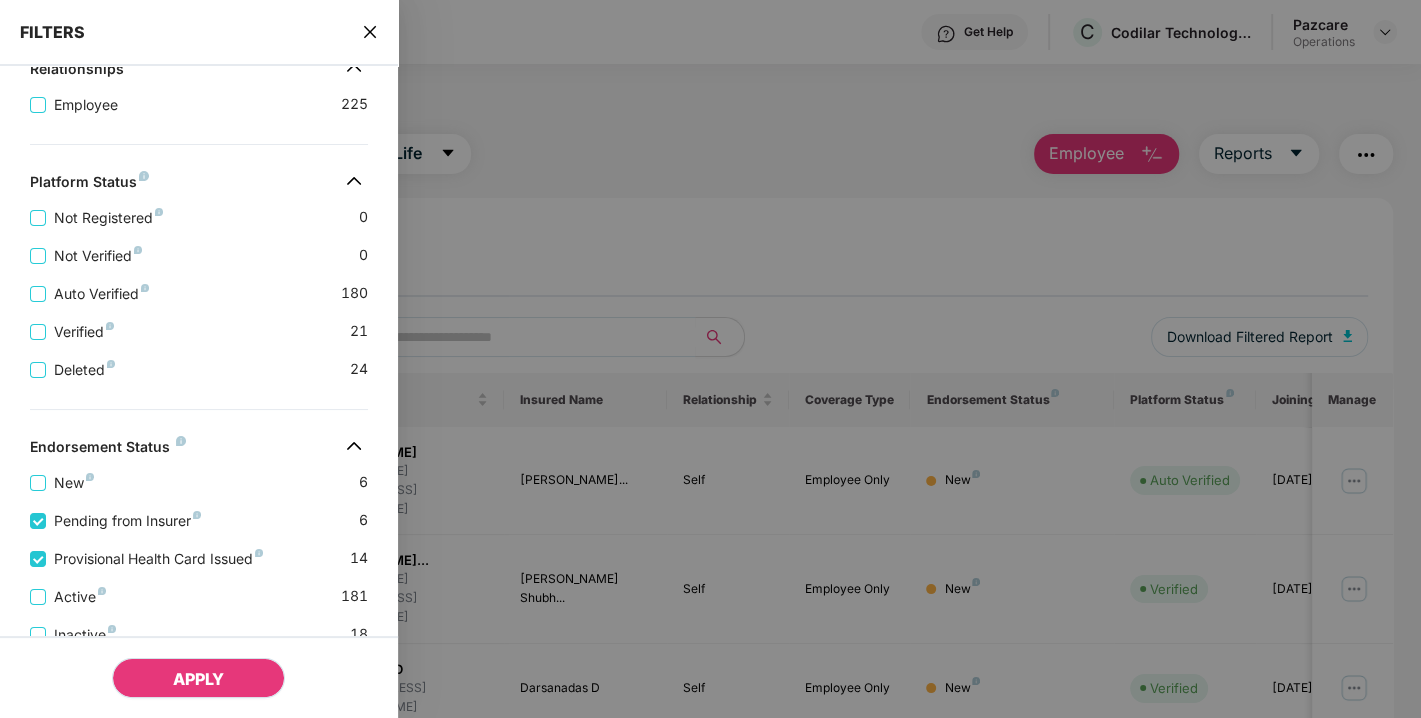 click on "APPLY" at bounding box center (198, 679) 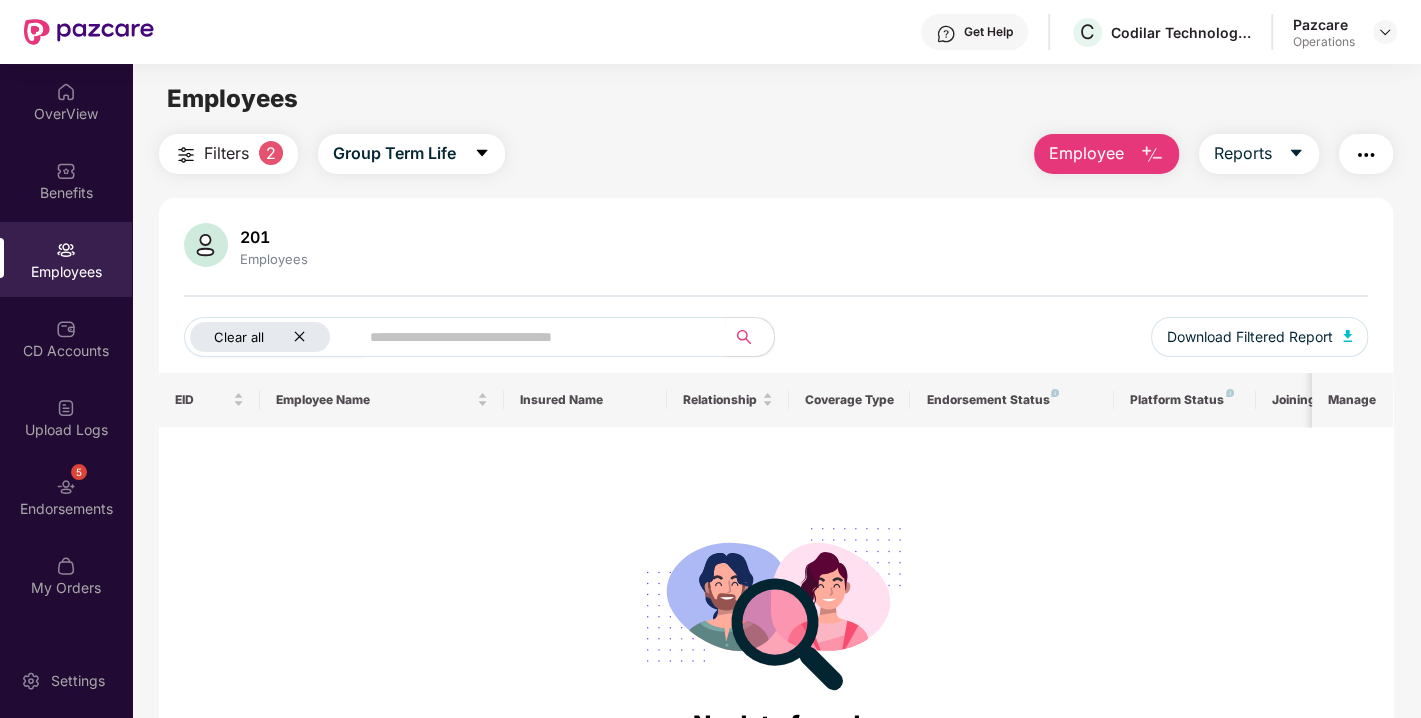click 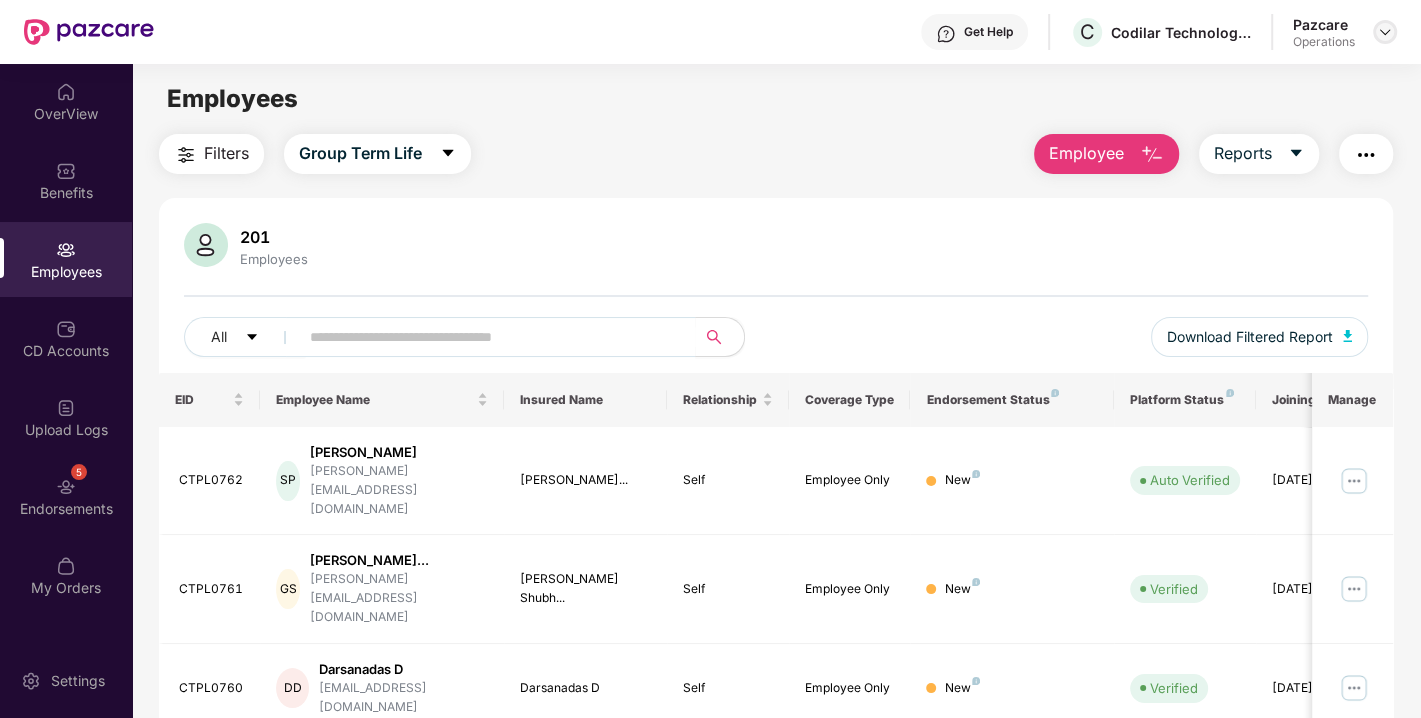 click at bounding box center [1385, 32] 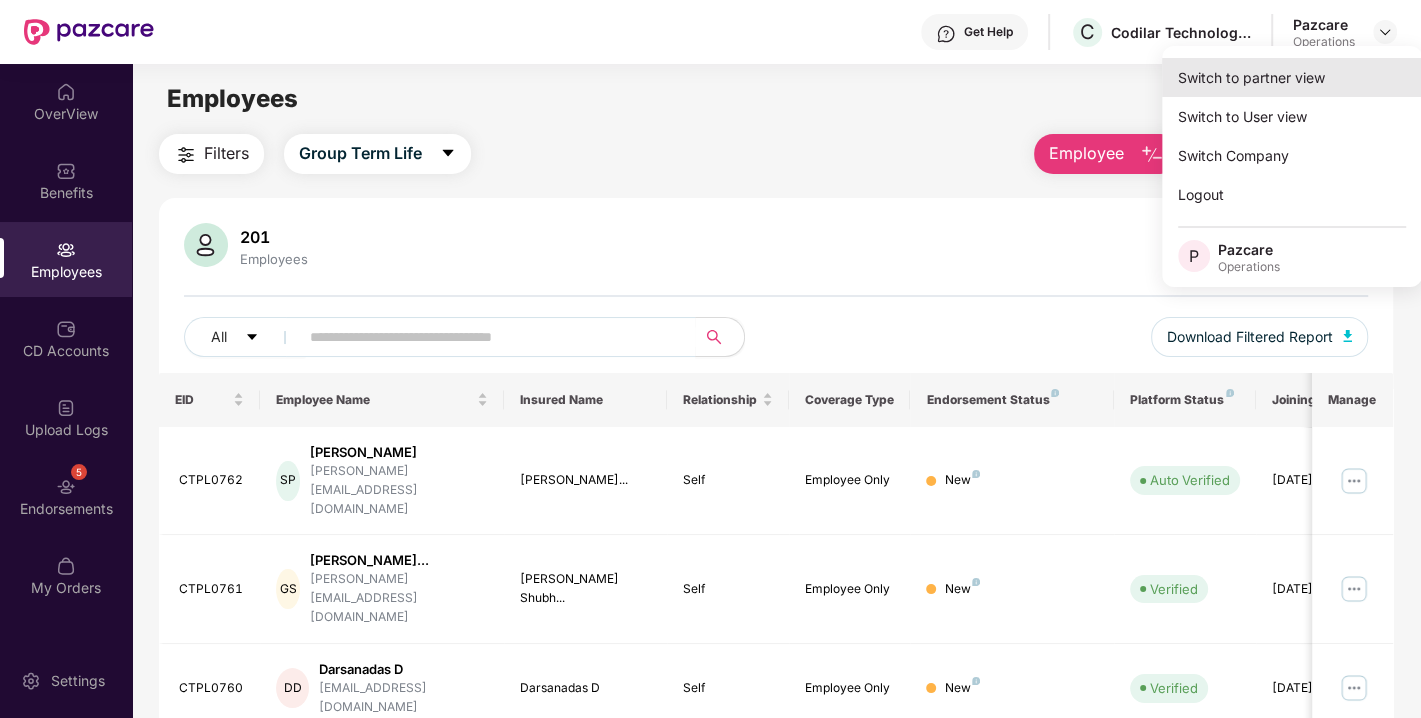 click on "Switch to partner view" at bounding box center [1292, 77] 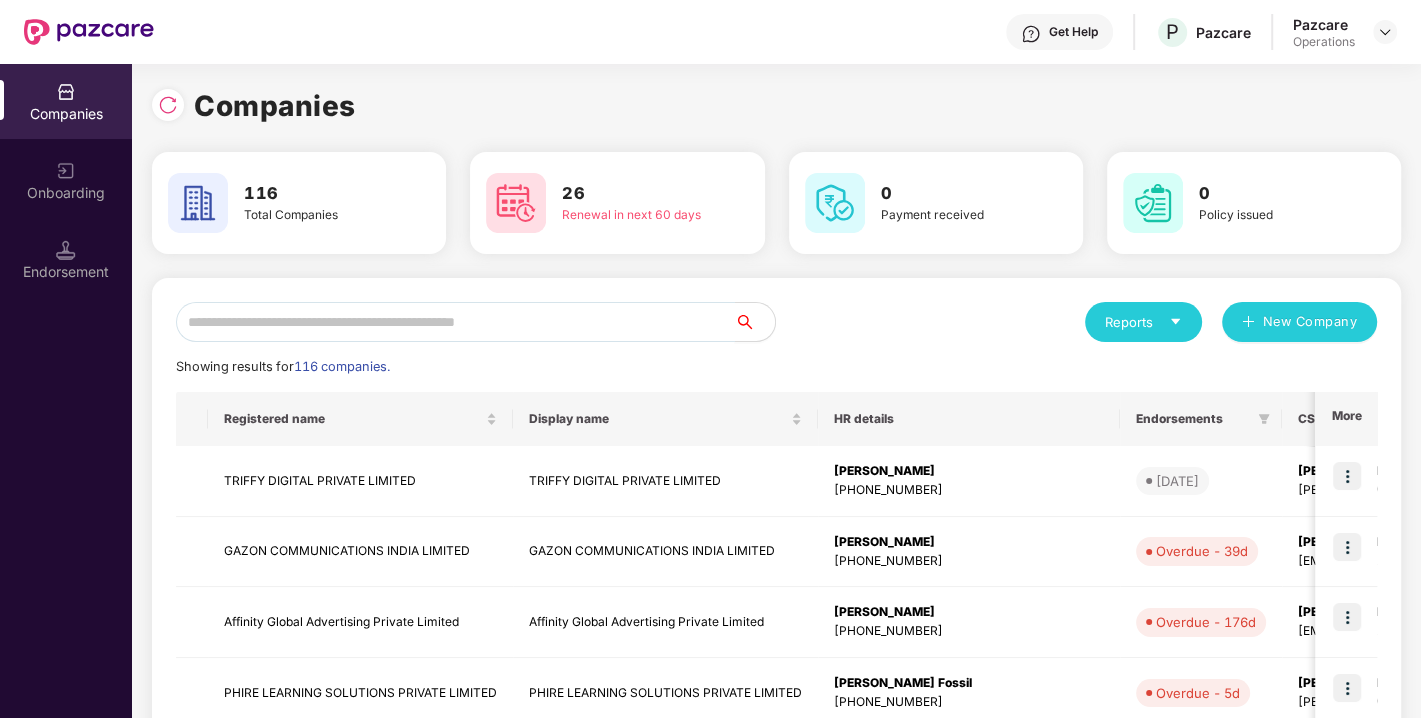 click at bounding box center (455, 322) 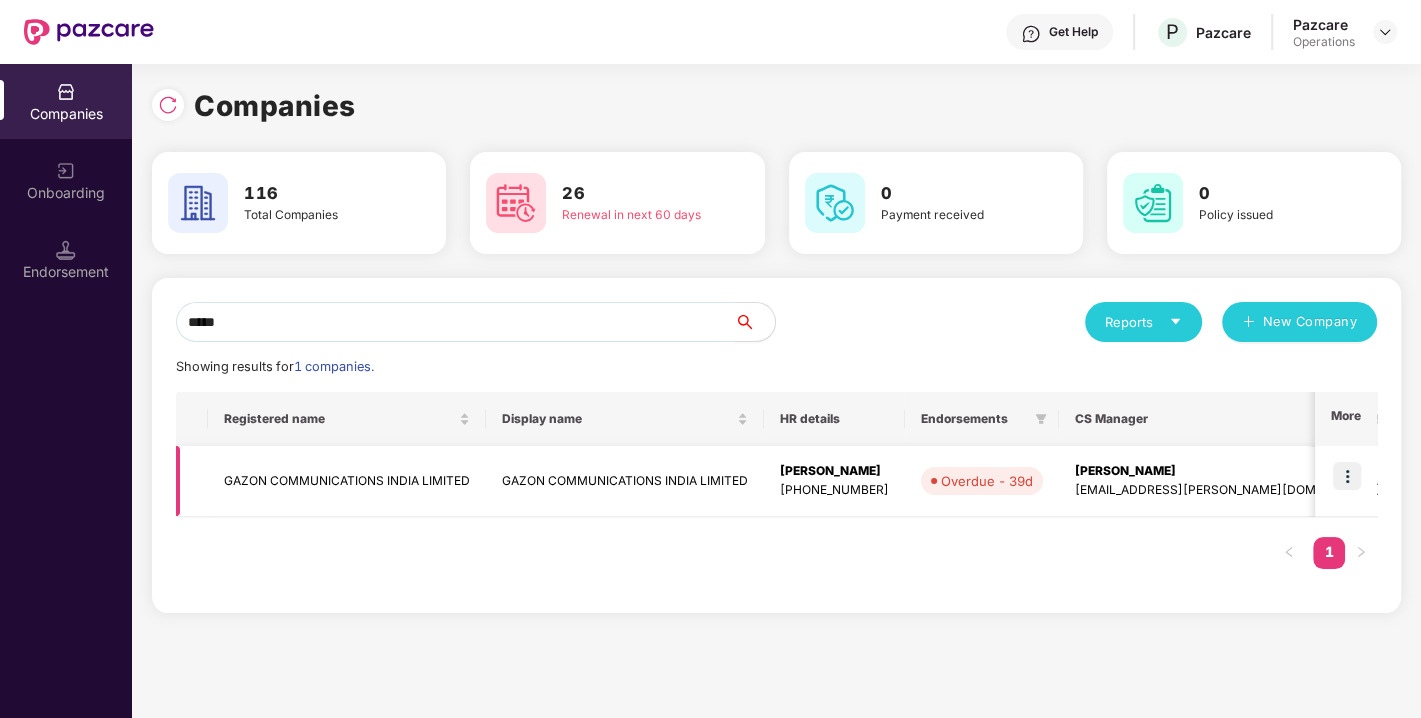 type on "*****" 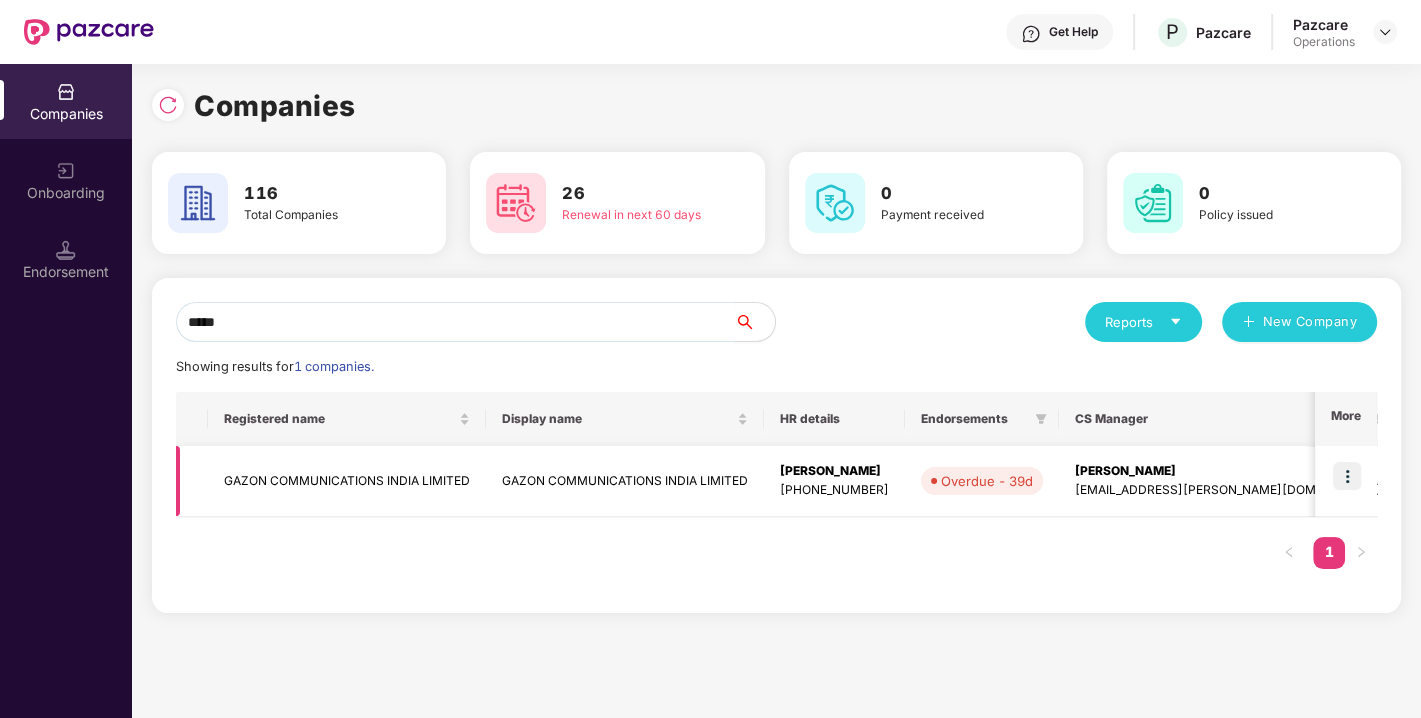 click on "GAZON COMMUNICATIONS INDIA LIMITED" at bounding box center [347, 481] 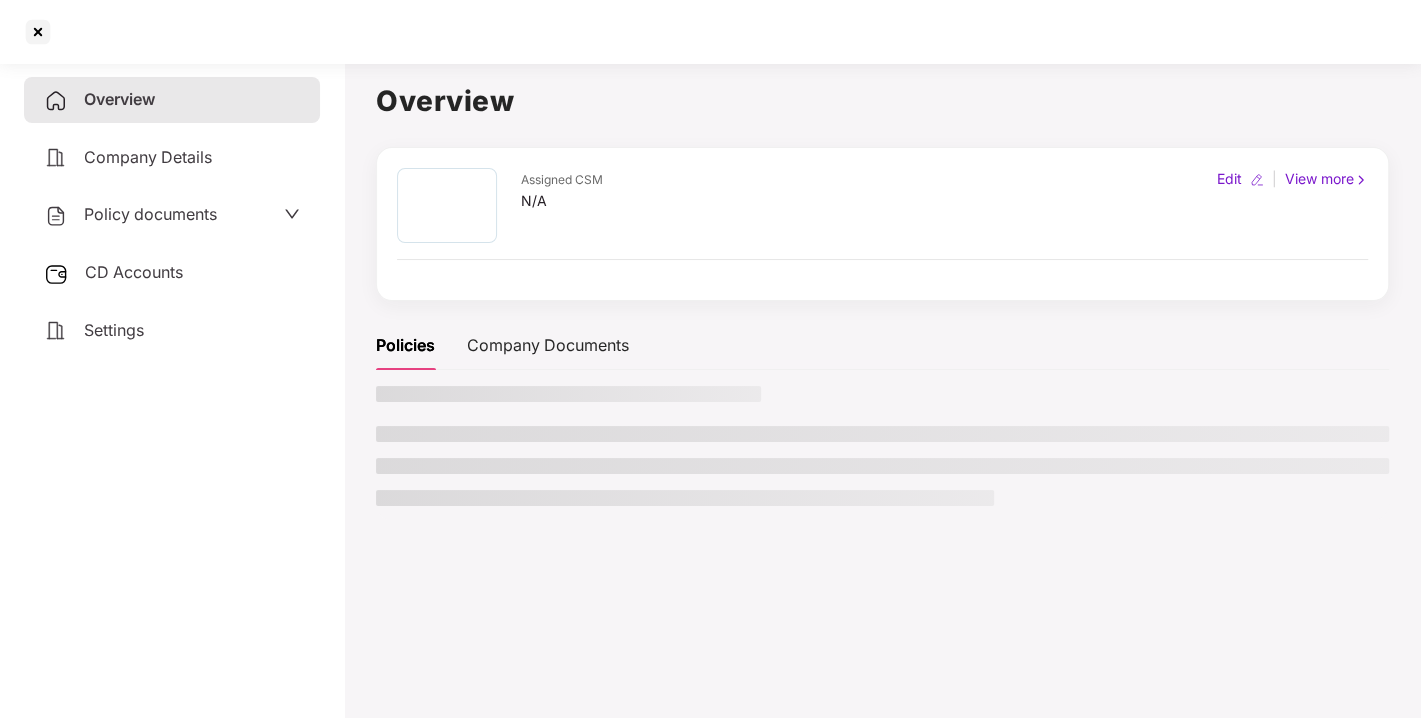 click on "Policy documents" at bounding box center [150, 214] 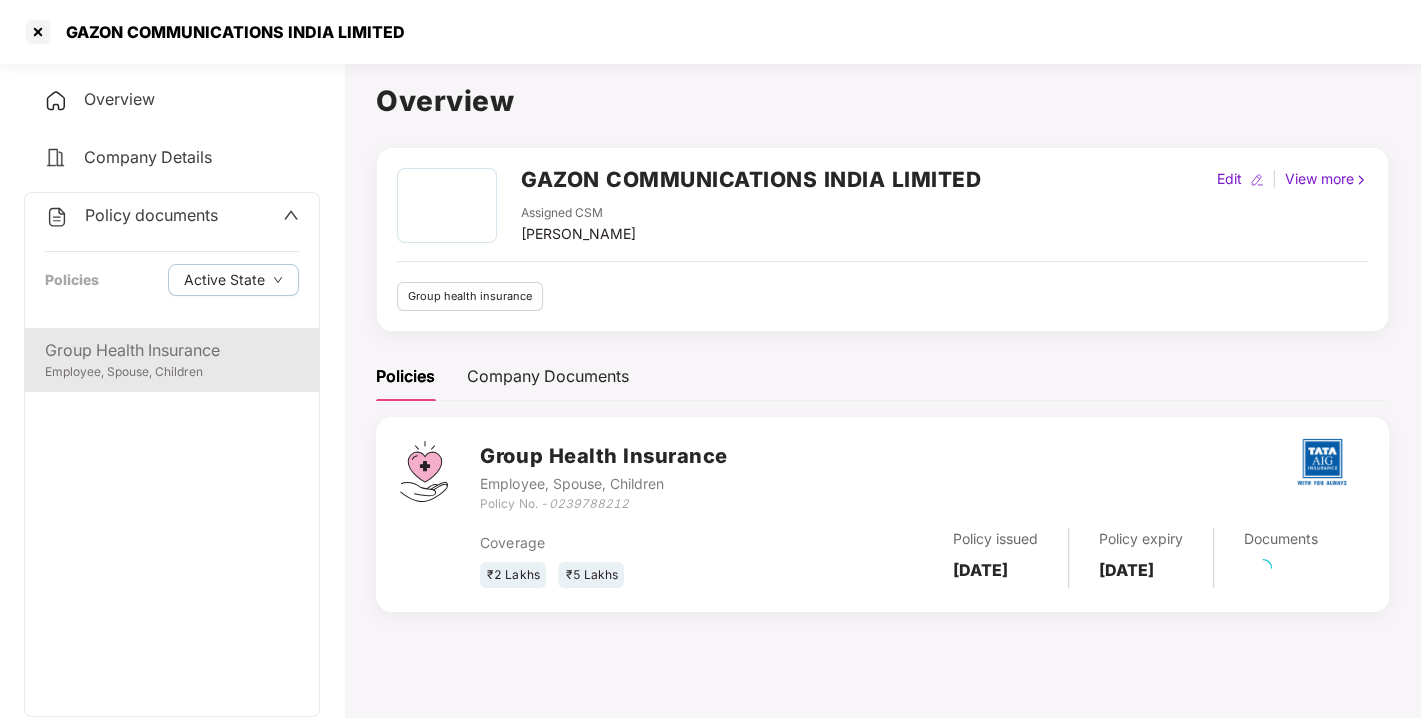click on "Group Health Insurance" at bounding box center [172, 350] 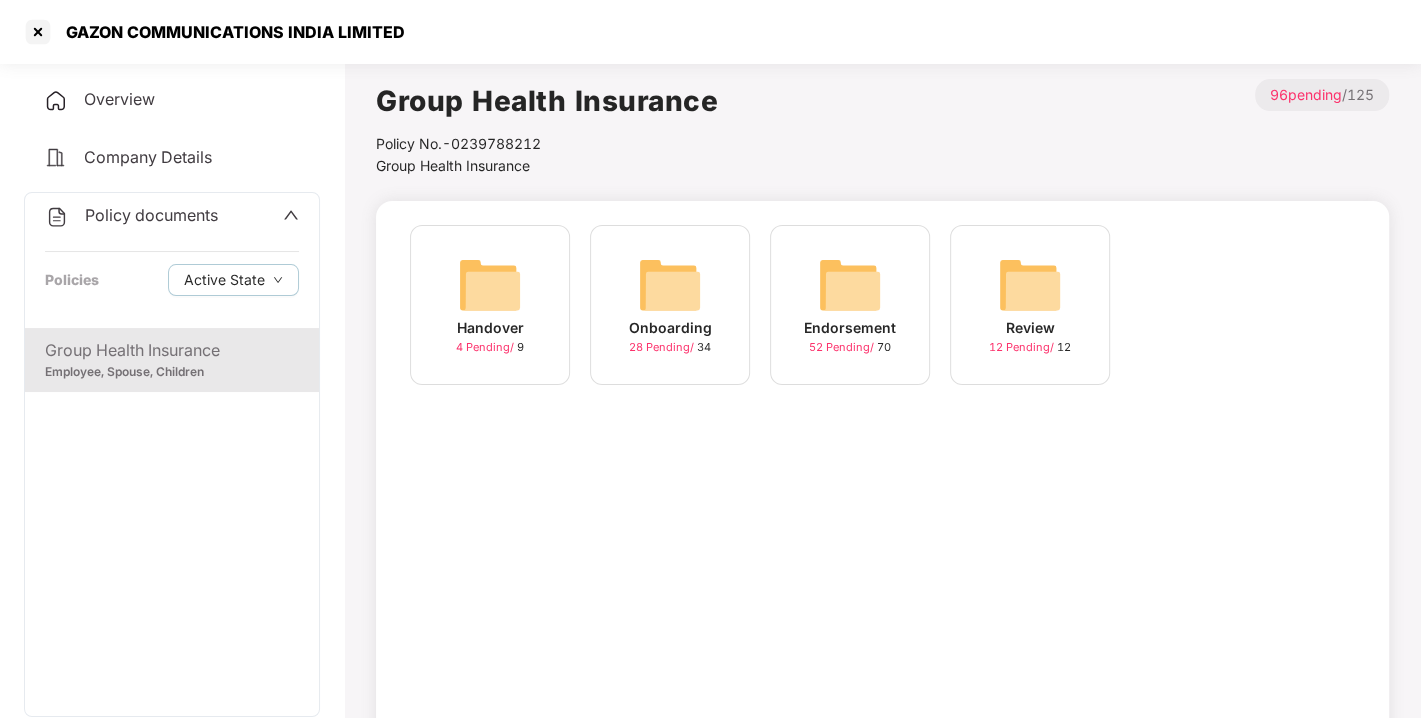 click at bounding box center [850, 285] 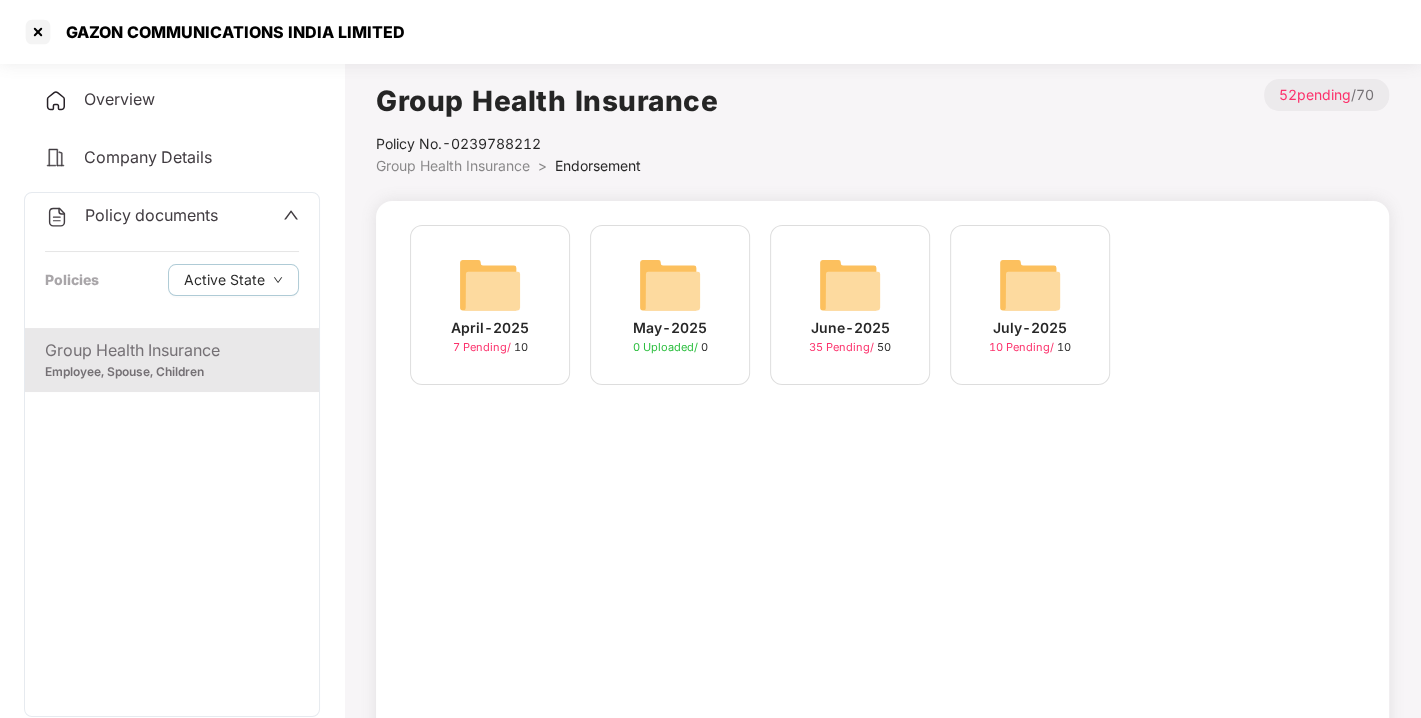 click at bounding box center (1030, 285) 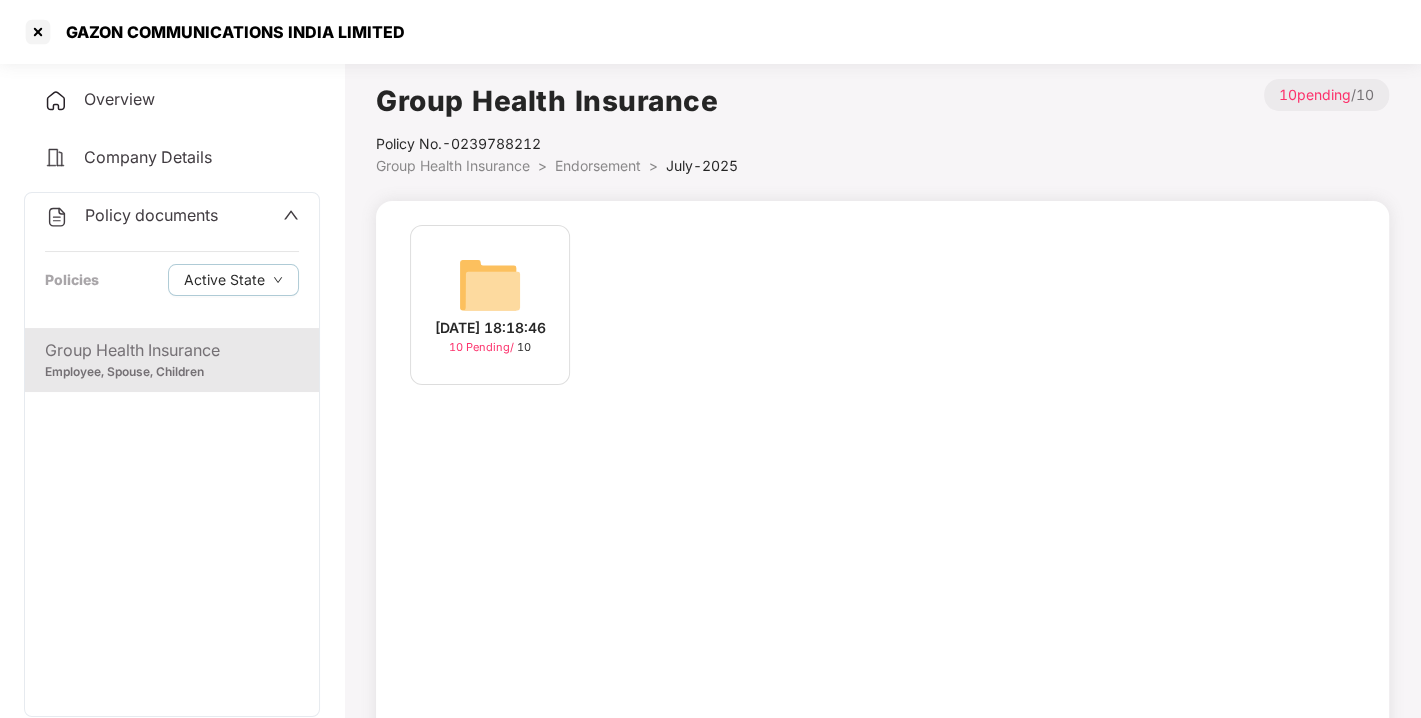 click on "[DATE] 18:18:46 10 Pending  /     10" at bounding box center (490, 305) 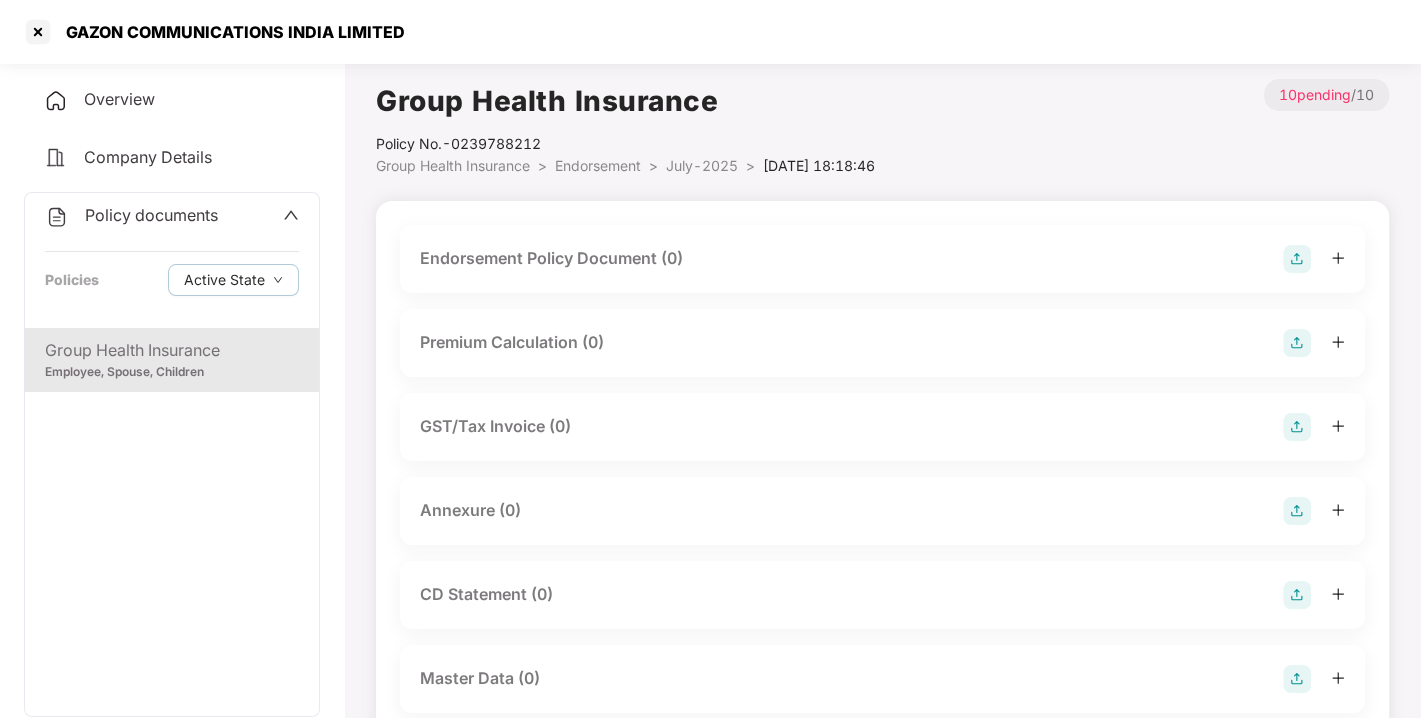 click at bounding box center (1297, 259) 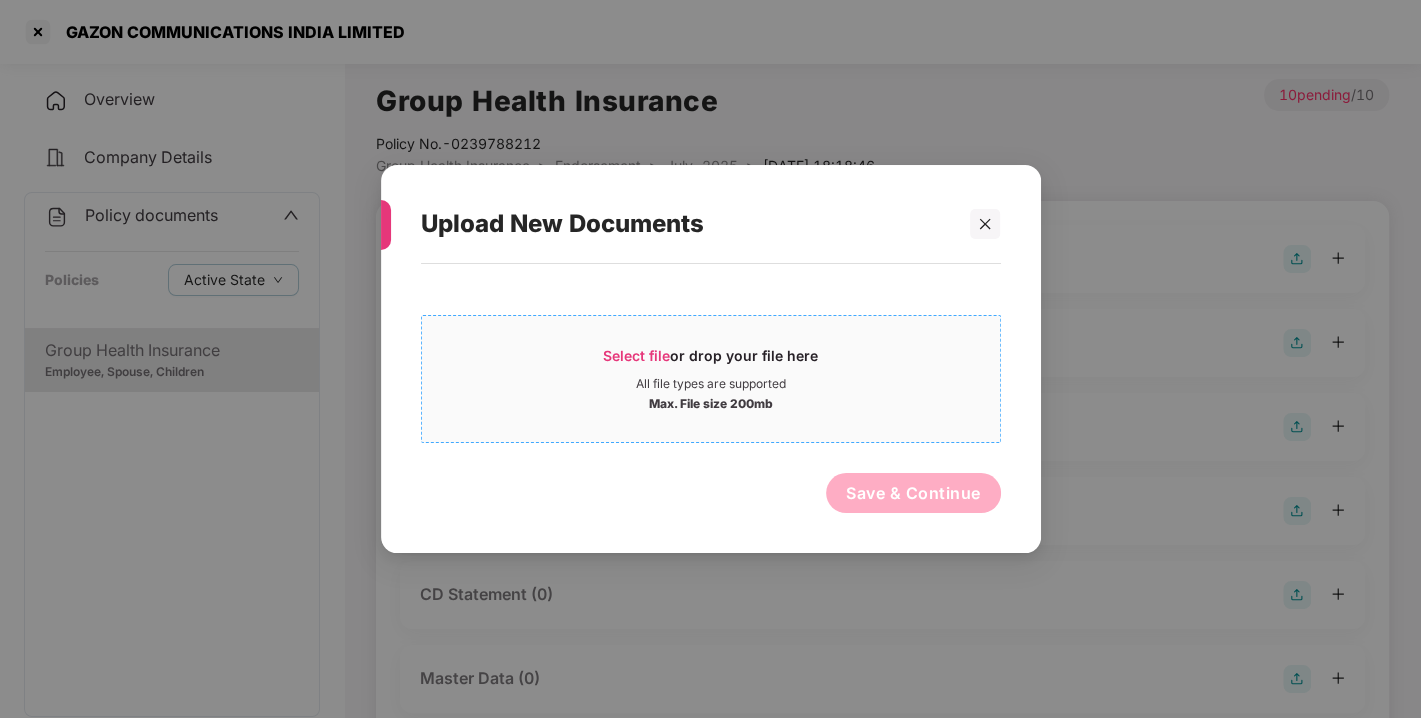 click on "Max. File size 200mb" at bounding box center [711, 402] 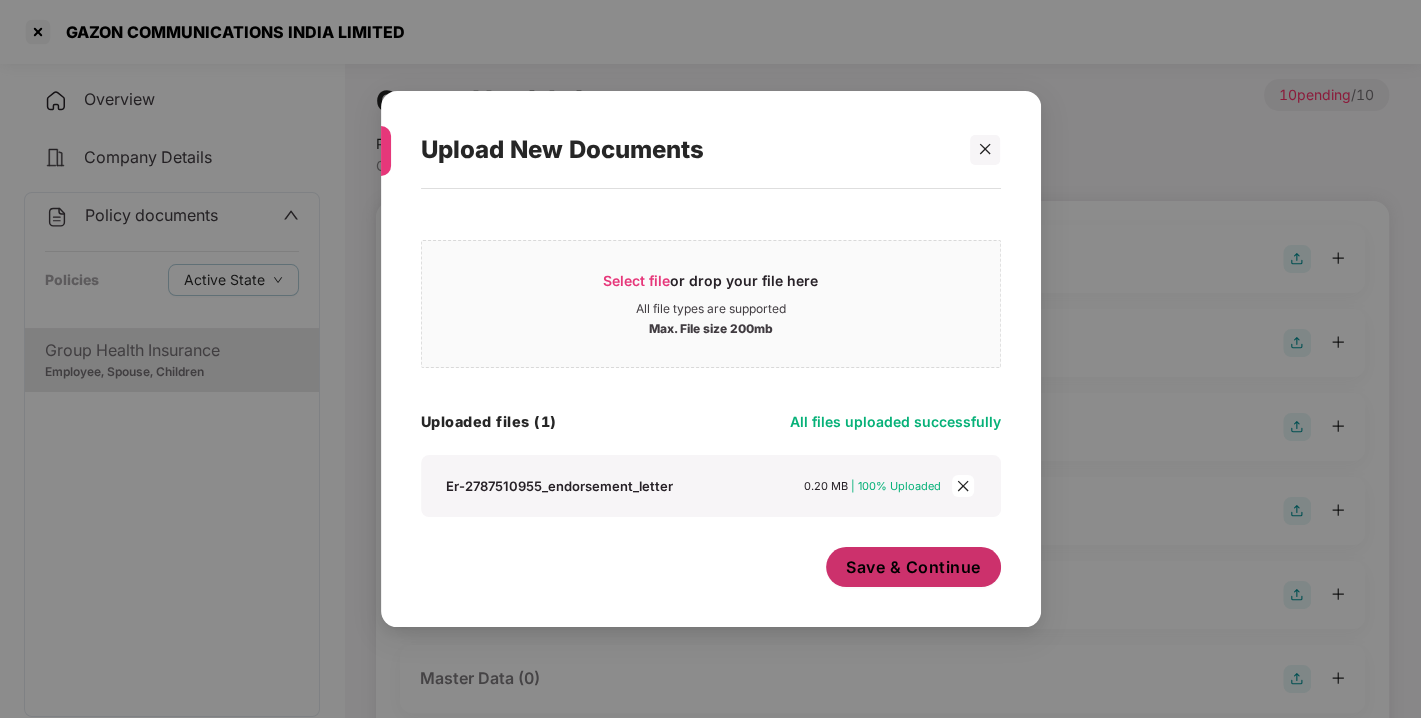 click on "Save & Continue" at bounding box center (913, 567) 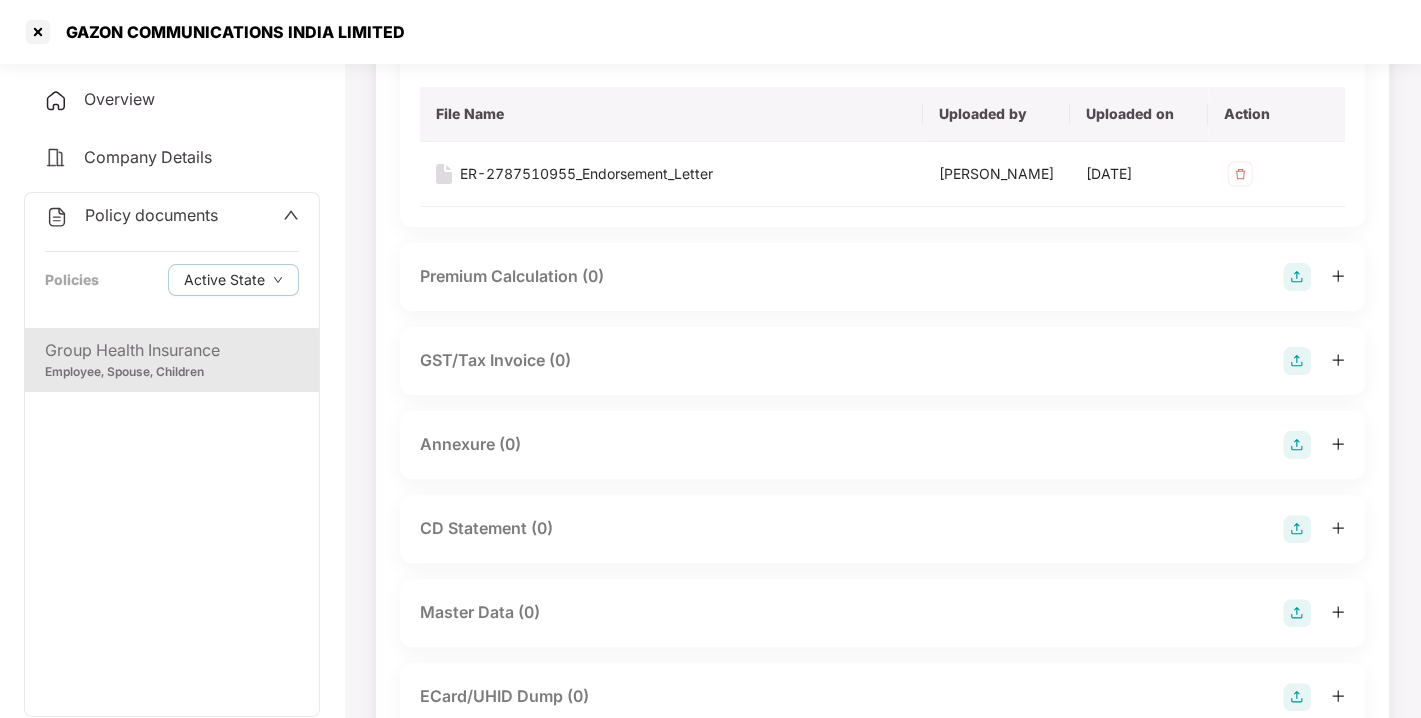 scroll, scrollTop: 211, scrollLeft: 0, axis: vertical 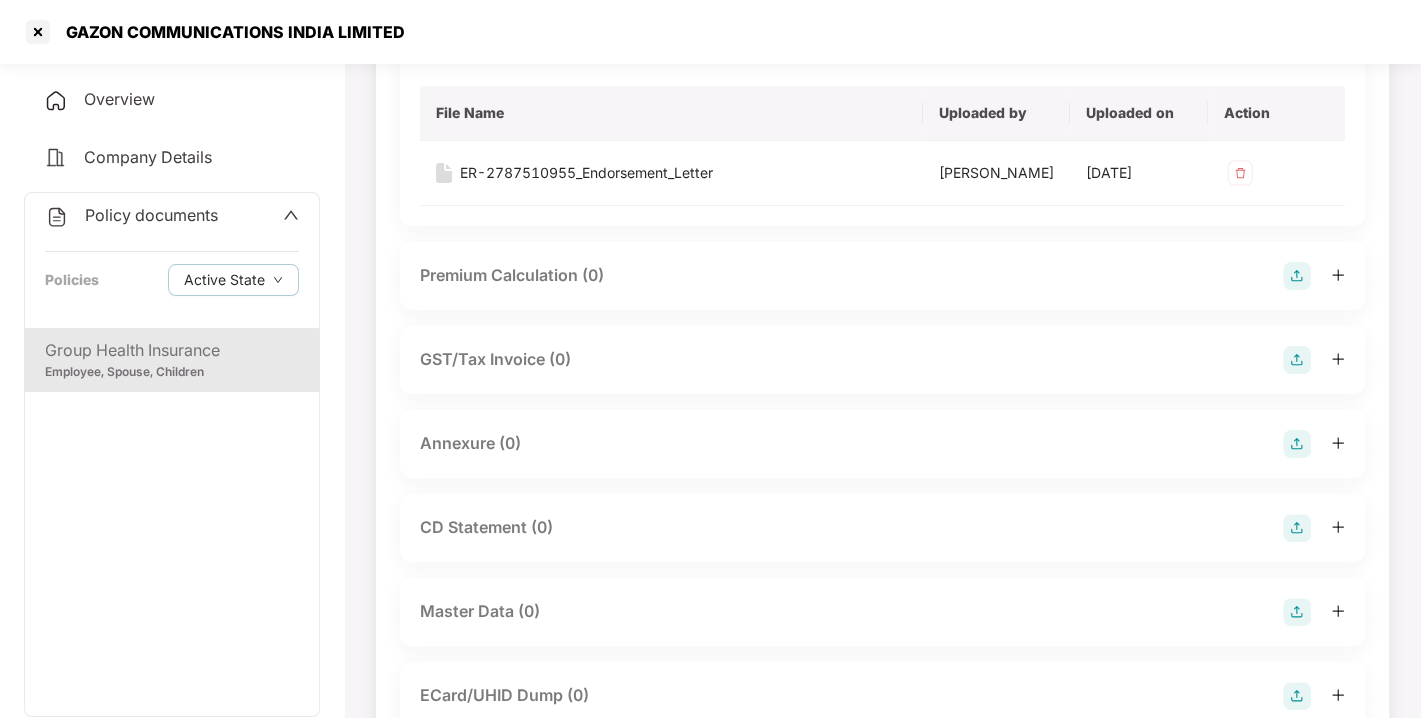 click at bounding box center (1297, 444) 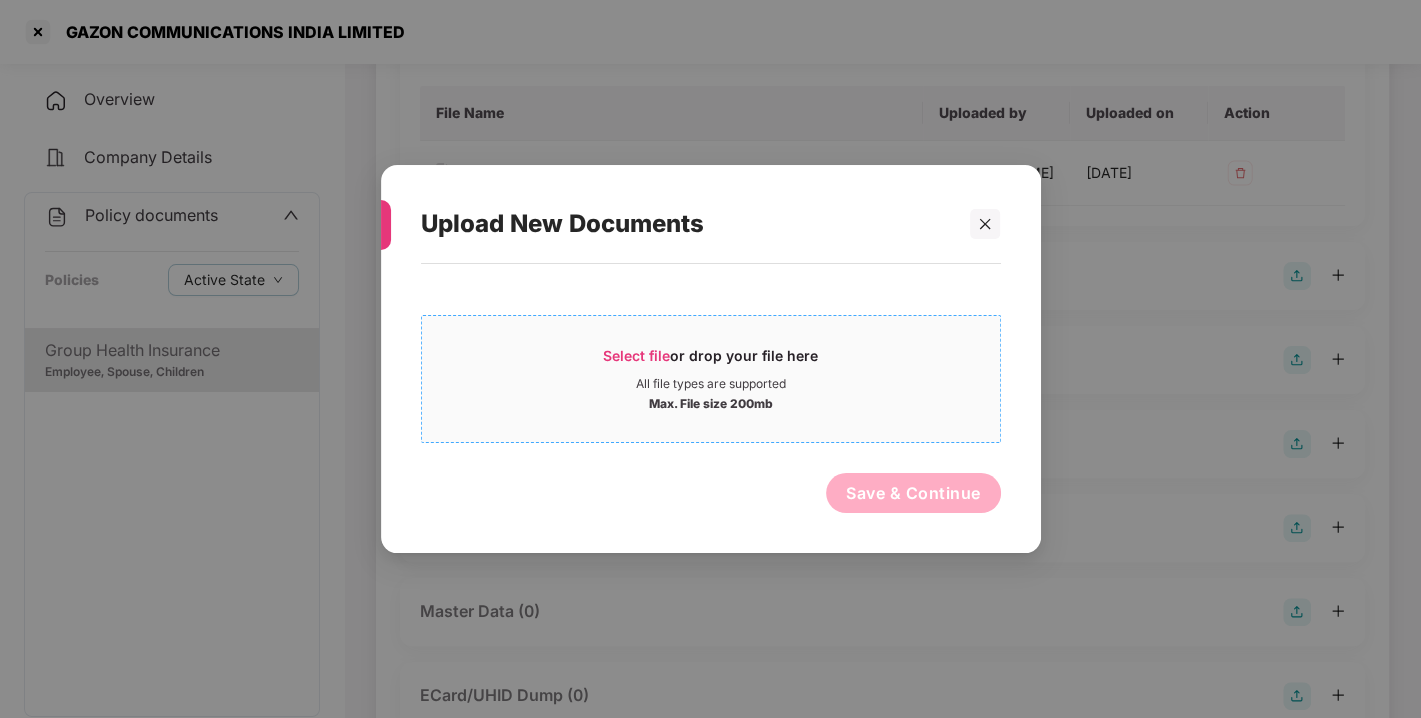 click on "Max. File size 200mb" at bounding box center [711, 402] 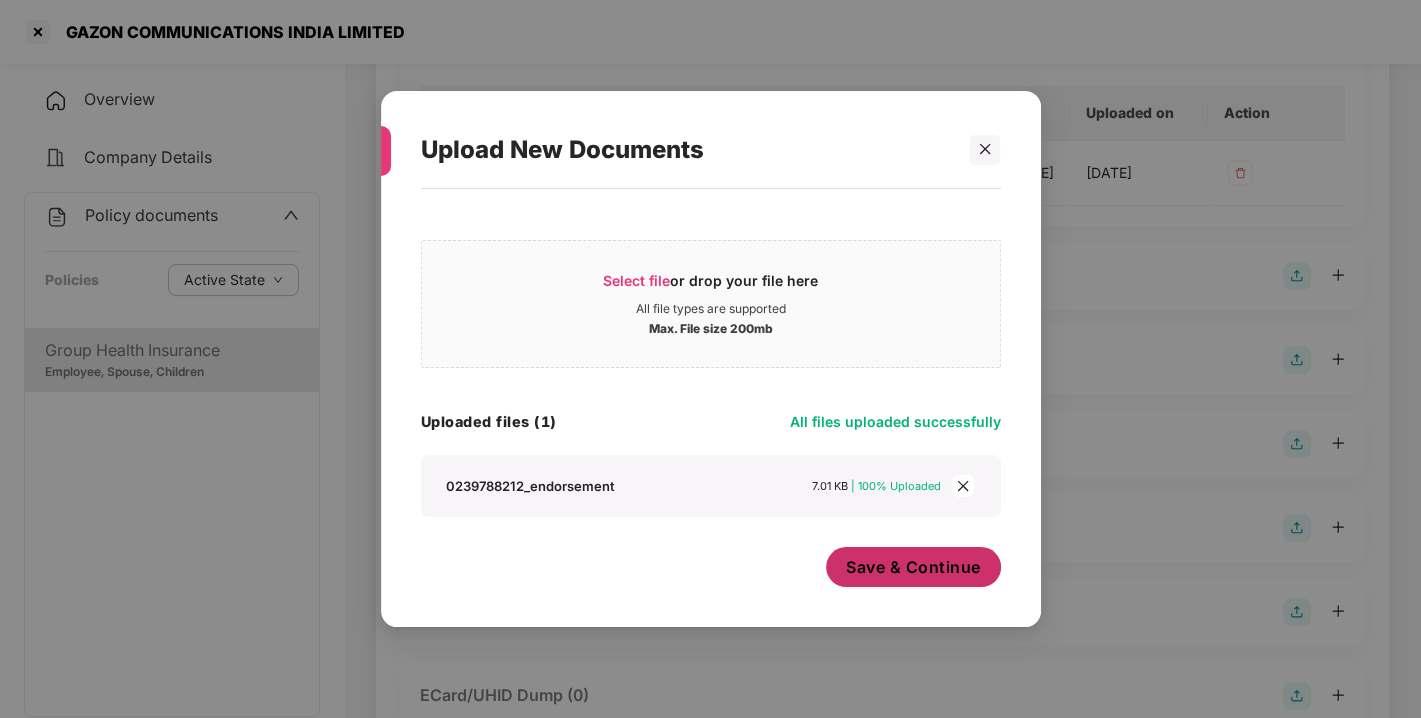 click on "Save & Continue" at bounding box center (913, 567) 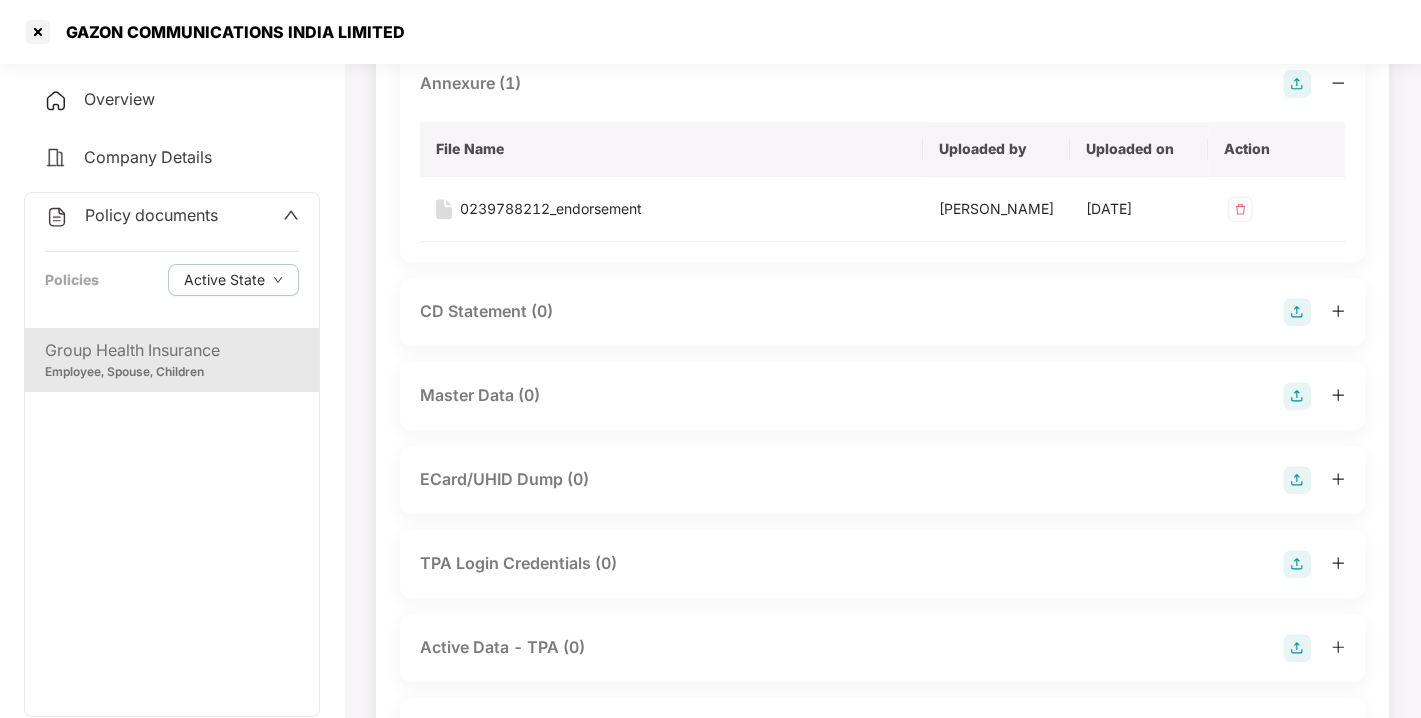 scroll, scrollTop: 585, scrollLeft: 0, axis: vertical 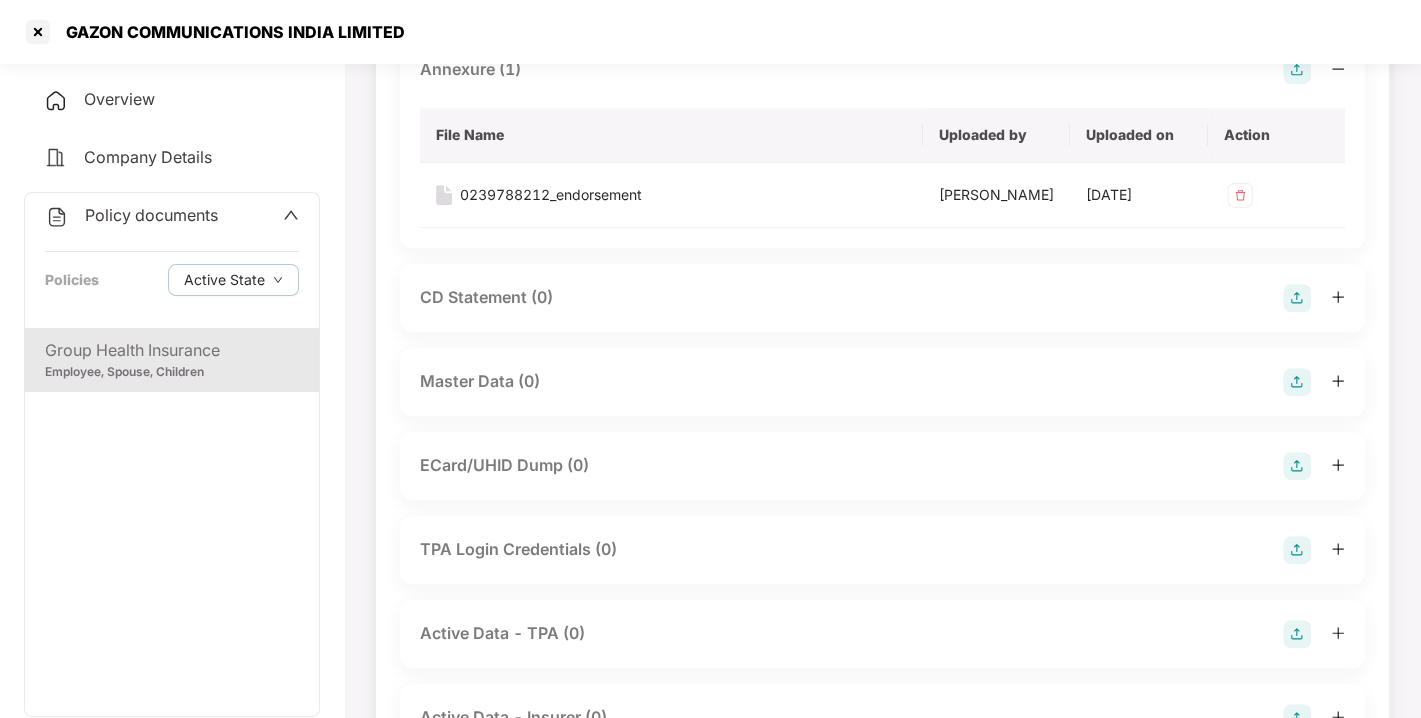 click at bounding box center [1297, 382] 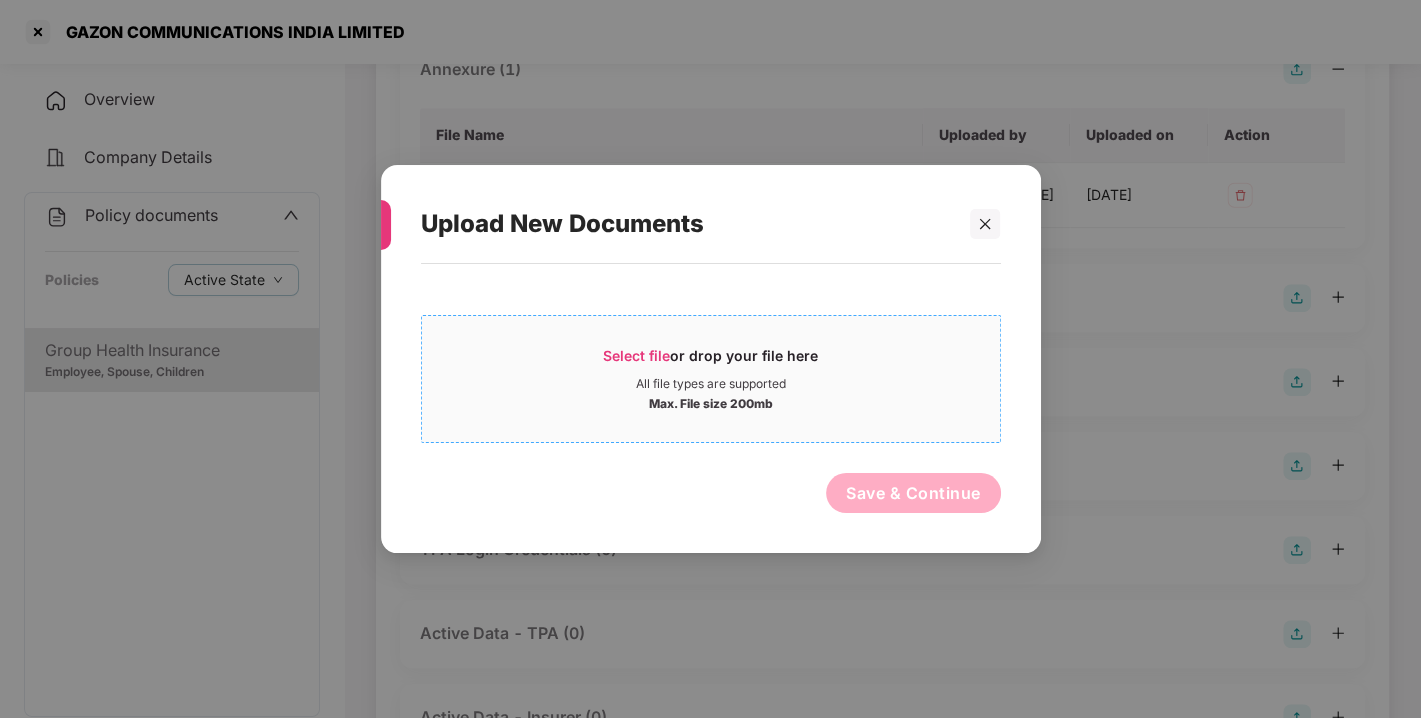 click on "Max. File size 200mb" at bounding box center [711, 402] 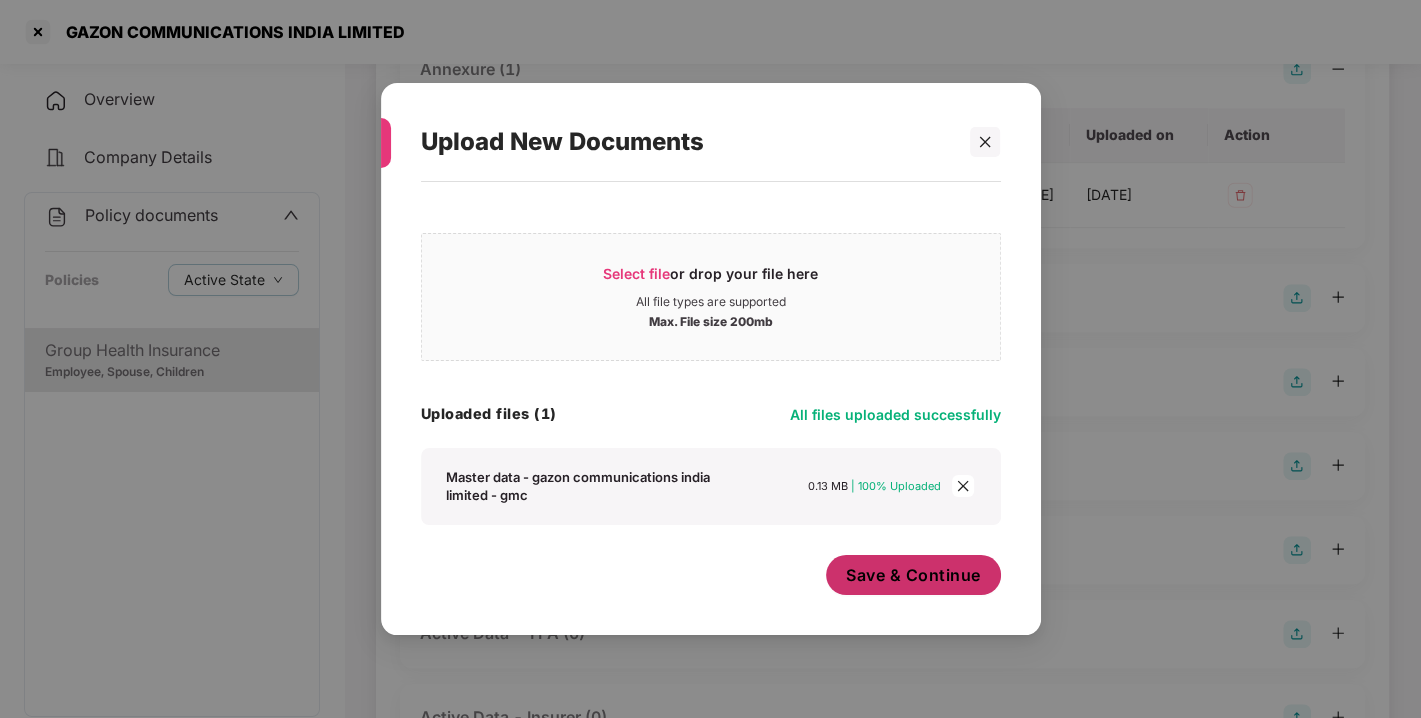 click on "Save & Continue" at bounding box center [913, 575] 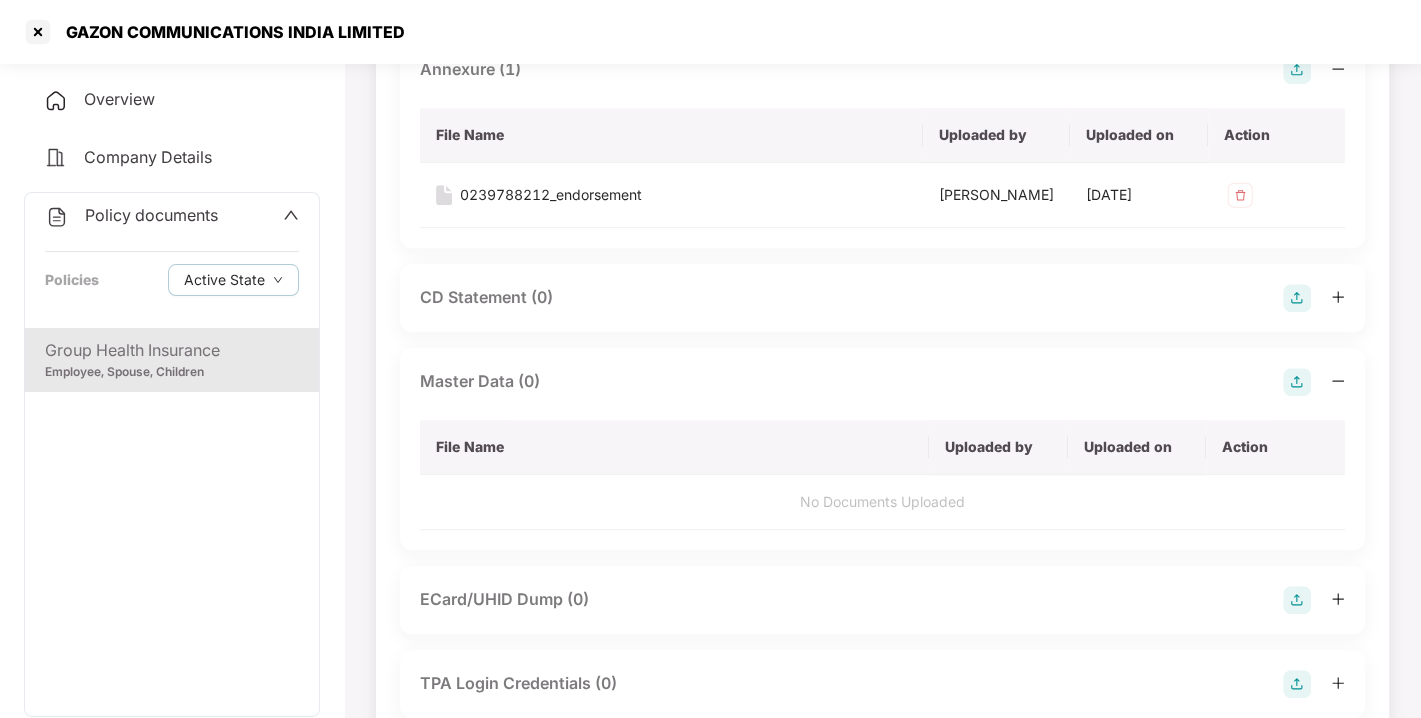 scroll, scrollTop: 0, scrollLeft: 0, axis: both 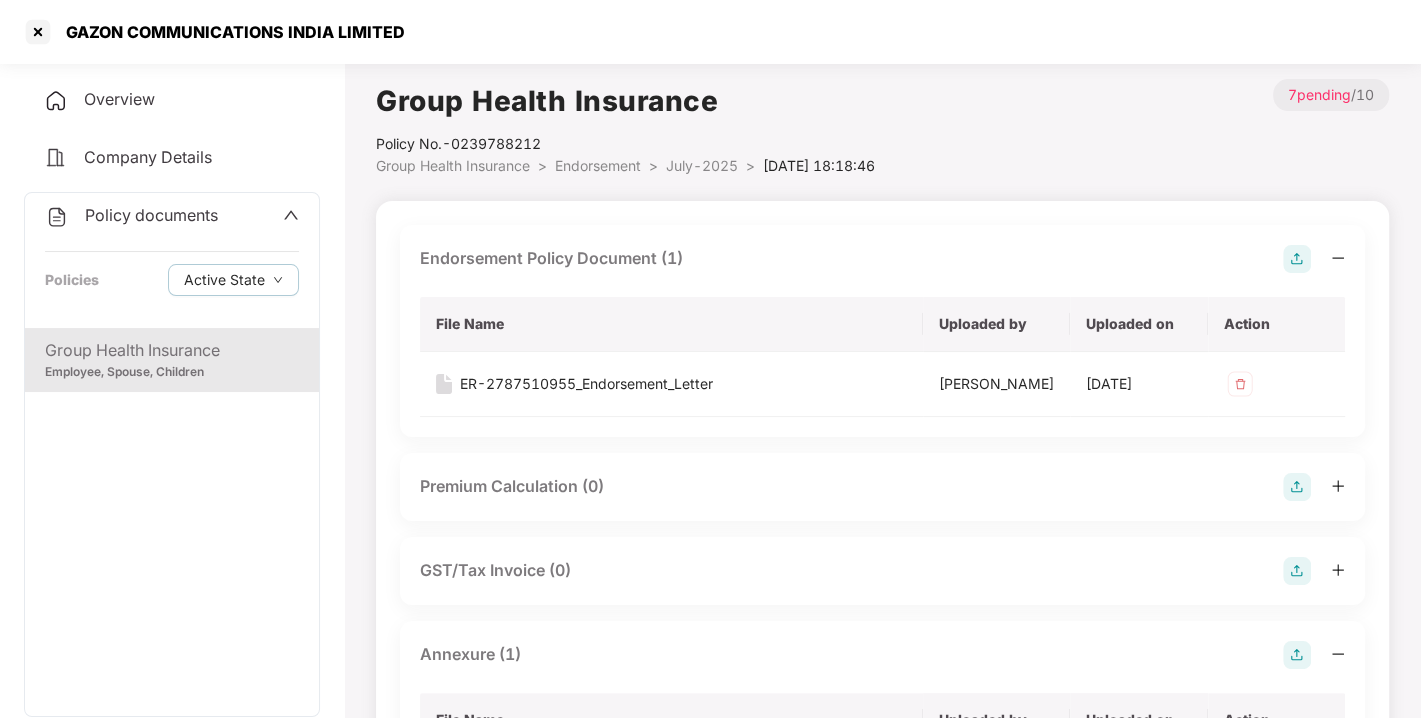 click on "July-2025" at bounding box center [702, 165] 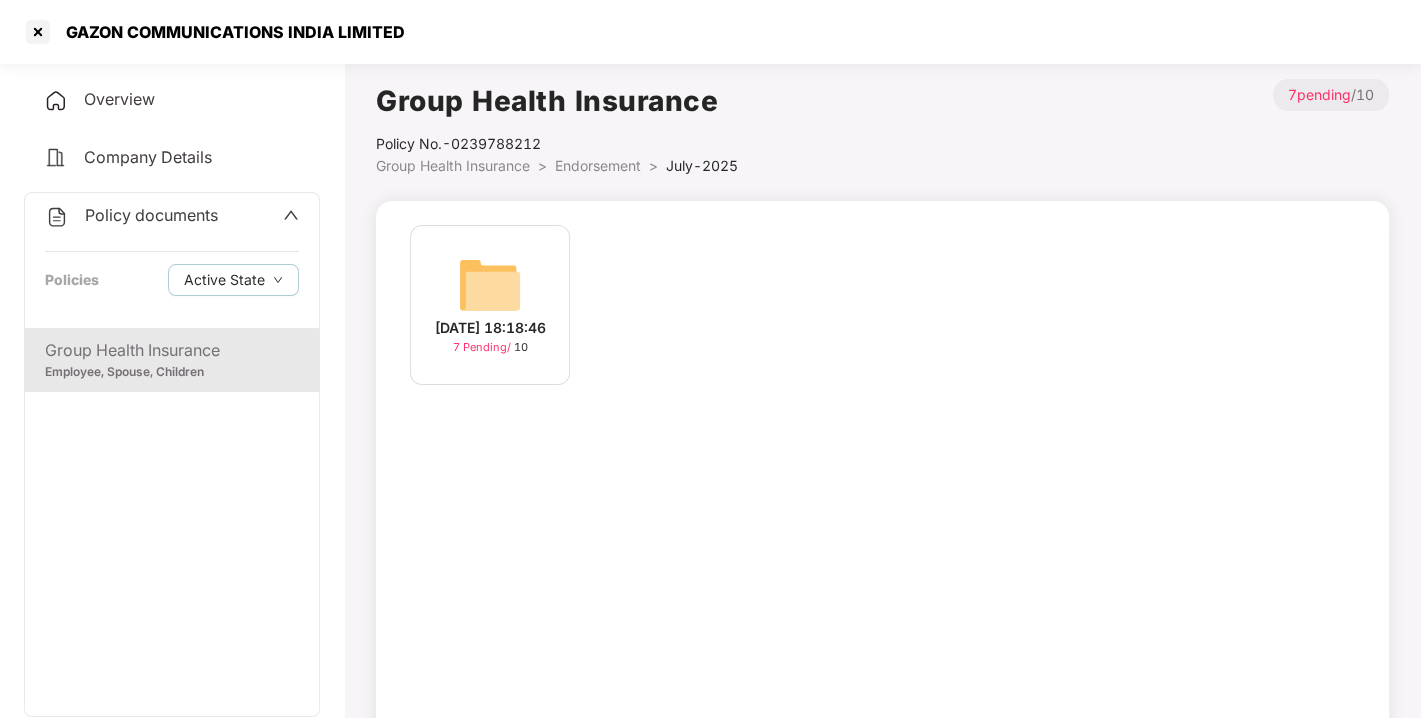 click on "Policy documents" at bounding box center (131, 216) 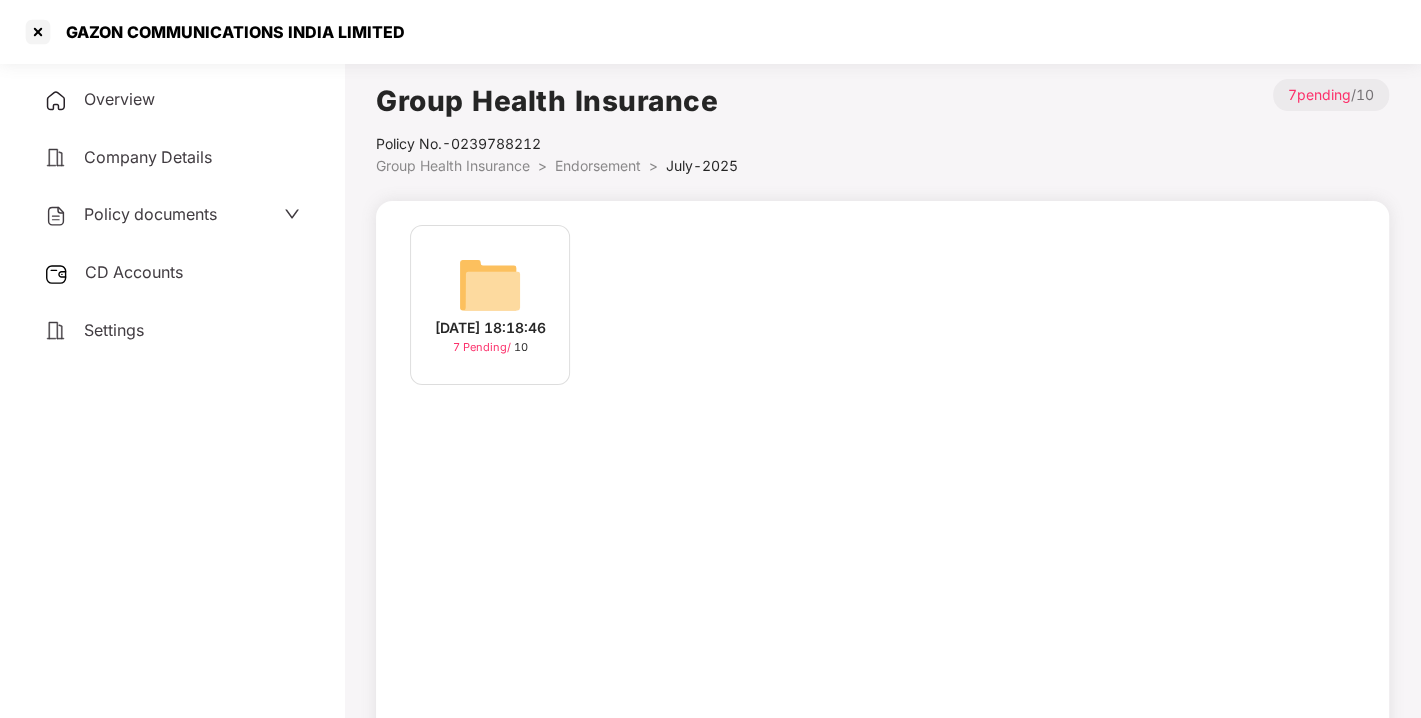 click on "CD Accounts" at bounding box center [134, 272] 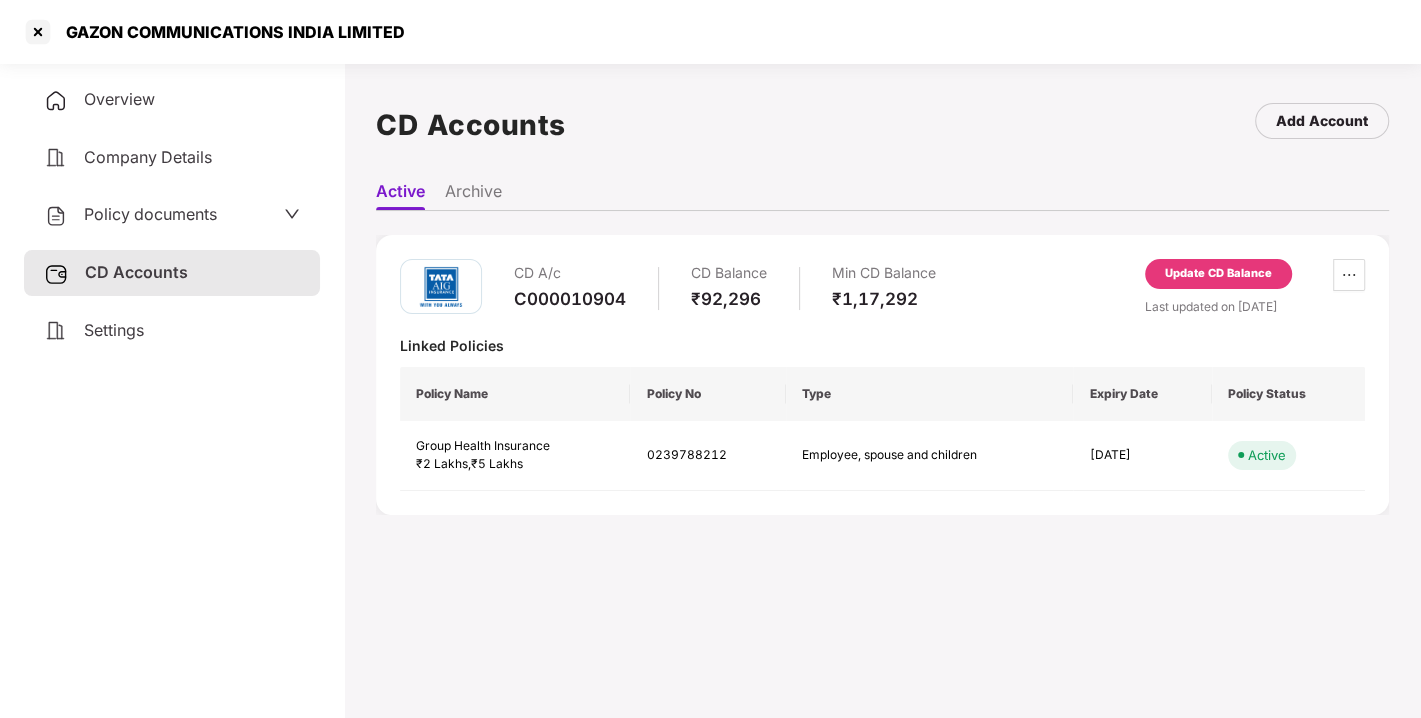 click on "Update CD Balance" at bounding box center (1218, 274) 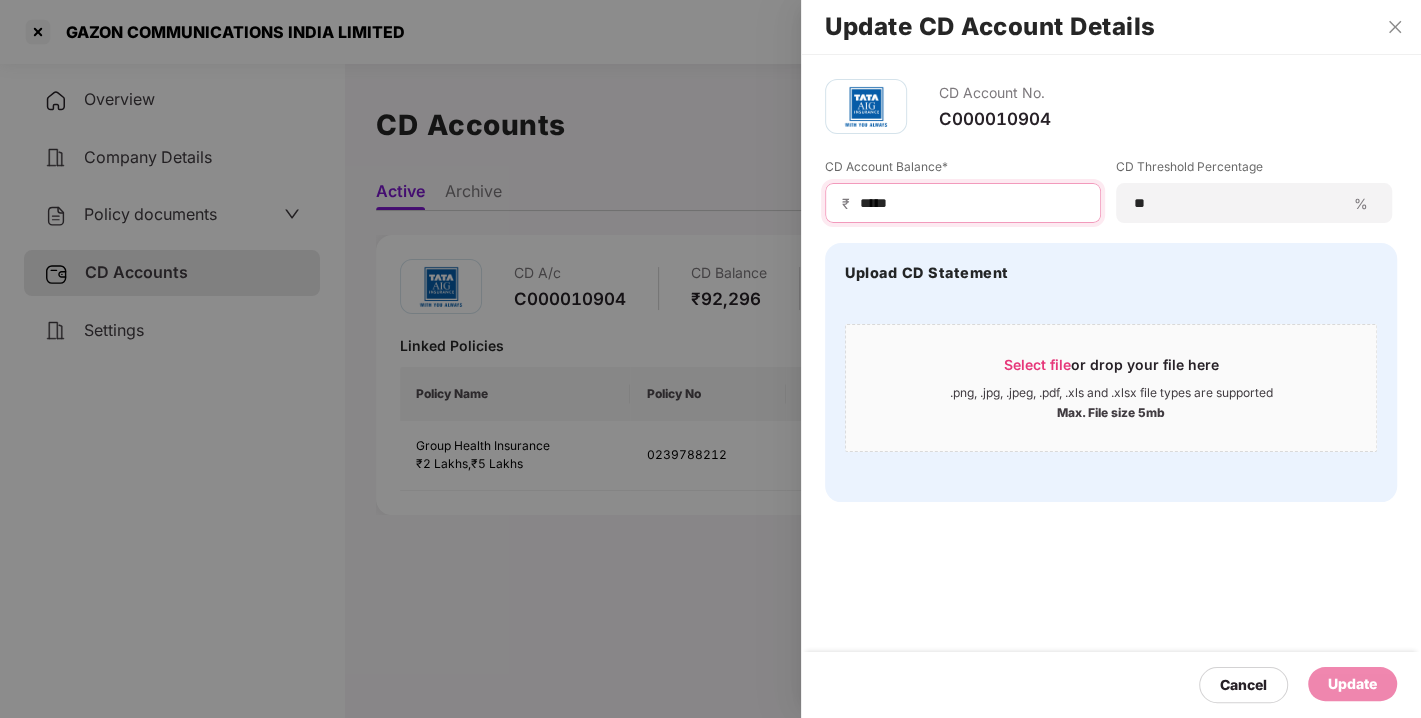 click on "*****" at bounding box center [971, 203] 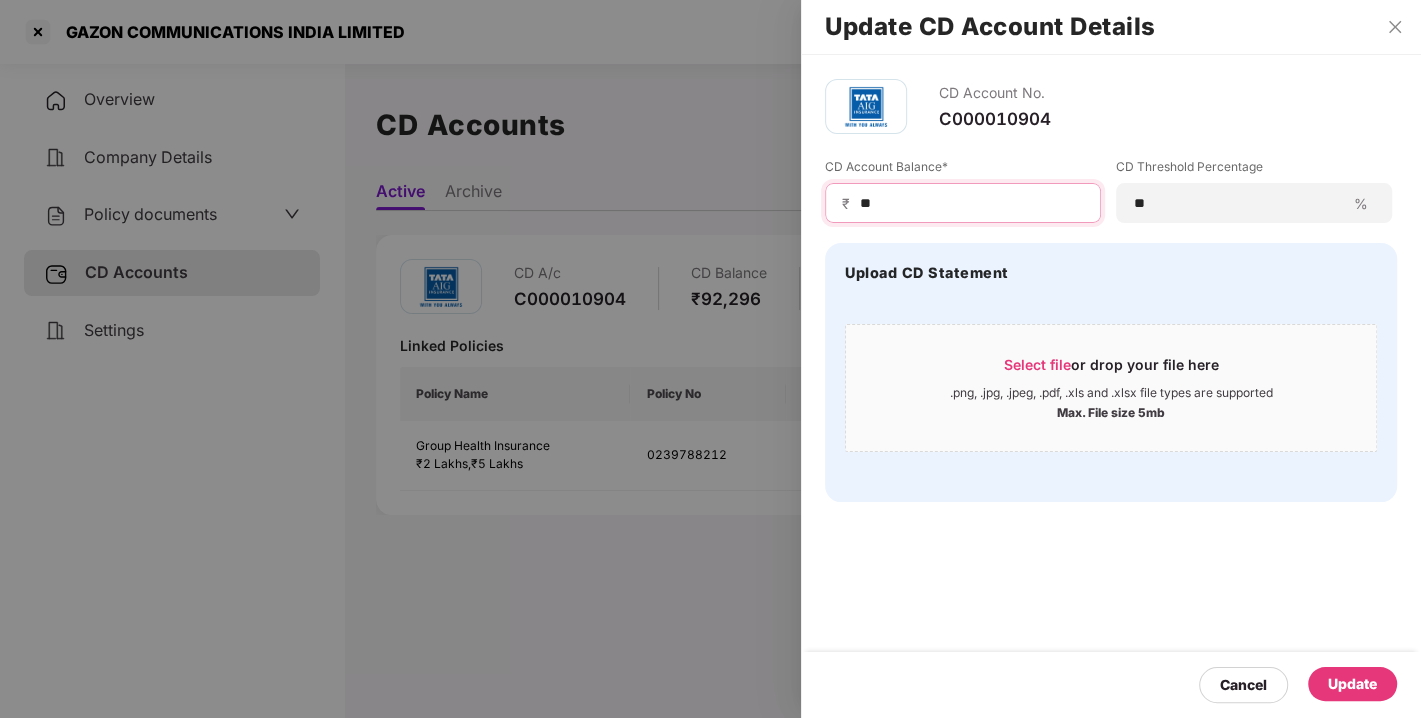 type on "*" 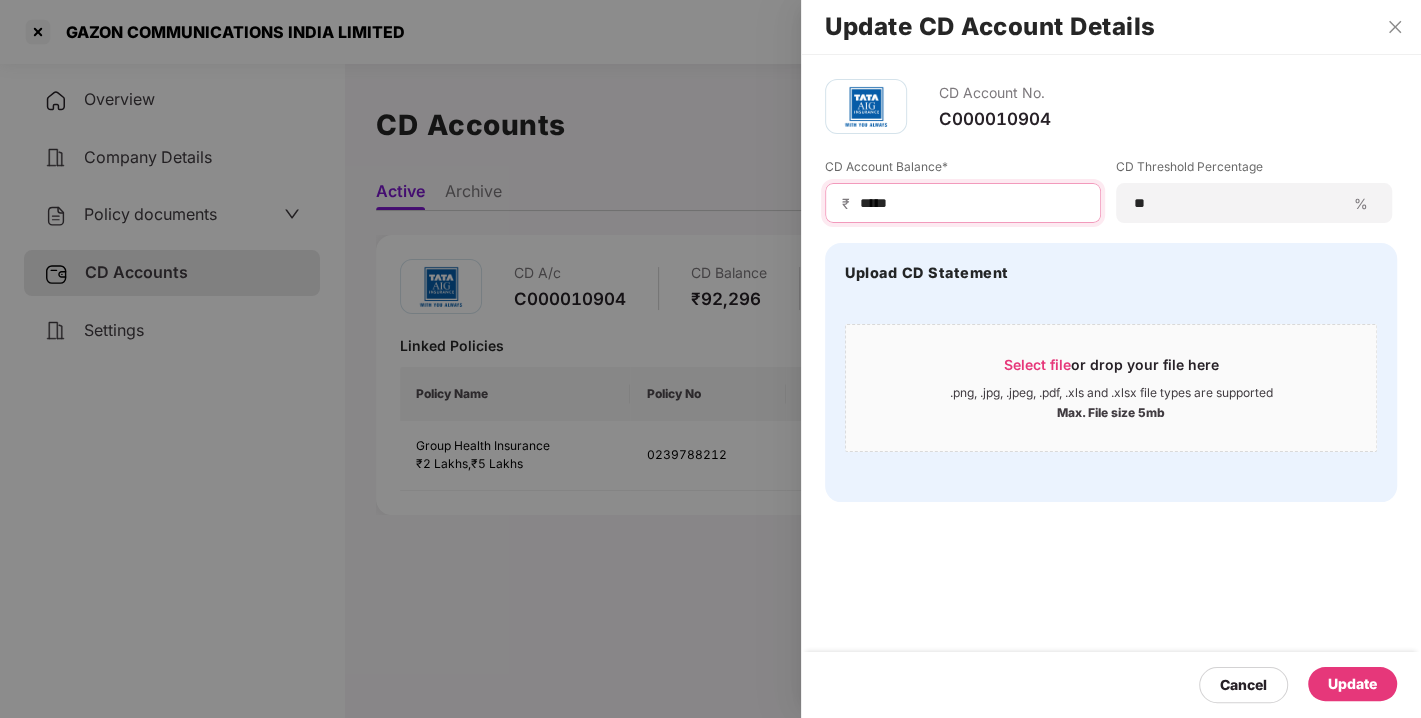 type on "*****" 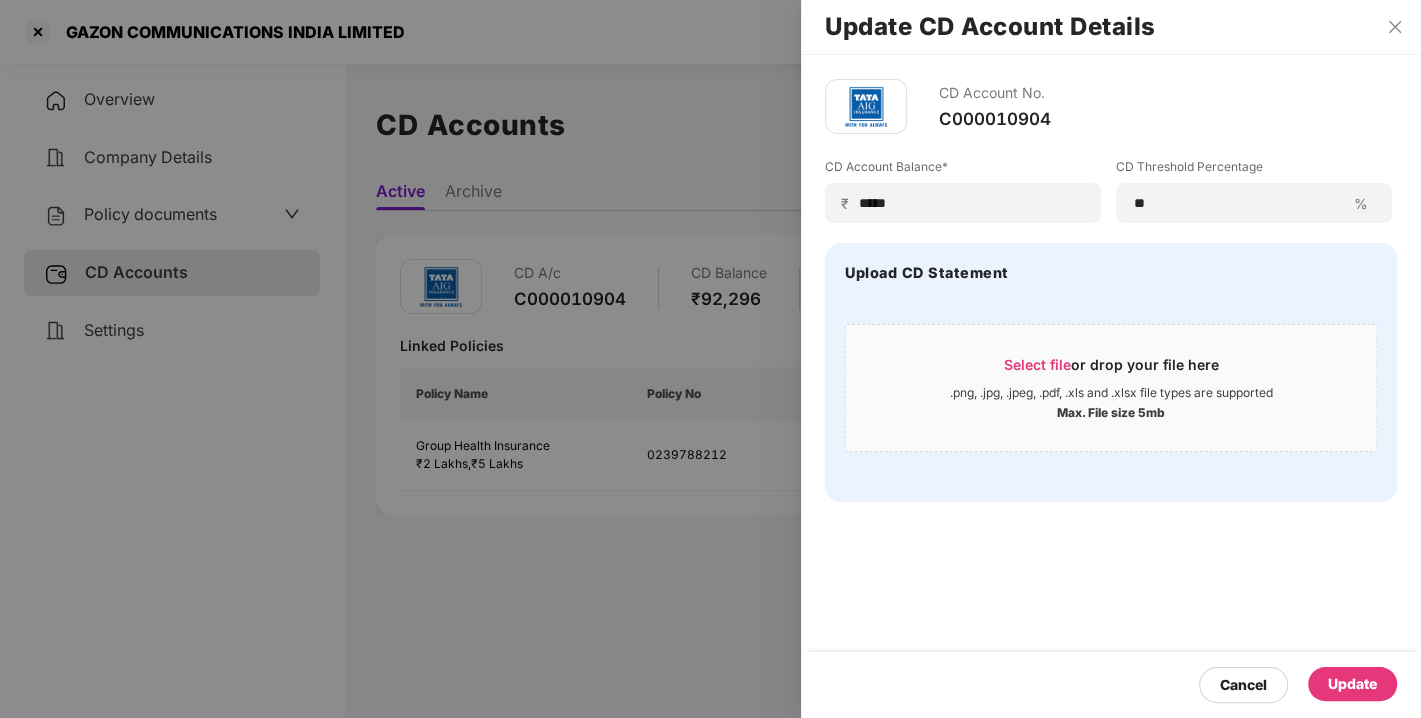 click on "Update" at bounding box center (1352, 684) 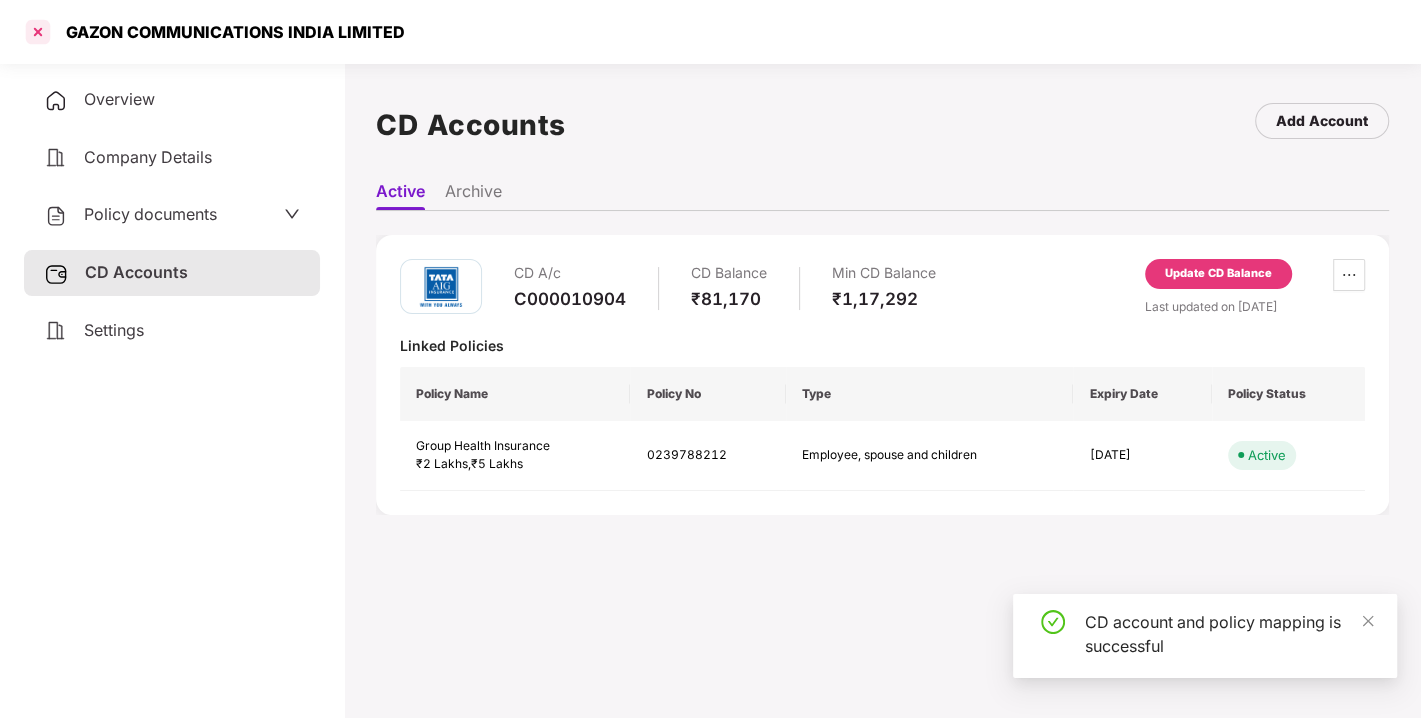 click at bounding box center (38, 32) 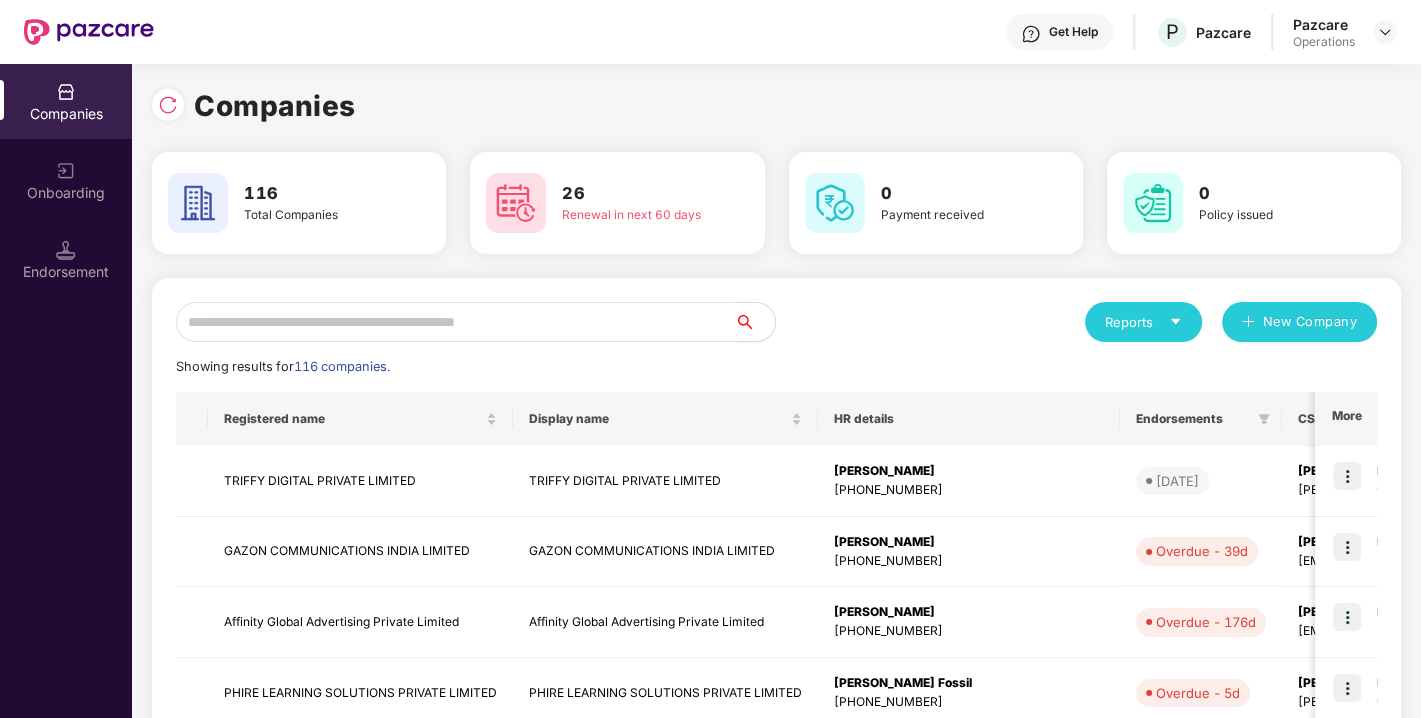 click at bounding box center [455, 322] 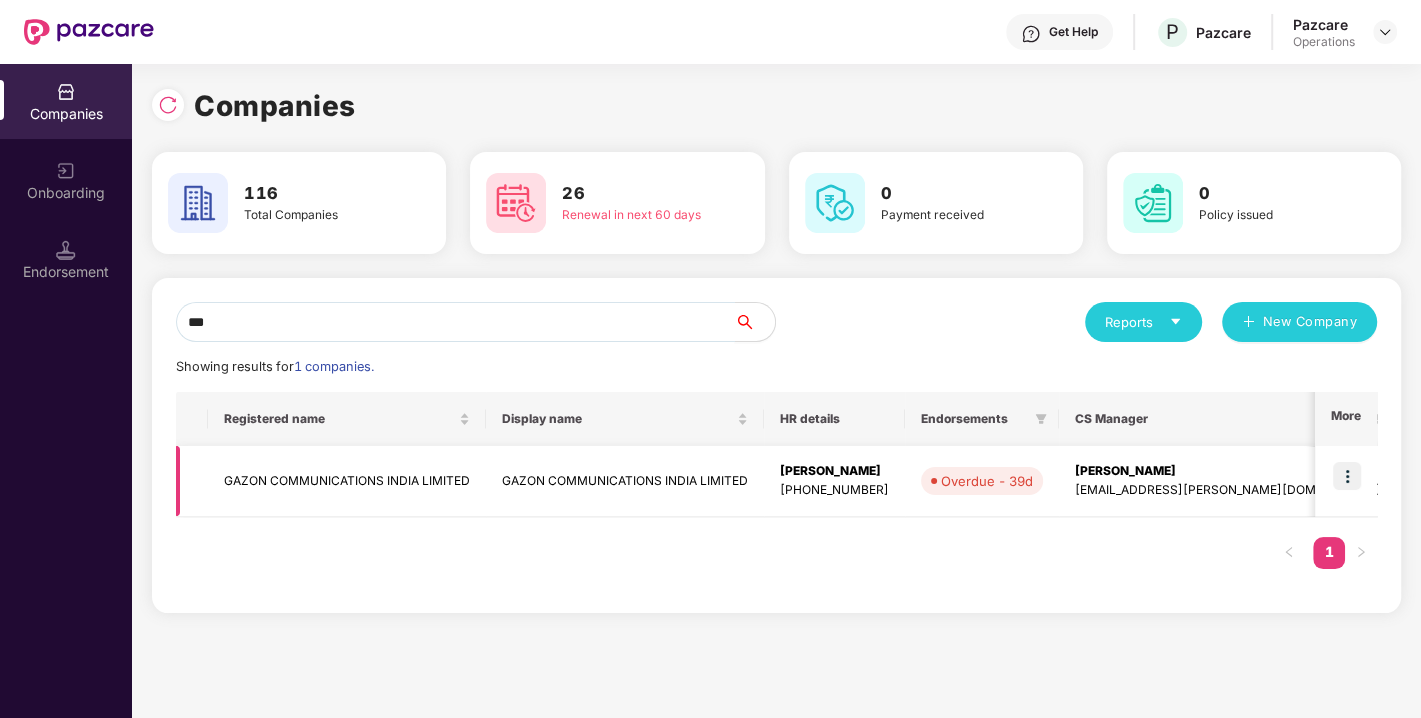 type on "***" 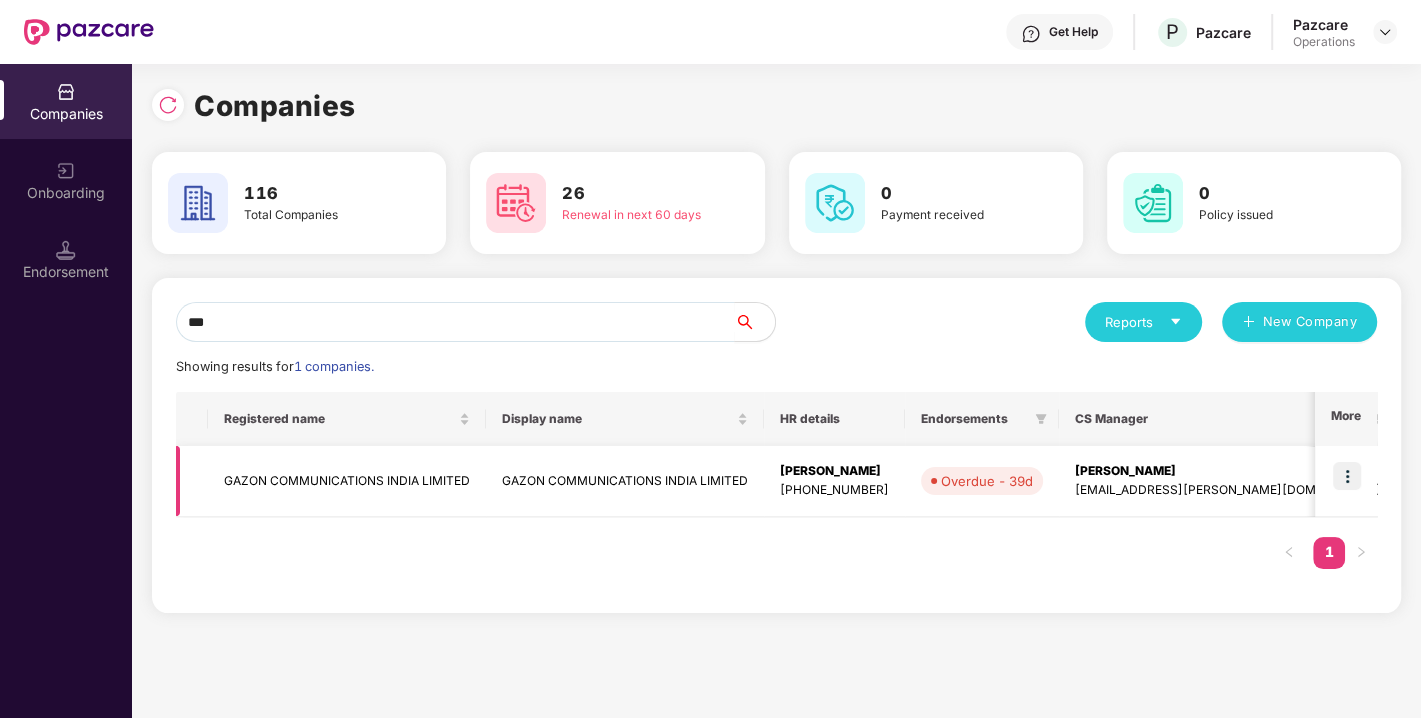 click at bounding box center [1347, 476] 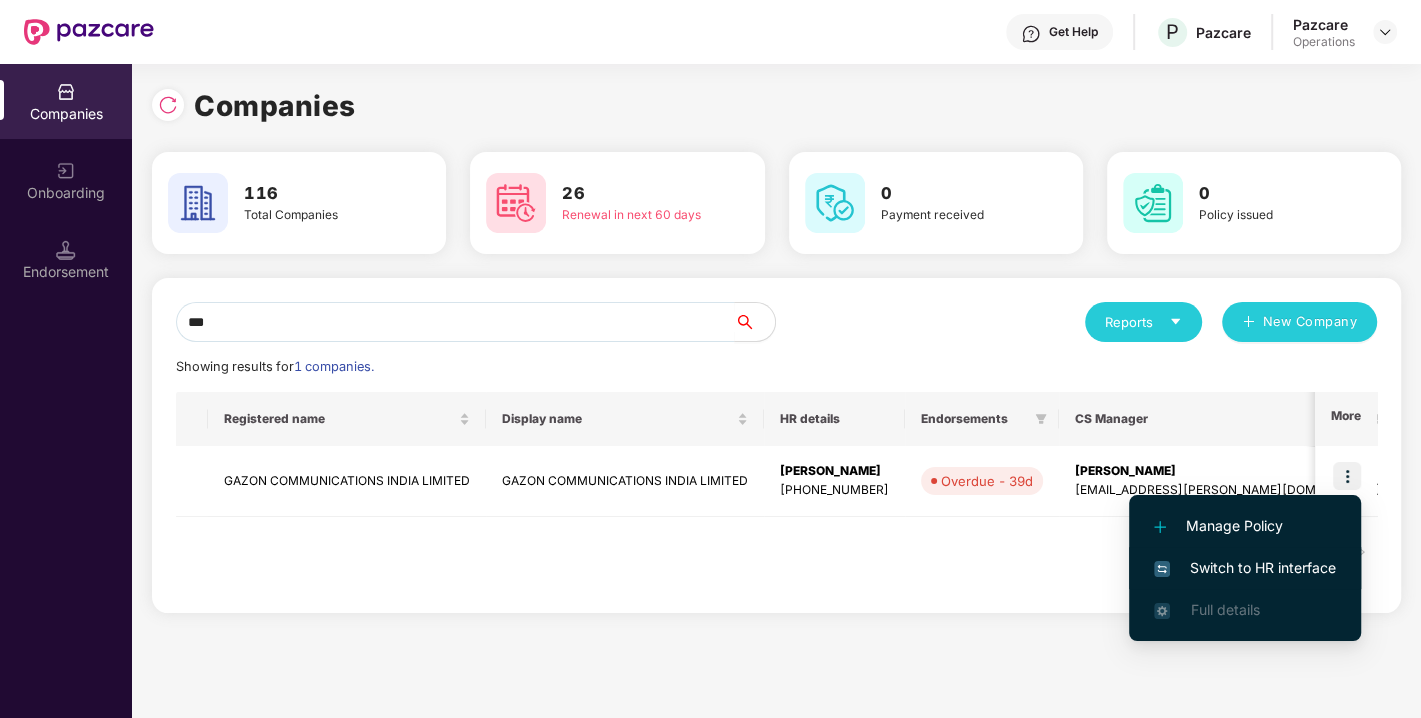 click on "Switch to HR interface" at bounding box center [1245, 568] 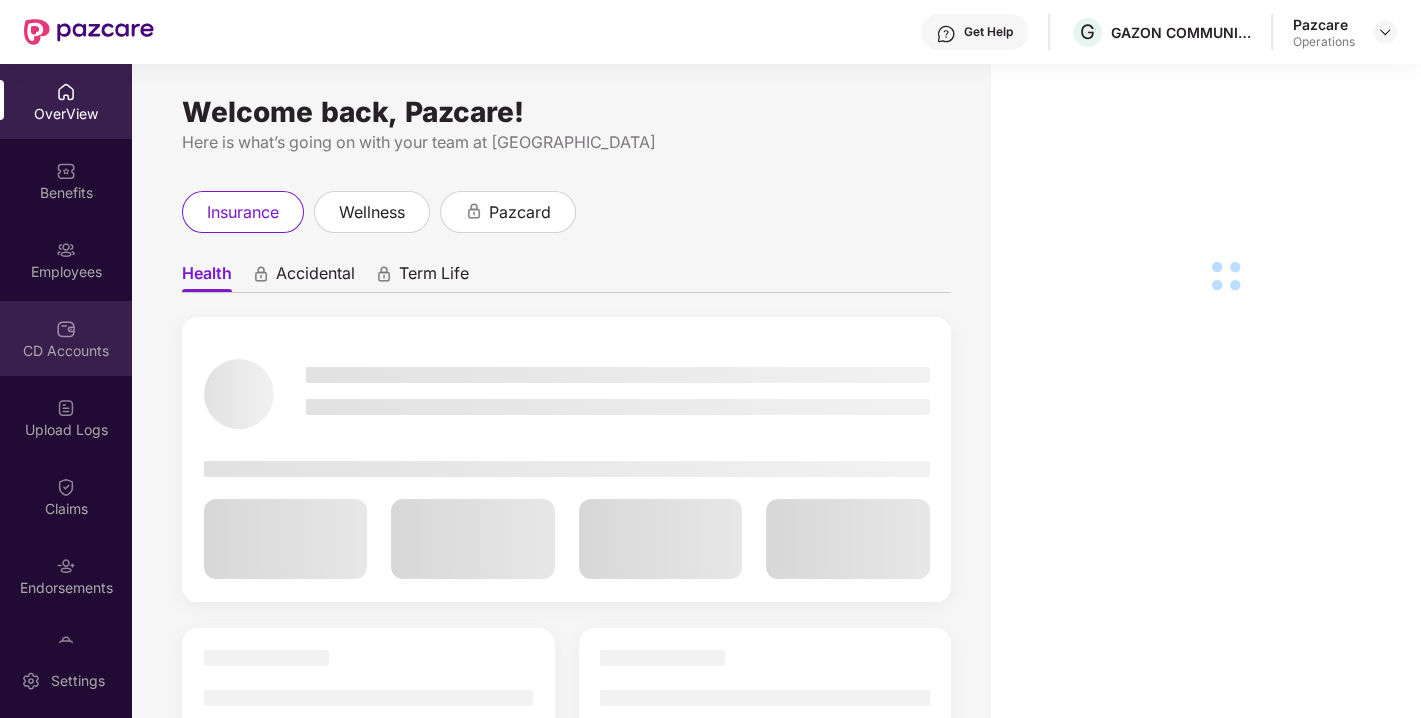 scroll, scrollTop: 52, scrollLeft: 0, axis: vertical 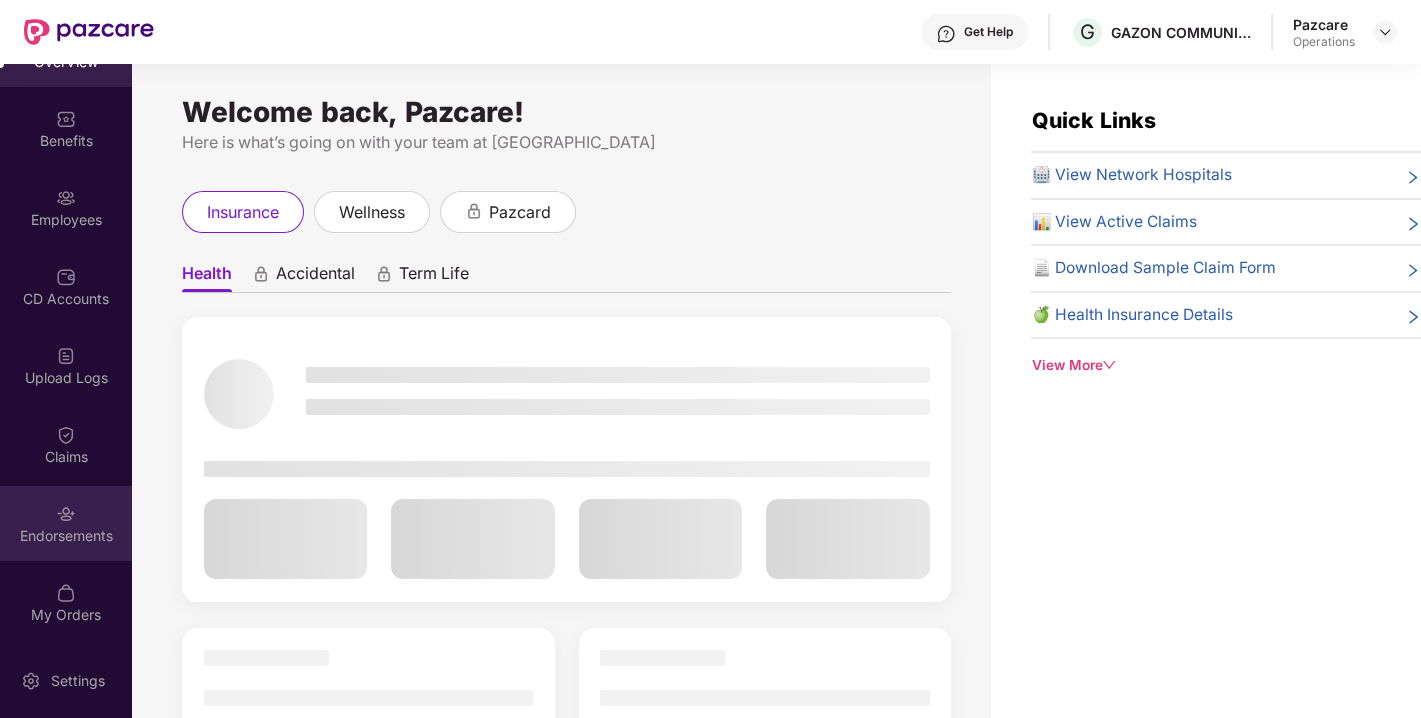 click on "Endorsements" at bounding box center [66, 536] 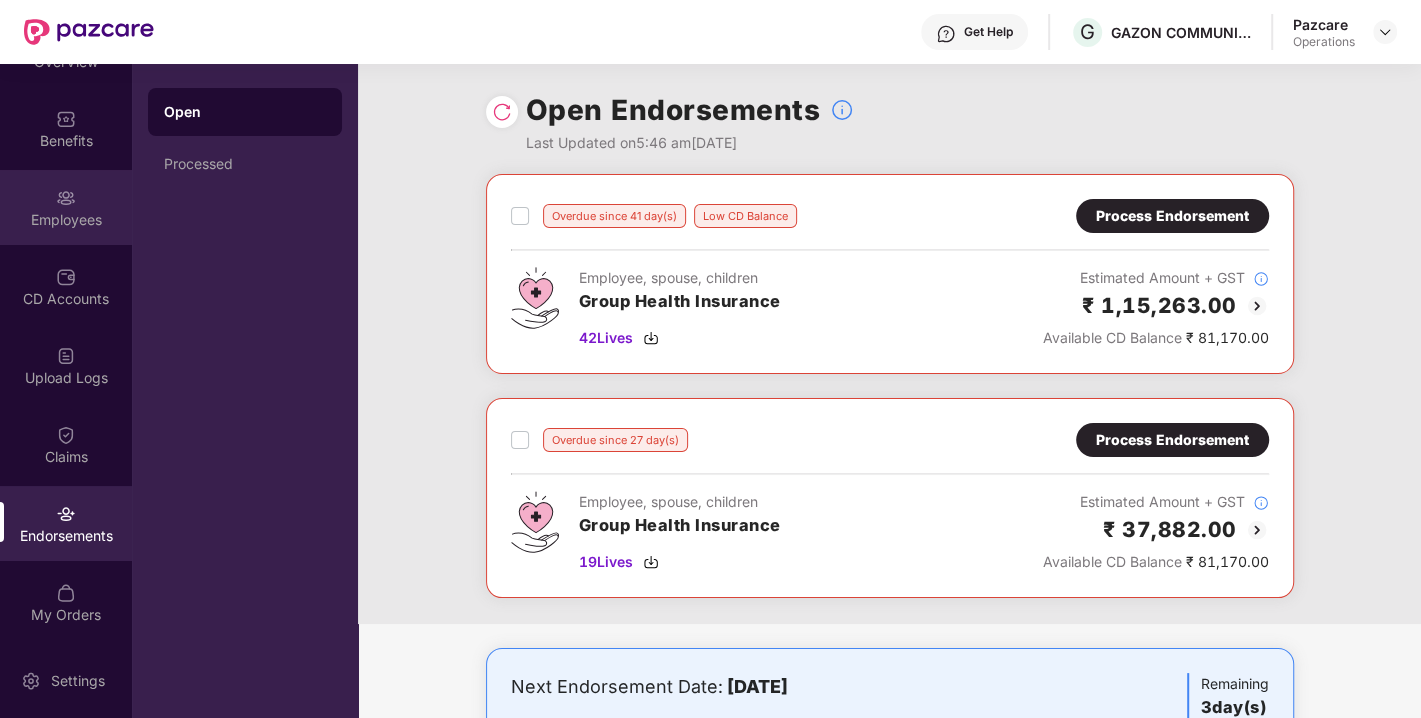 click on "Employees" at bounding box center [66, 220] 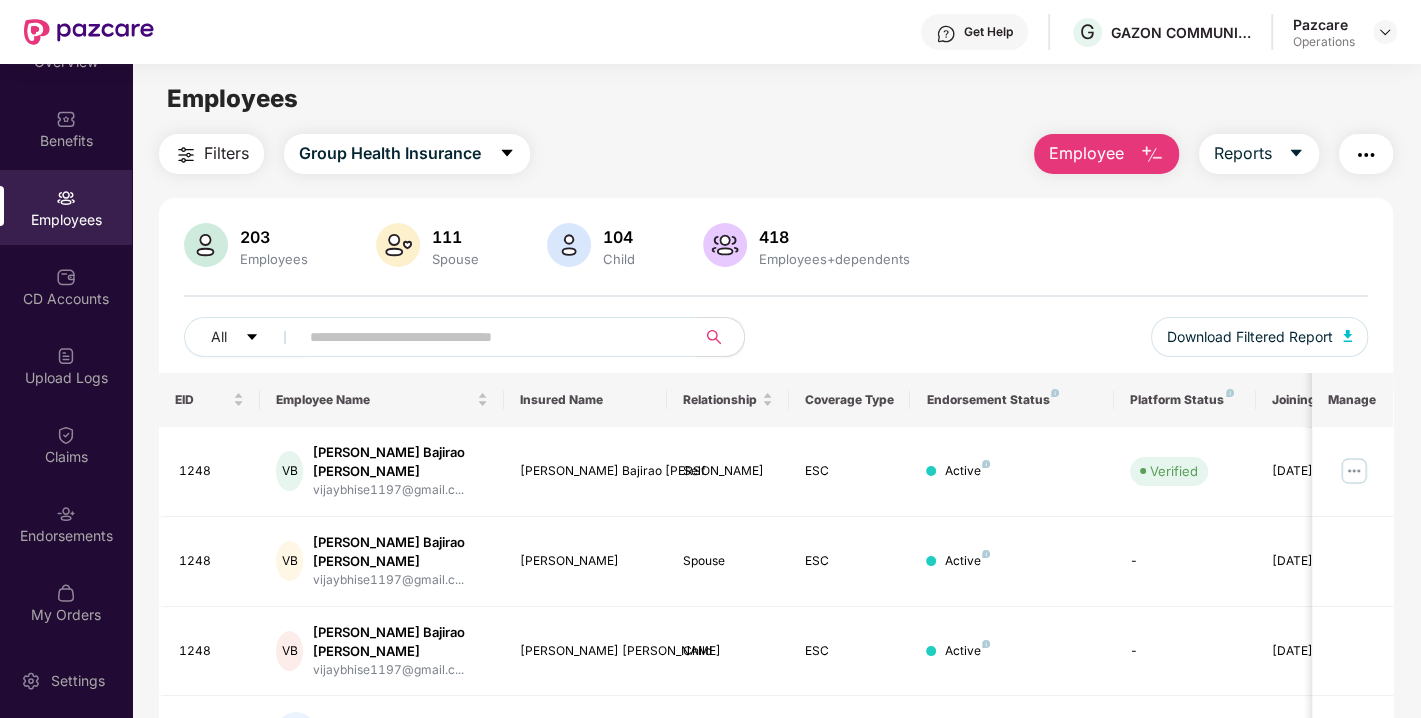 paste on "****" 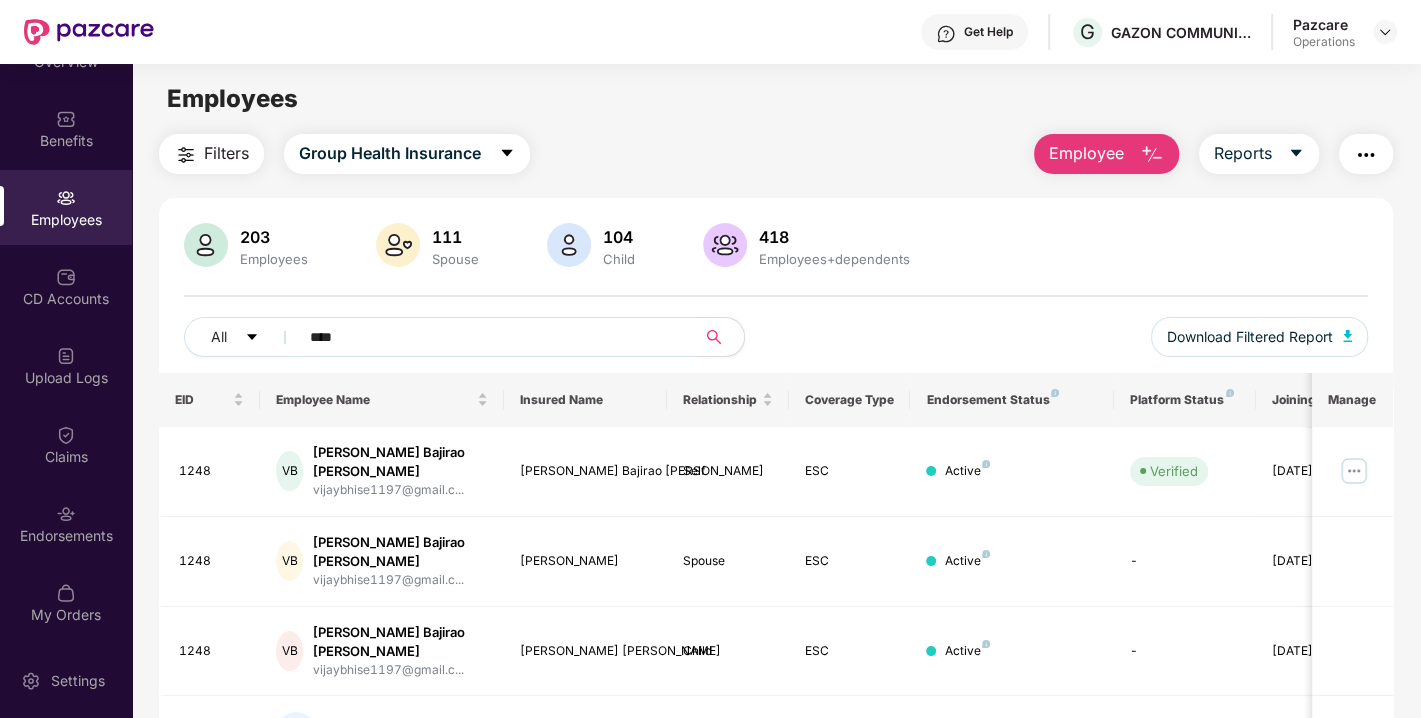 click on "****" at bounding box center [489, 337] 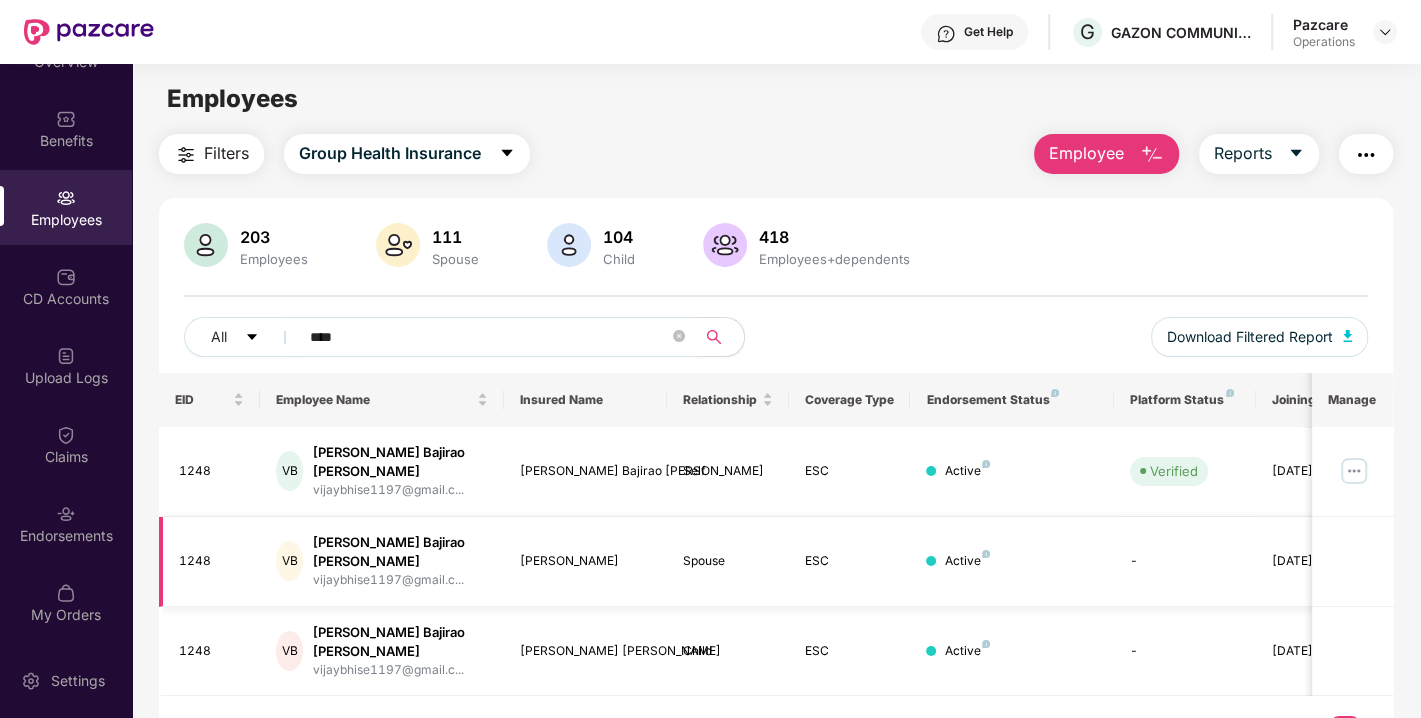 scroll, scrollTop: 63, scrollLeft: 0, axis: vertical 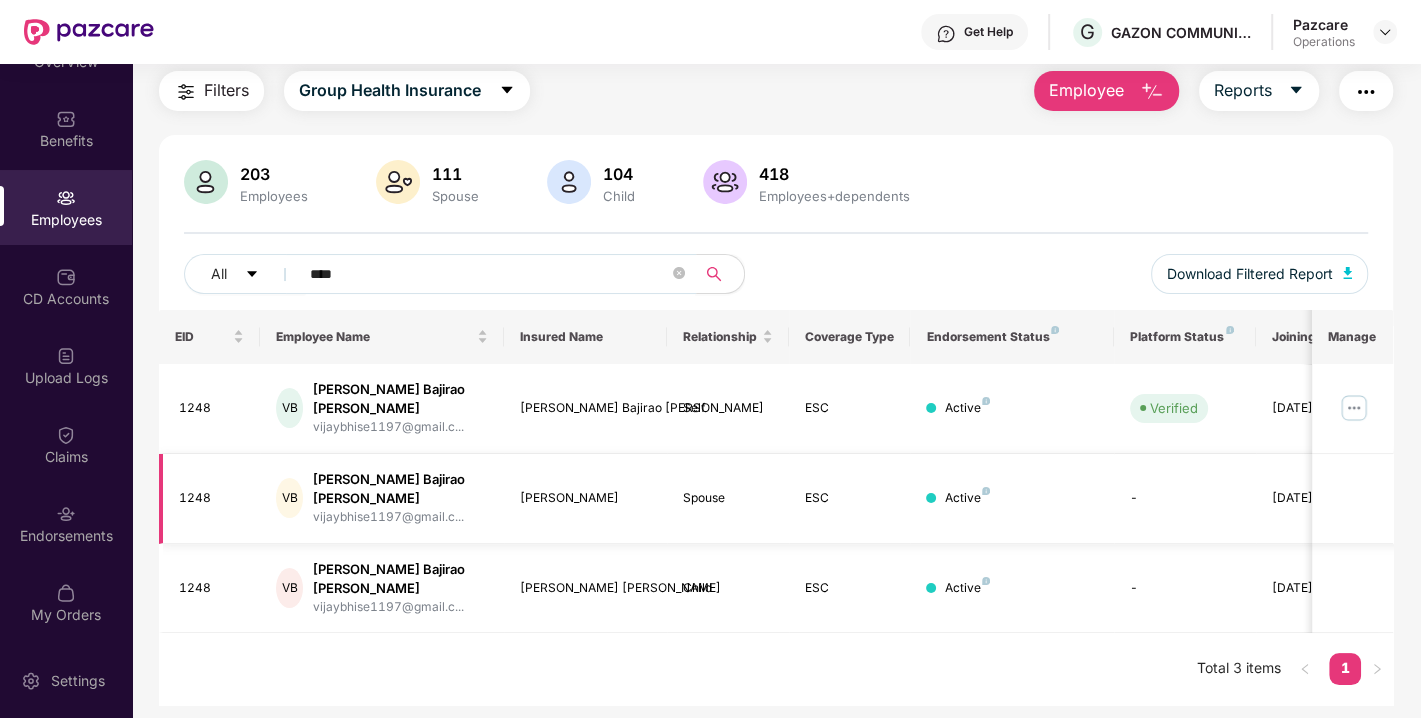 type on "****" 